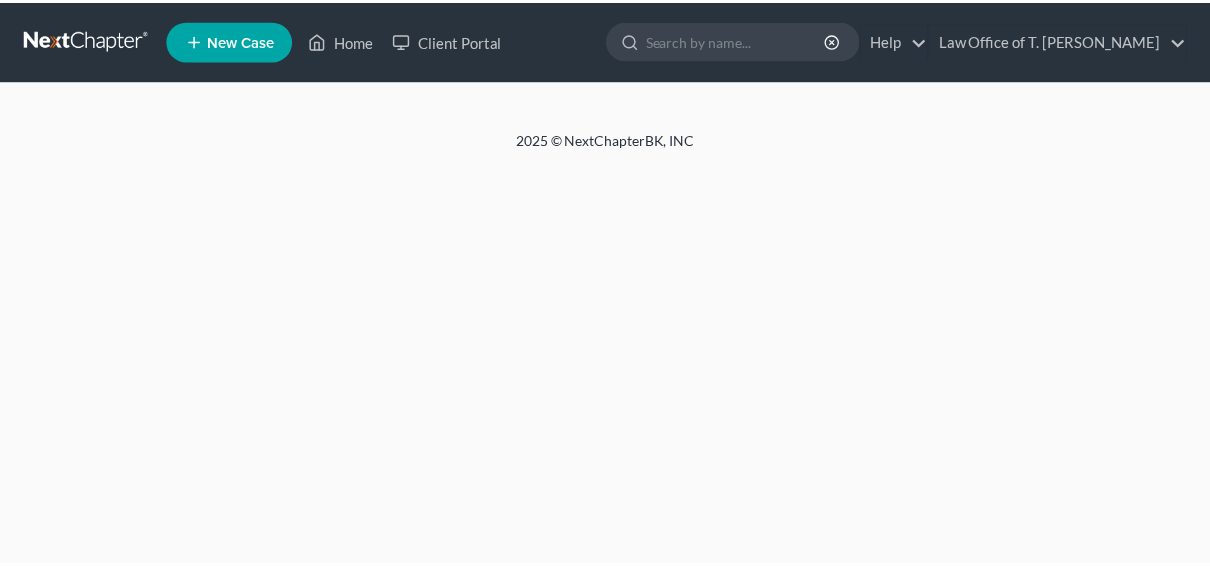 scroll, scrollTop: 0, scrollLeft: 0, axis: both 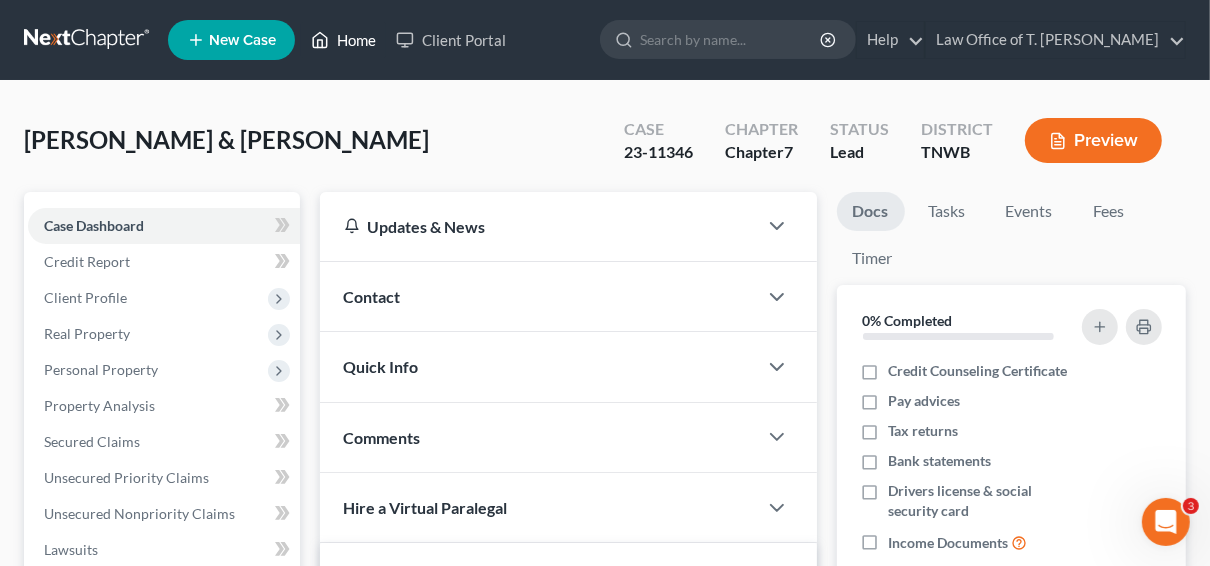click on "Home" at bounding box center [343, 40] 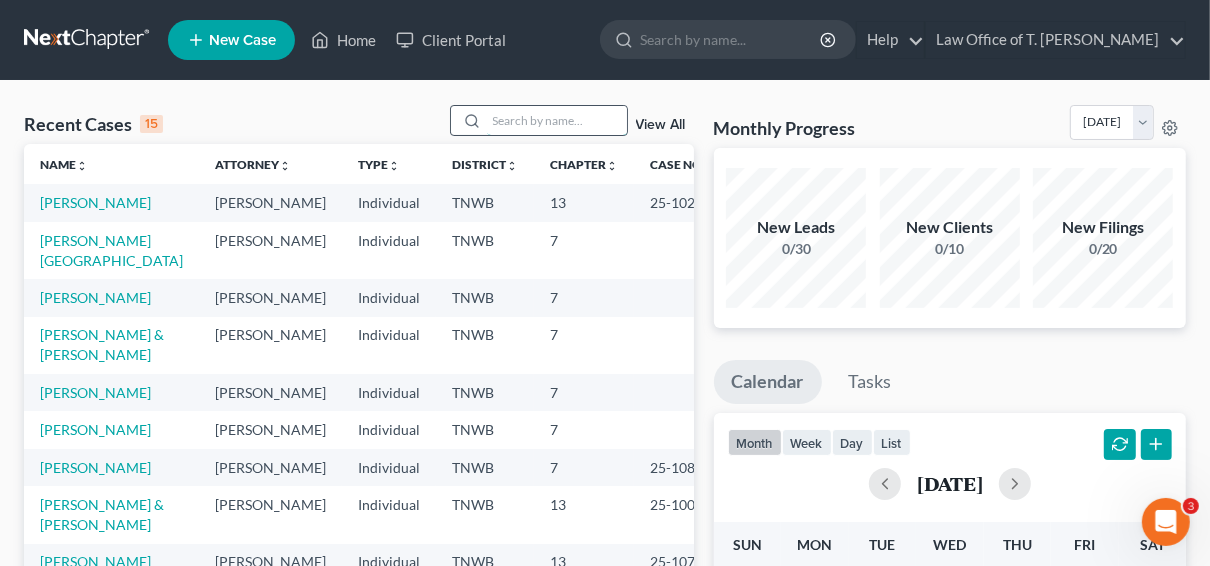 click at bounding box center [557, 120] 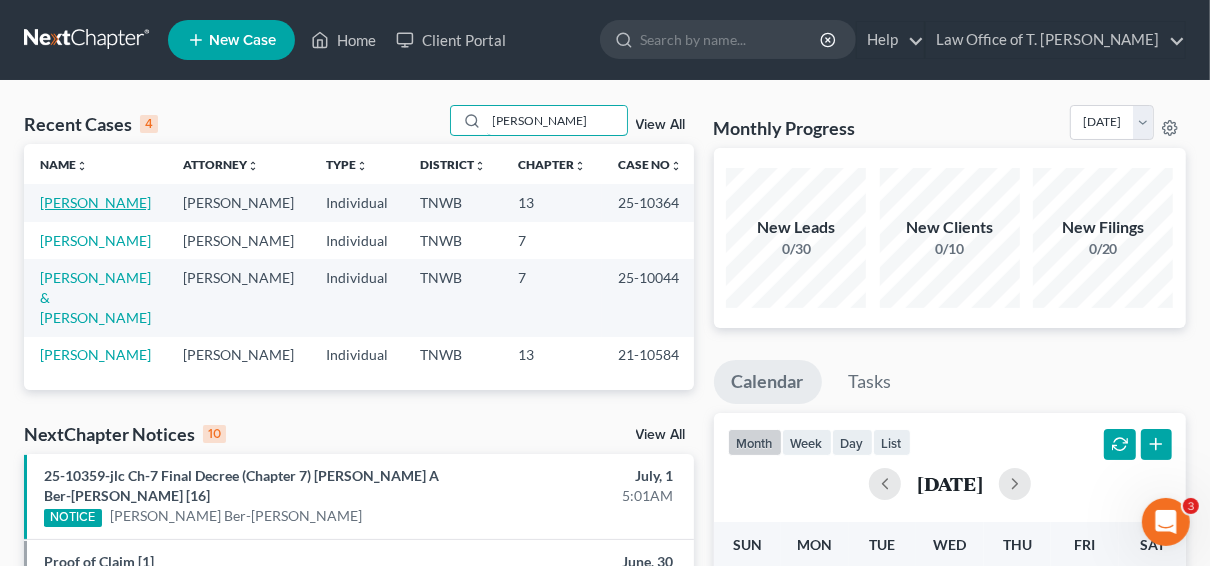 type on "[PERSON_NAME]" 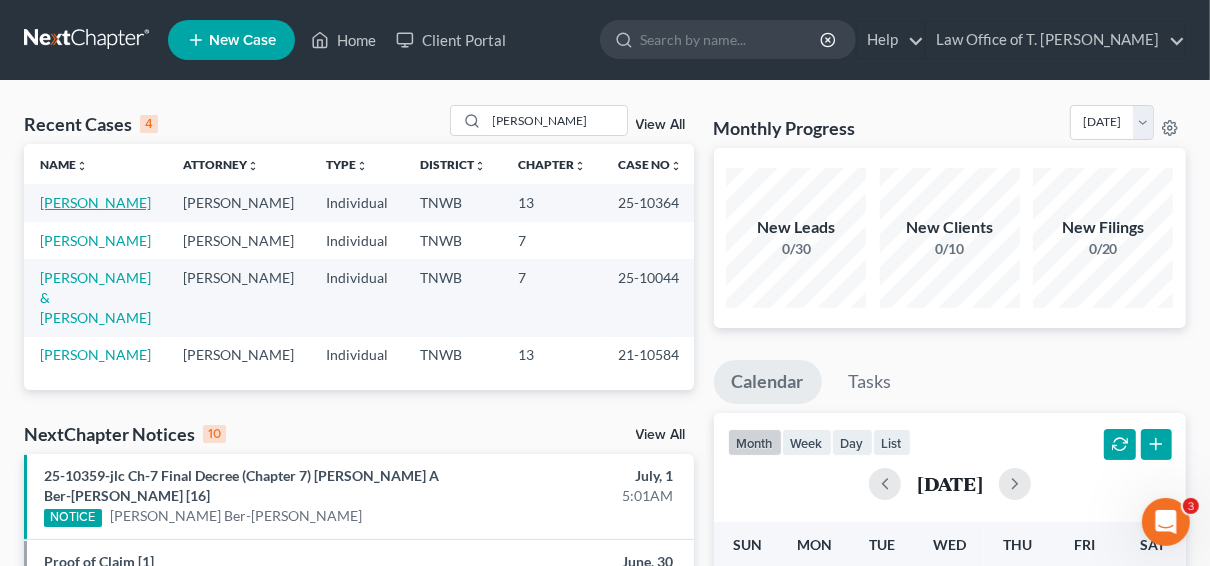 click on "[PERSON_NAME]" at bounding box center (95, 202) 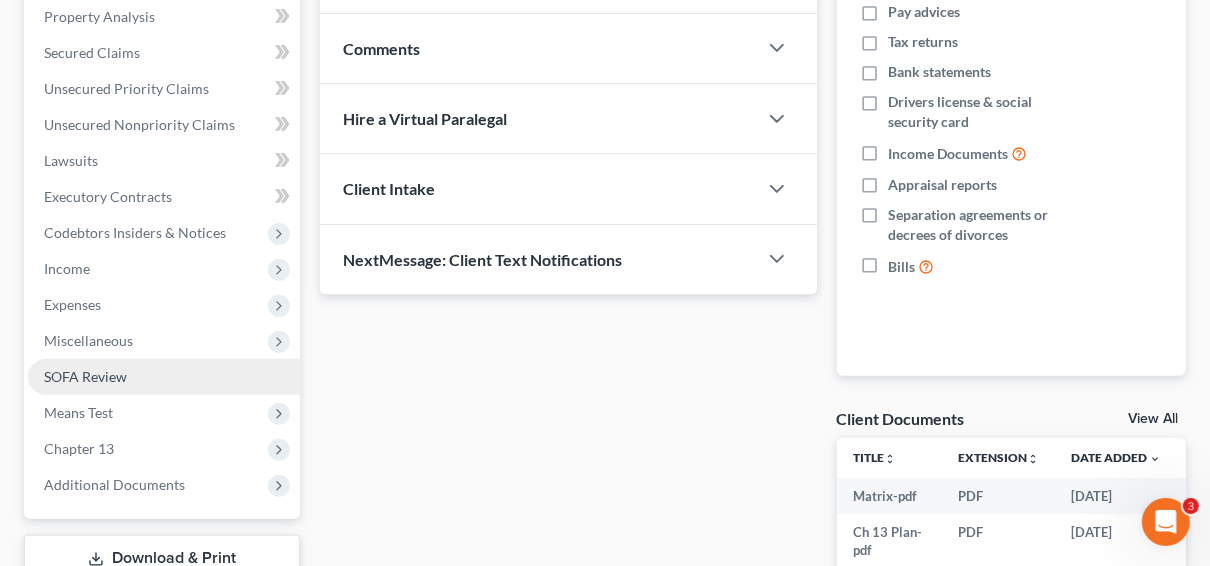 scroll, scrollTop: 400, scrollLeft: 0, axis: vertical 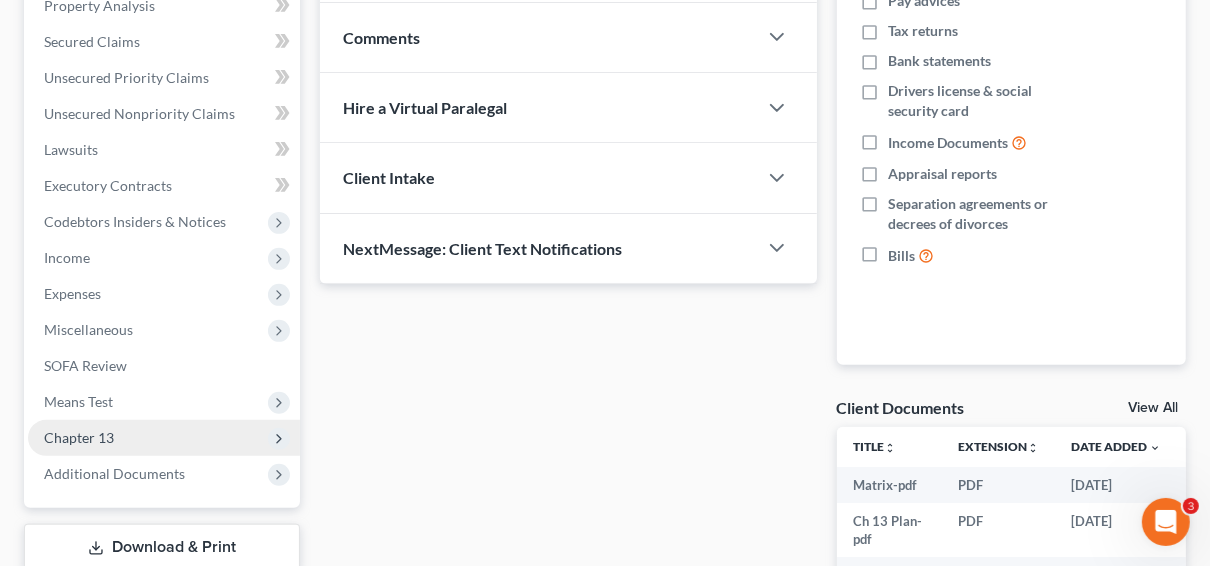 click on "Chapter 13" at bounding box center (164, 438) 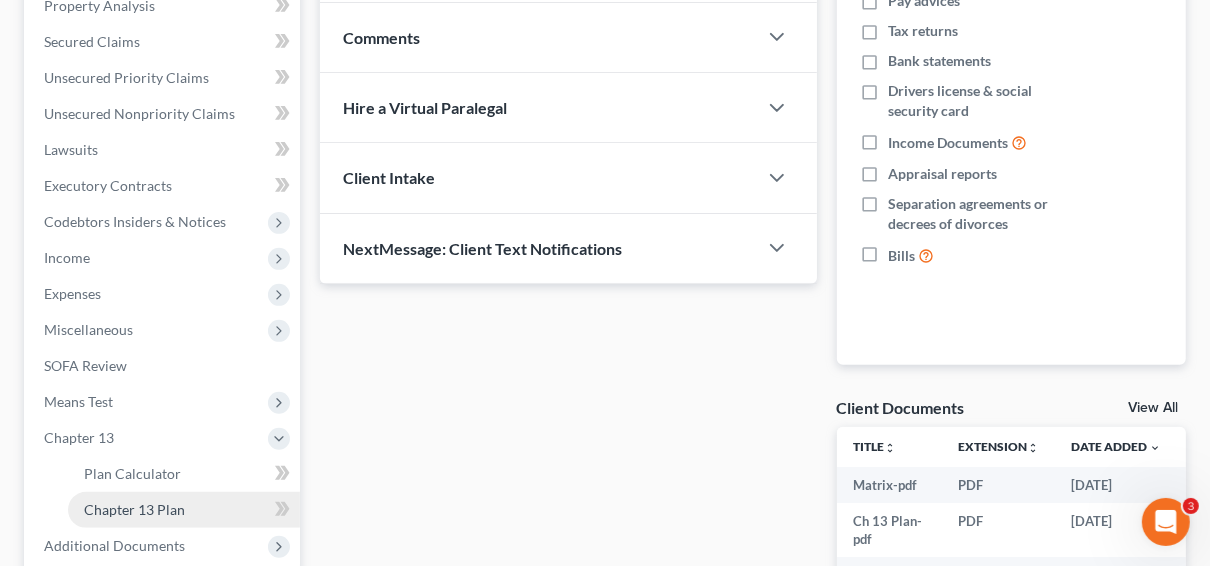 click on "Chapter 13 Plan" at bounding box center [184, 510] 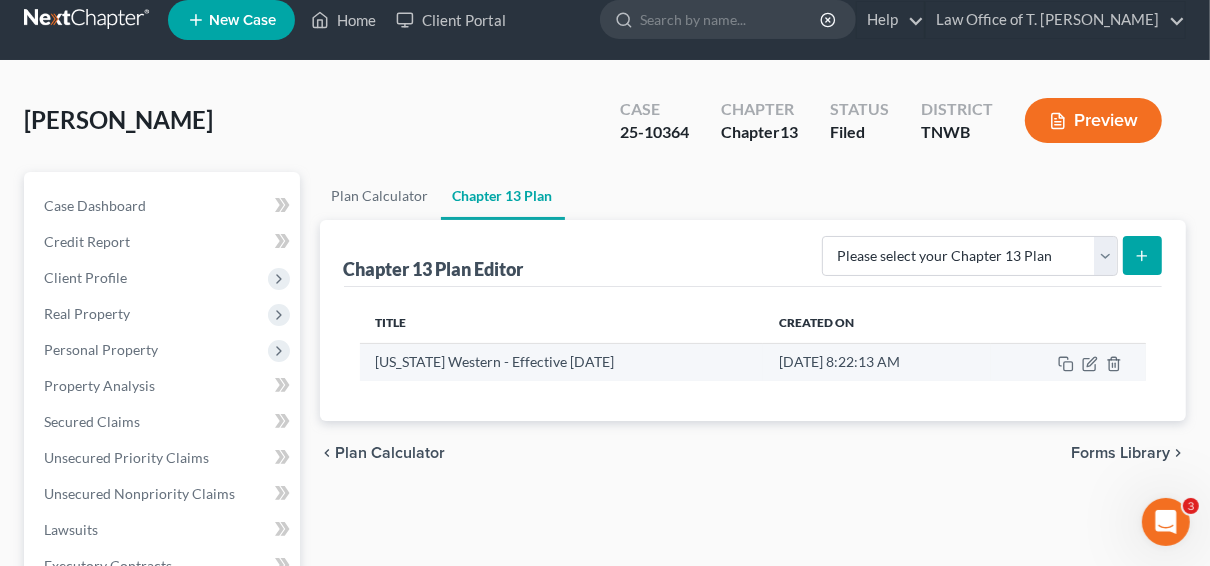 scroll, scrollTop: 0, scrollLeft: 0, axis: both 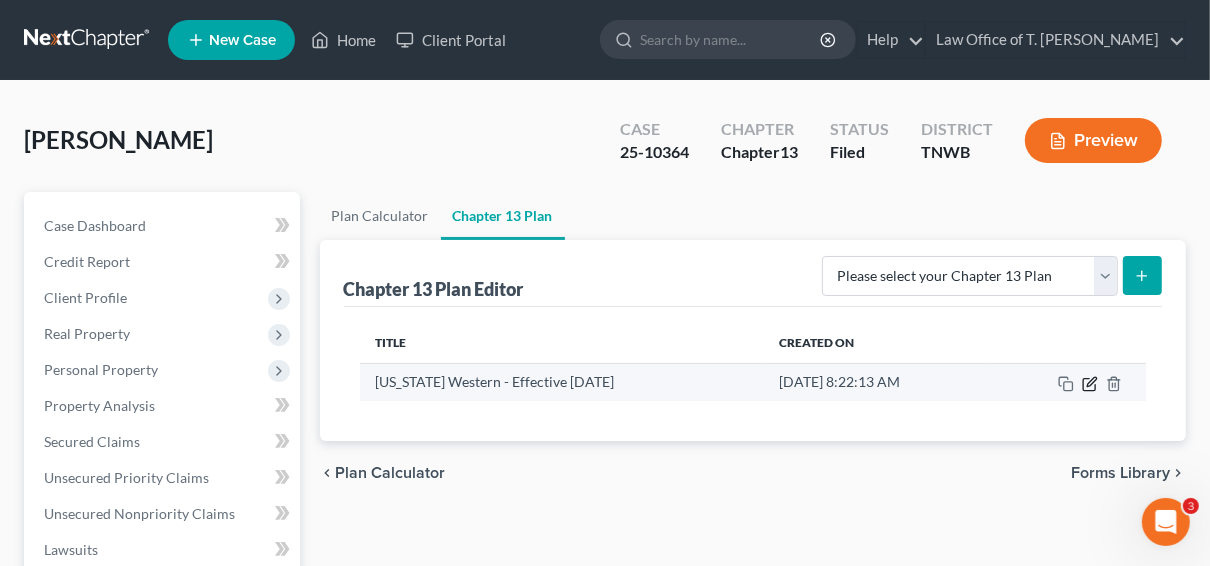 click 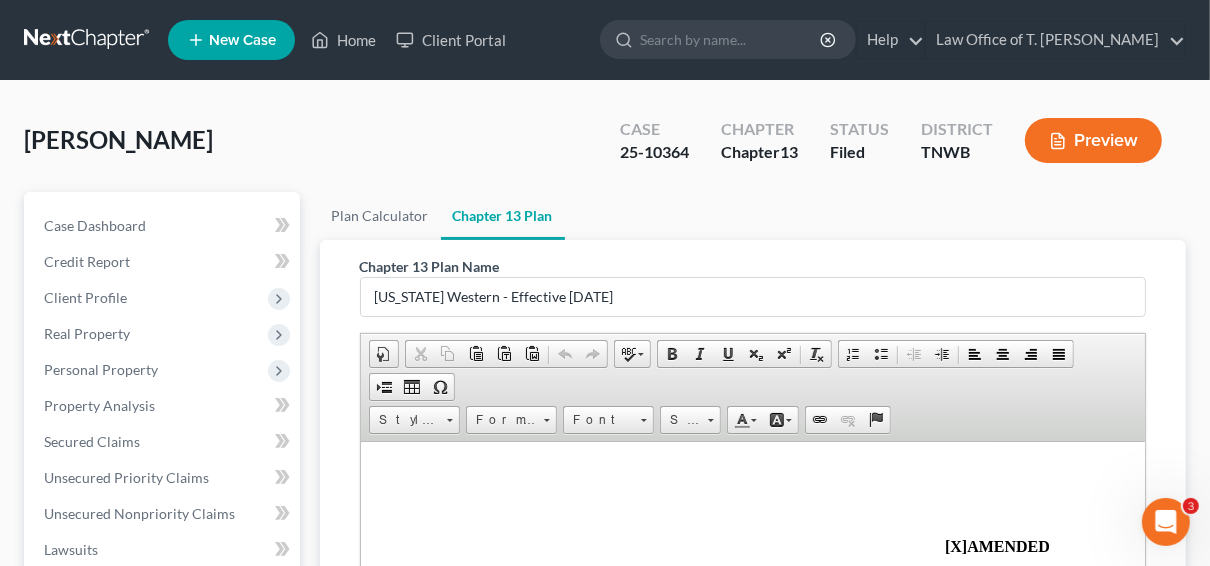 scroll, scrollTop: 0, scrollLeft: 0, axis: both 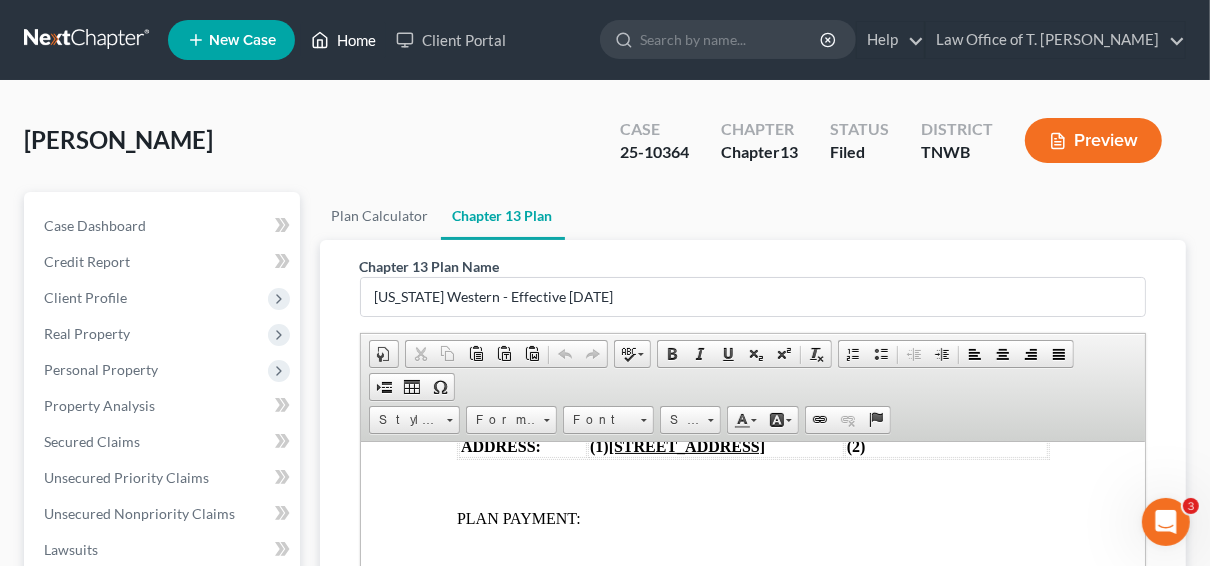 click on "Home" at bounding box center [343, 40] 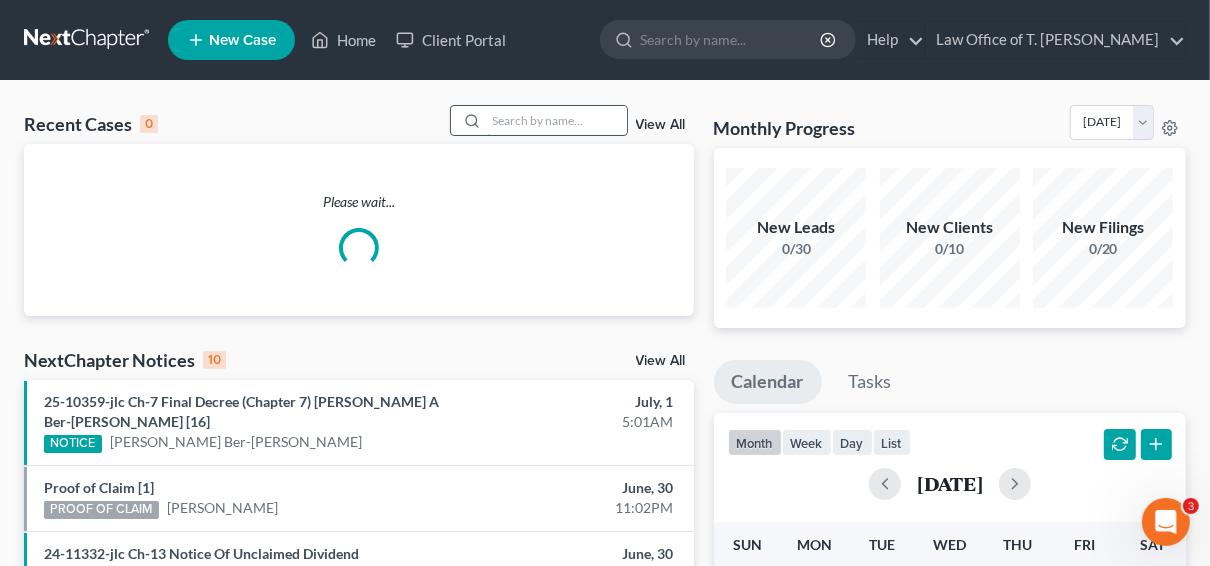 click at bounding box center (557, 120) 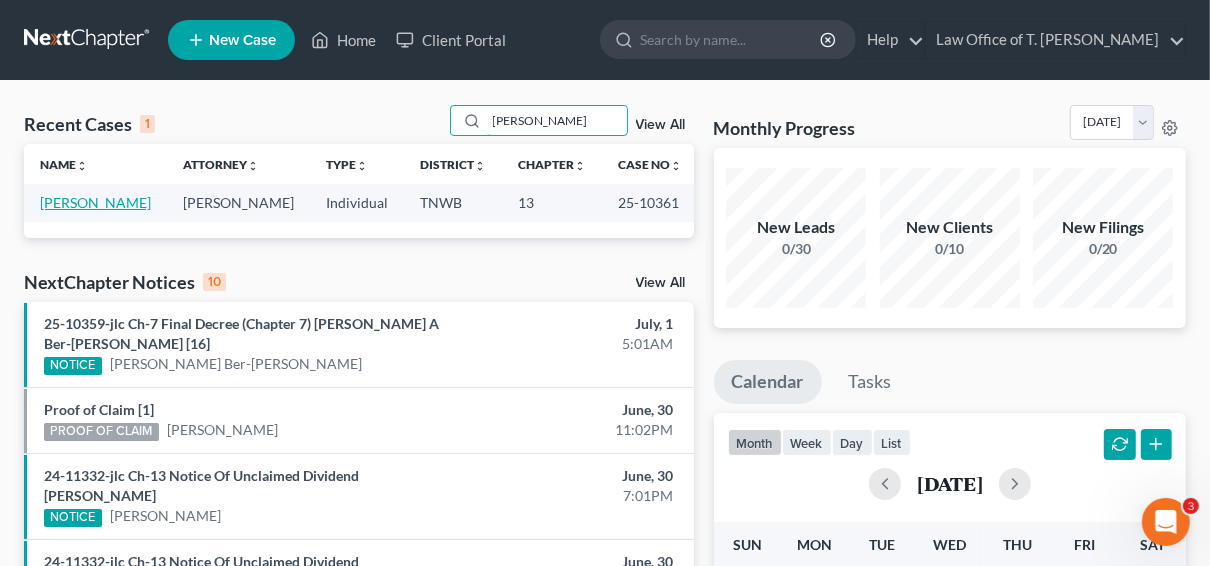 type on "[PERSON_NAME]" 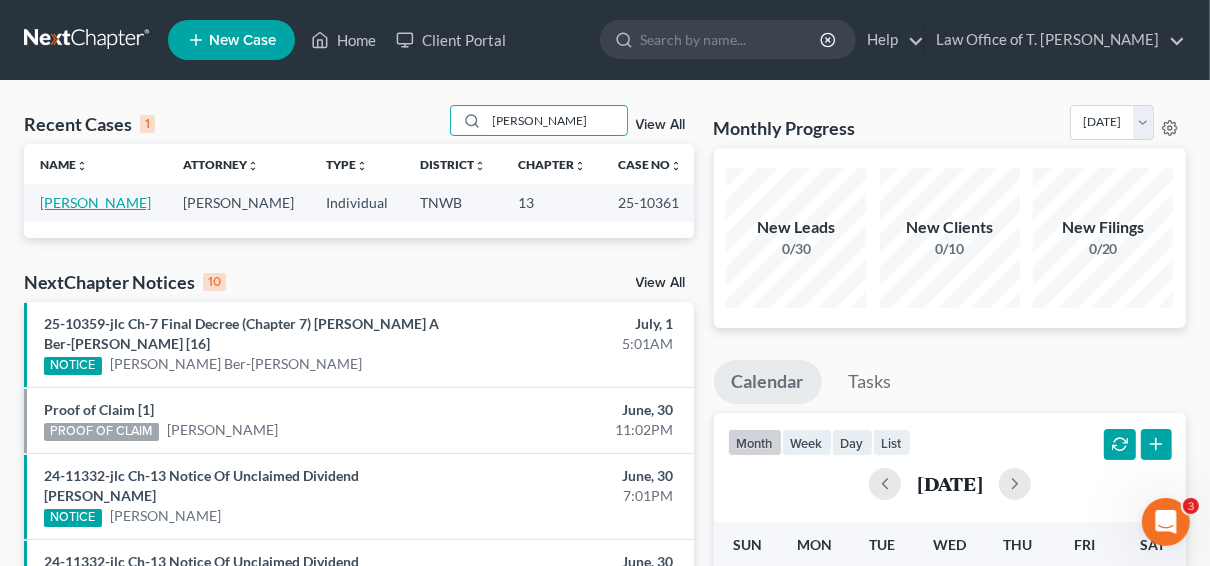 click on "[PERSON_NAME]" at bounding box center [95, 202] 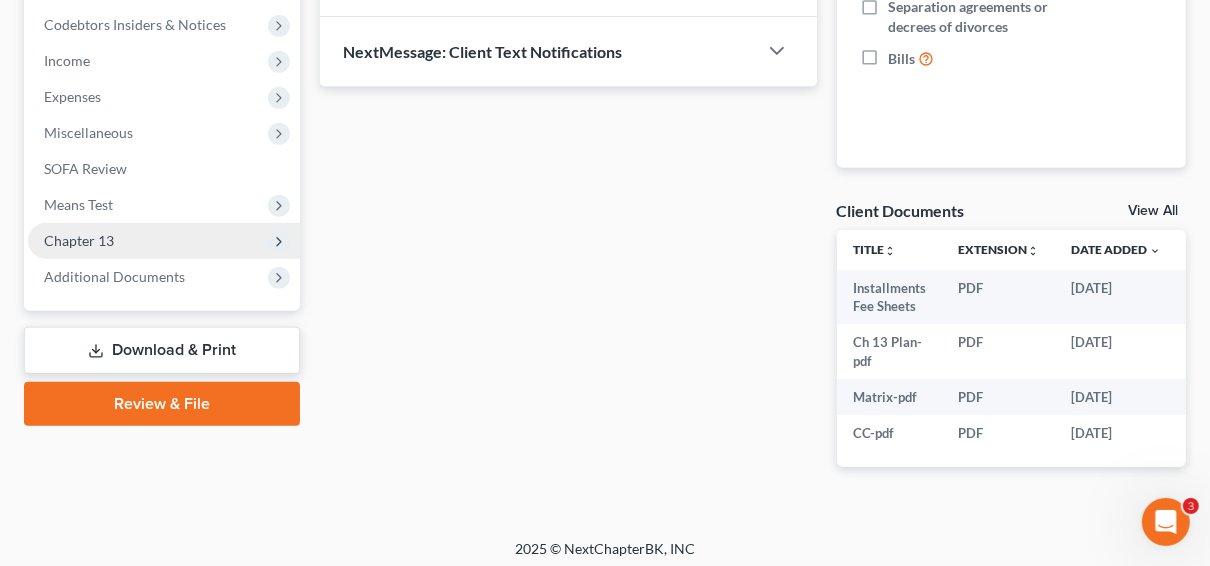 scroll, scrollTop: 537, scrollLeft: 0, axis: vertical 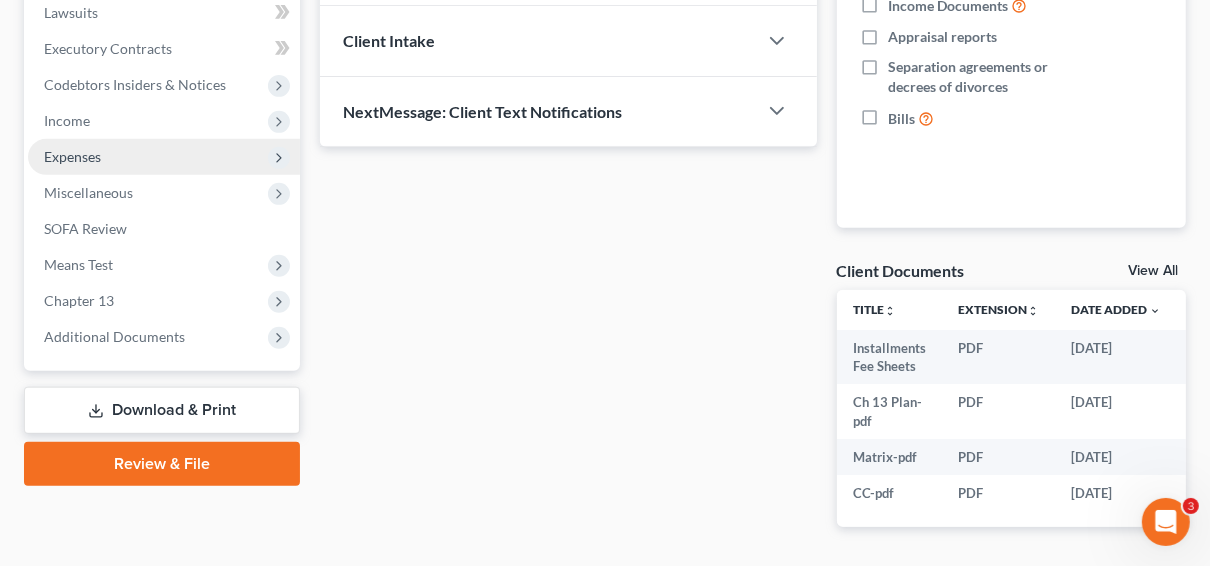 click on "Expenses" at bounding box center (72, 156) 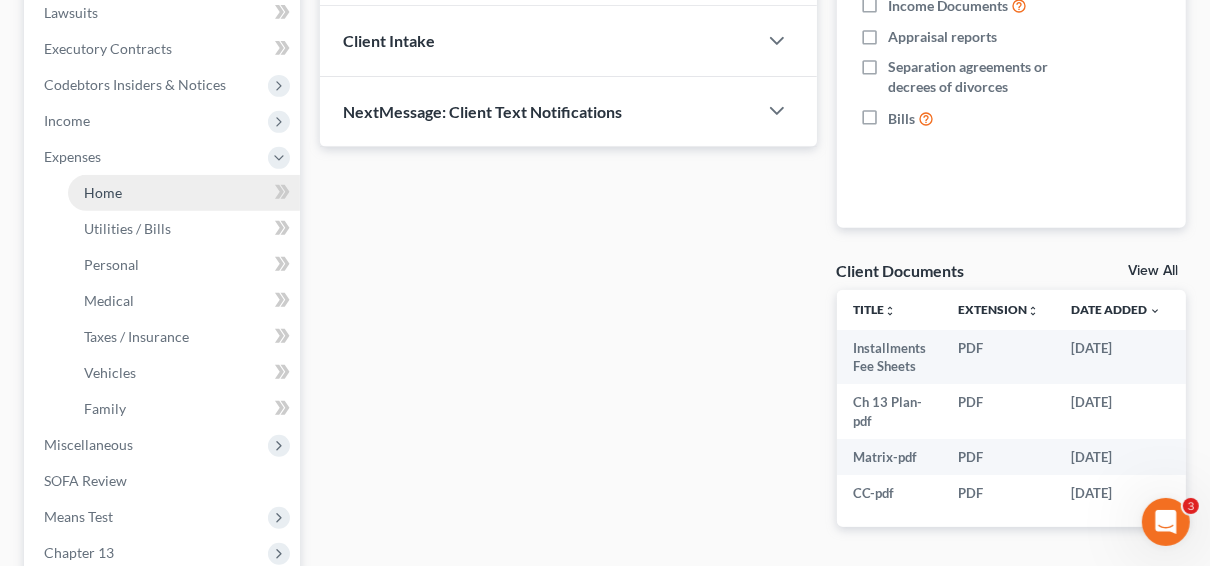click on "Home" at bounding box center (103, 192) 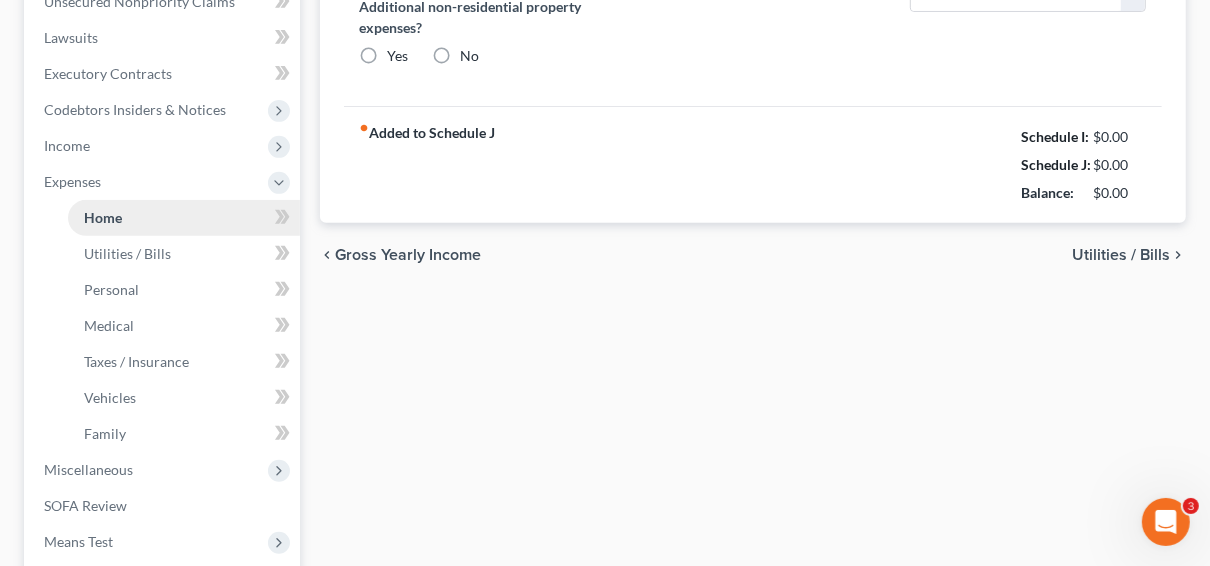 type on "833.00" 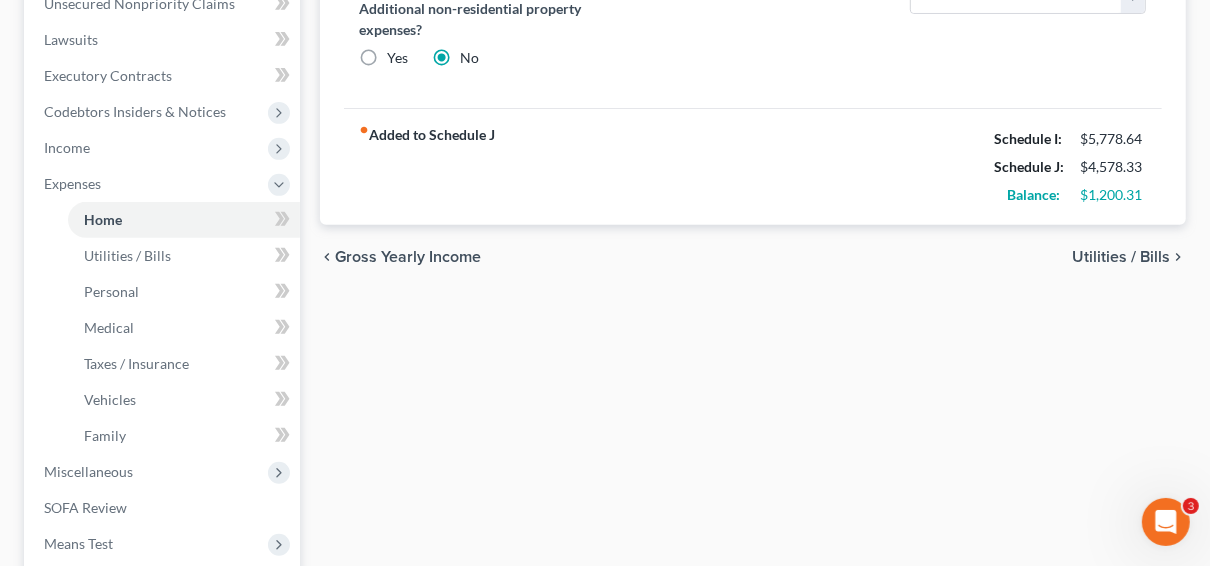 scroll, scrollTop: 640, scrollLeft: 0, axis: vertical 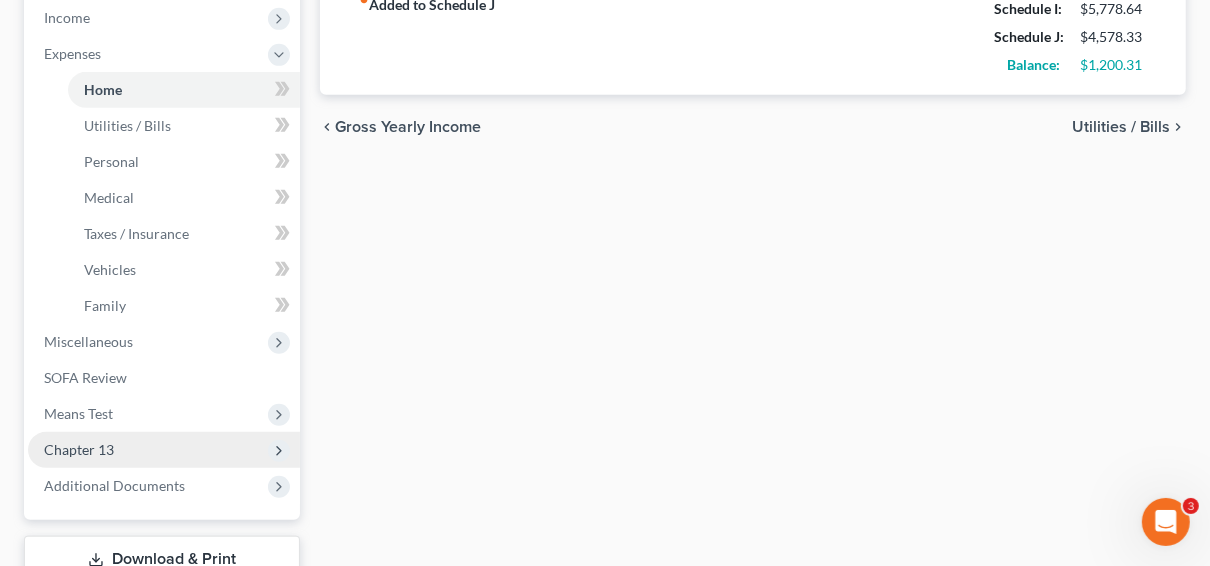 click on "Chapter 13" at bounding box center [79, 449] 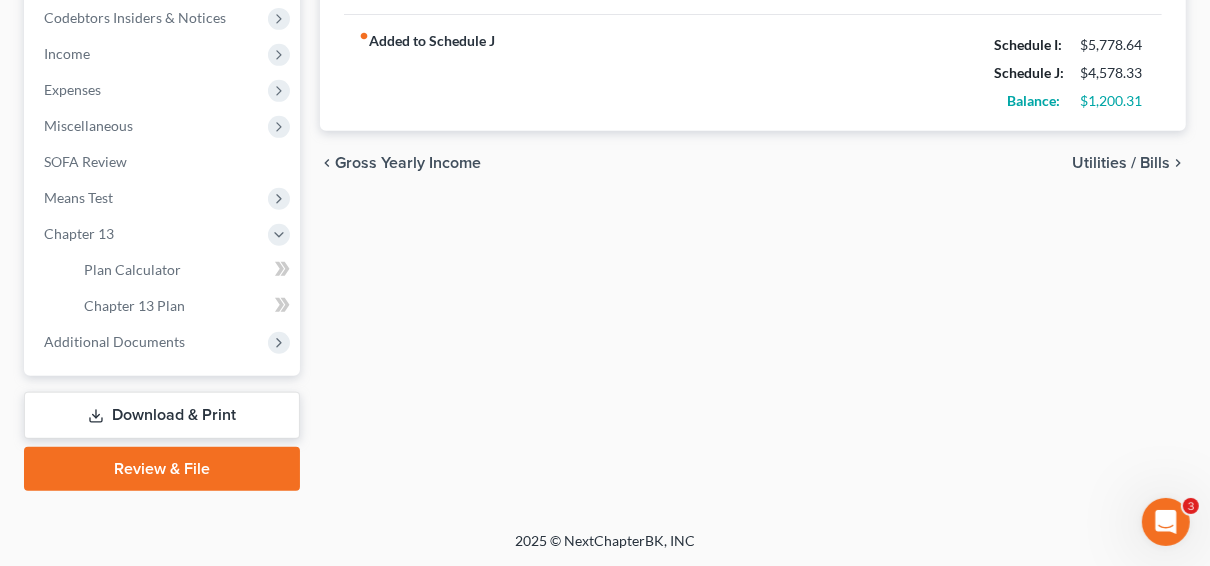 scroll, scrollTop: 602, scrollLeft: 0, axis: vertical 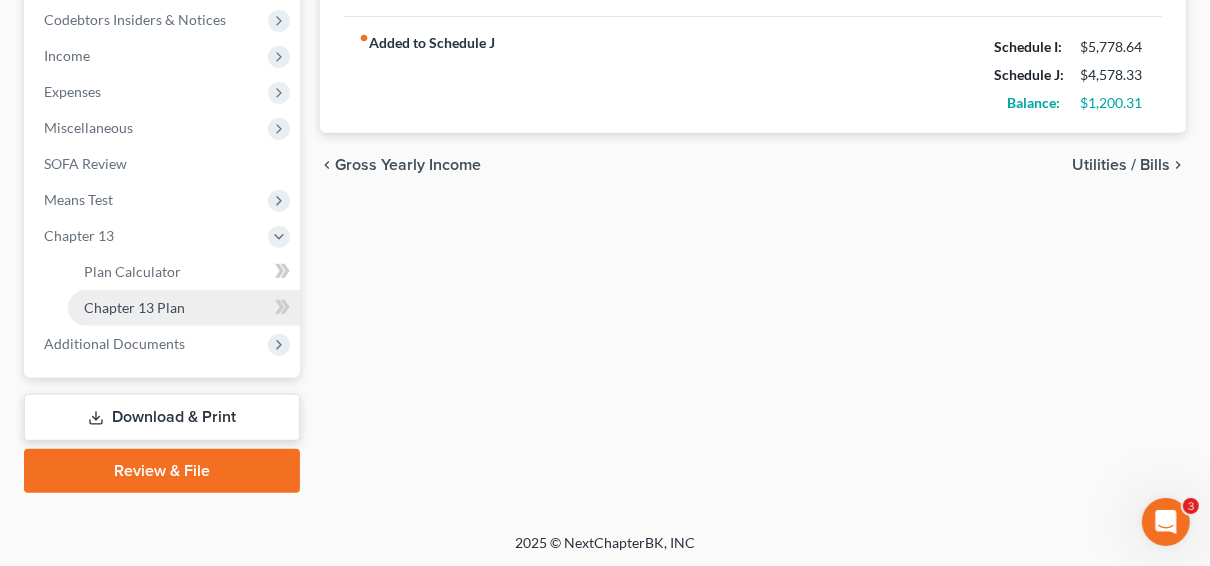 click on "Chapter 13 Plan" at bounding box center (184, 308) 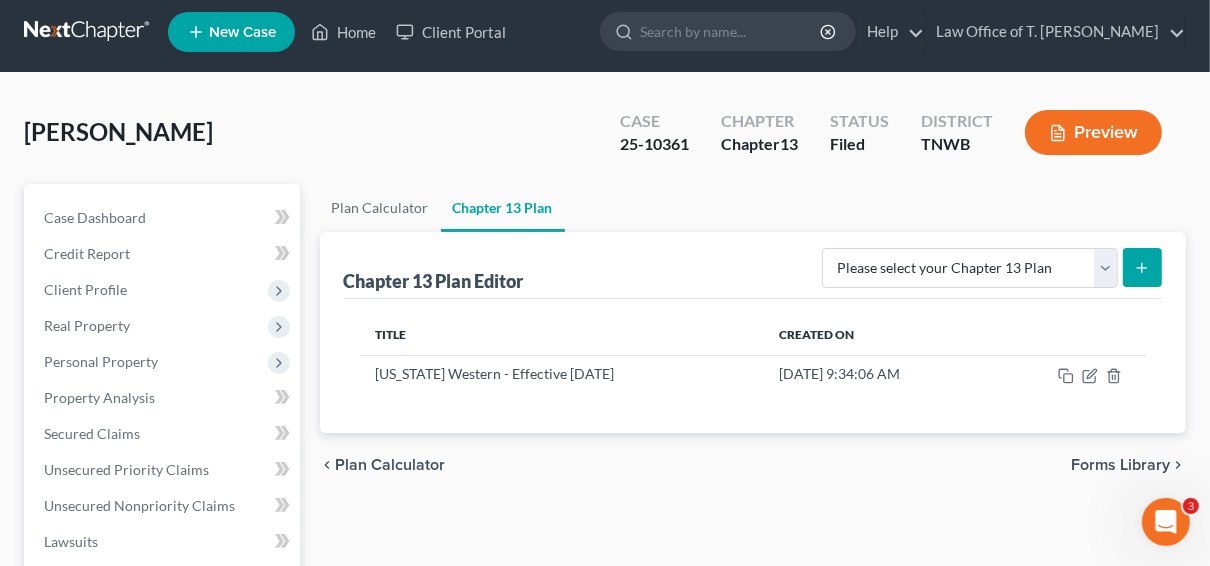 scroll, scrollTop: 0, scrollLeft: 0, axis: both 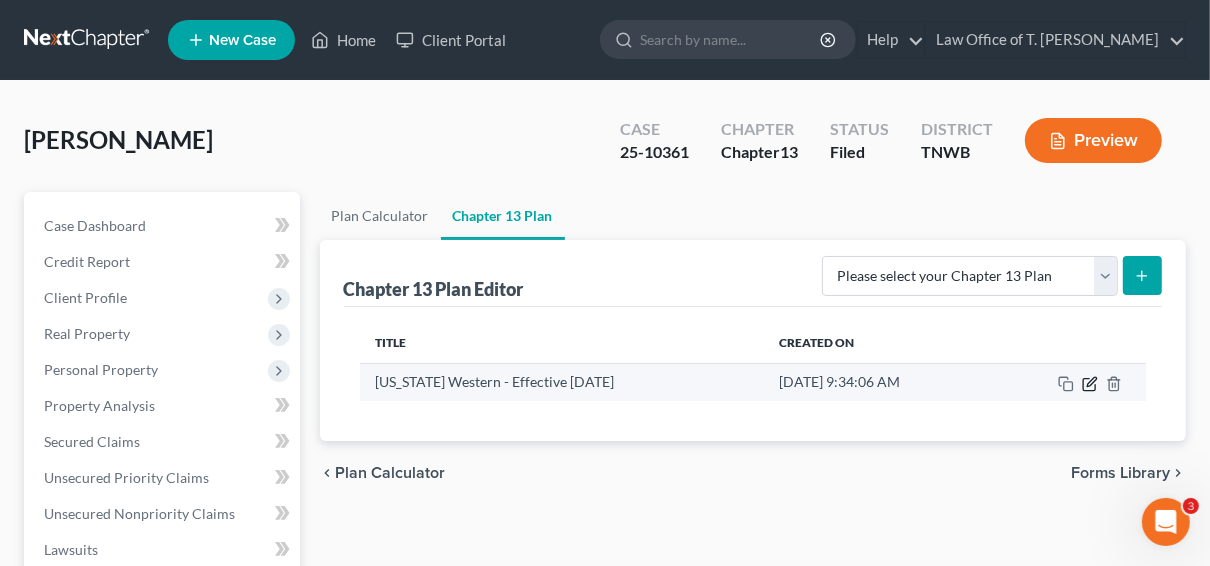 click 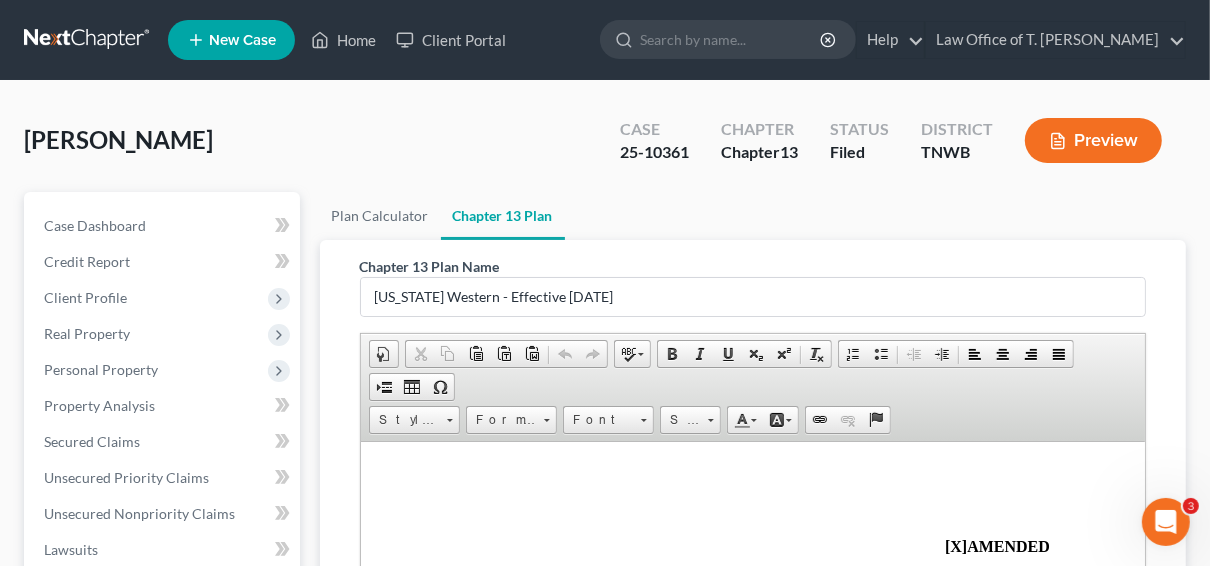 scroll, scrollTop: 0, scrollLeft: 0, axis: both 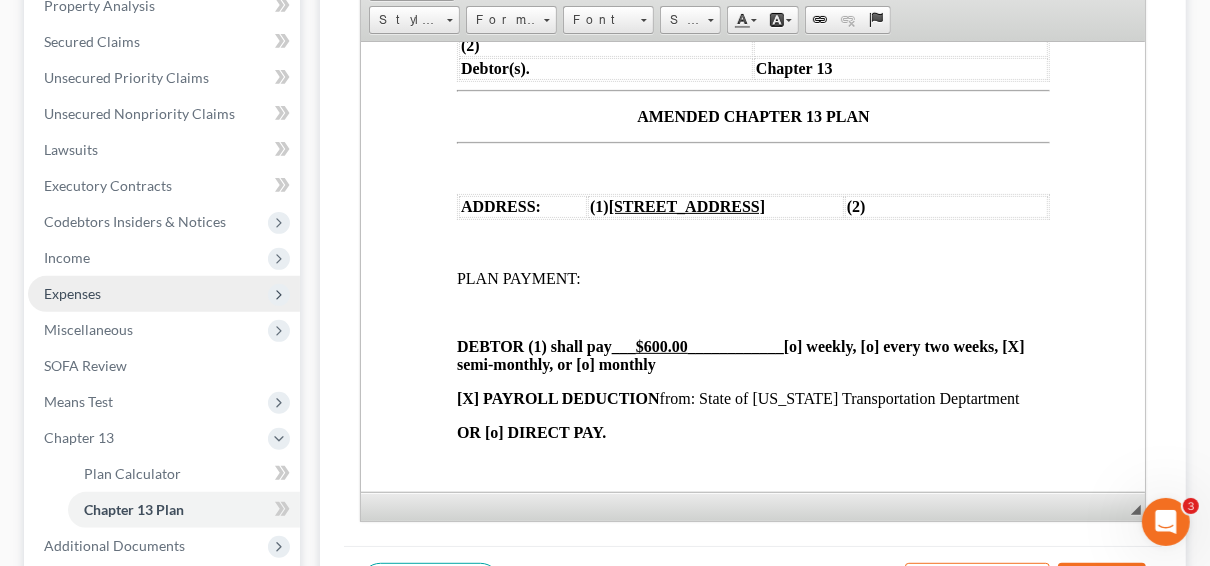 click on "Expenses" at bounding box center [72, 293] 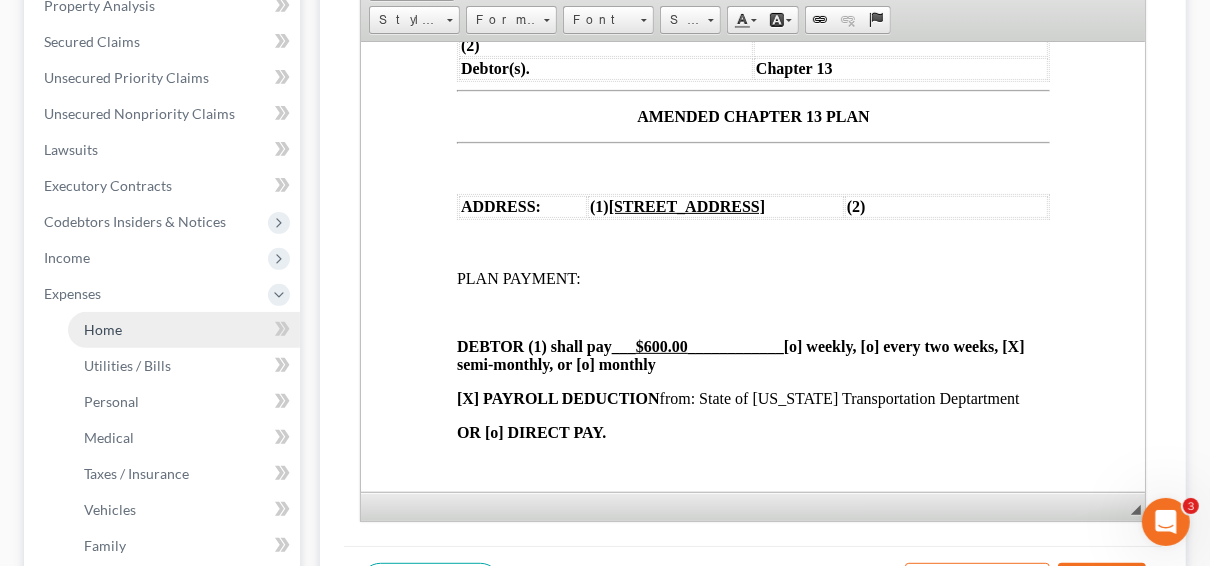 click on "Home" at bounding box center [184, 330] 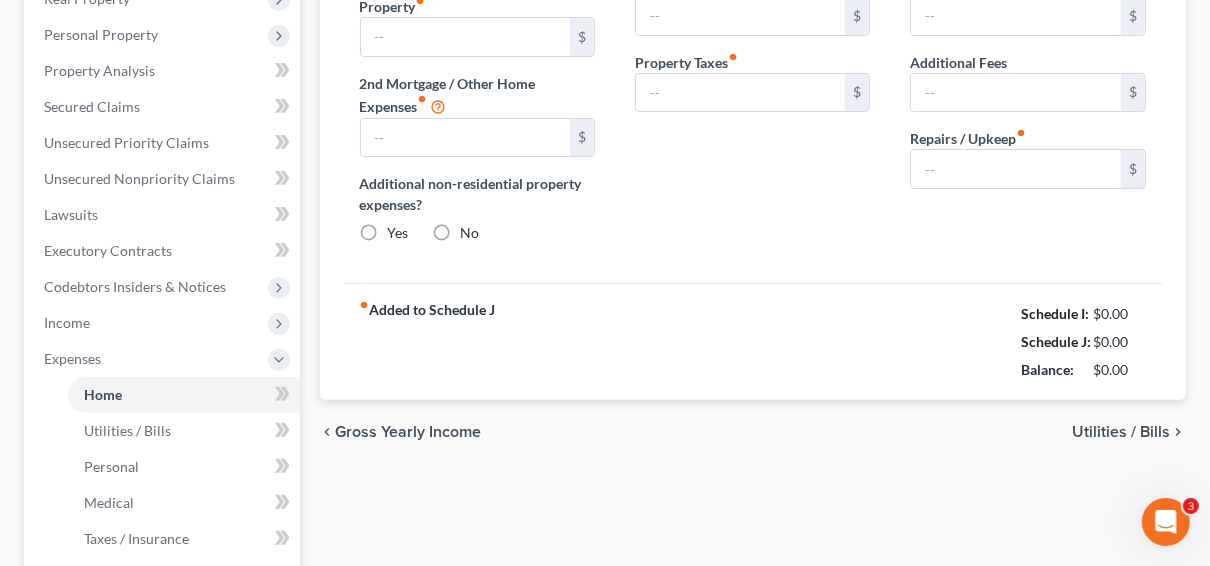 type on "833.00" 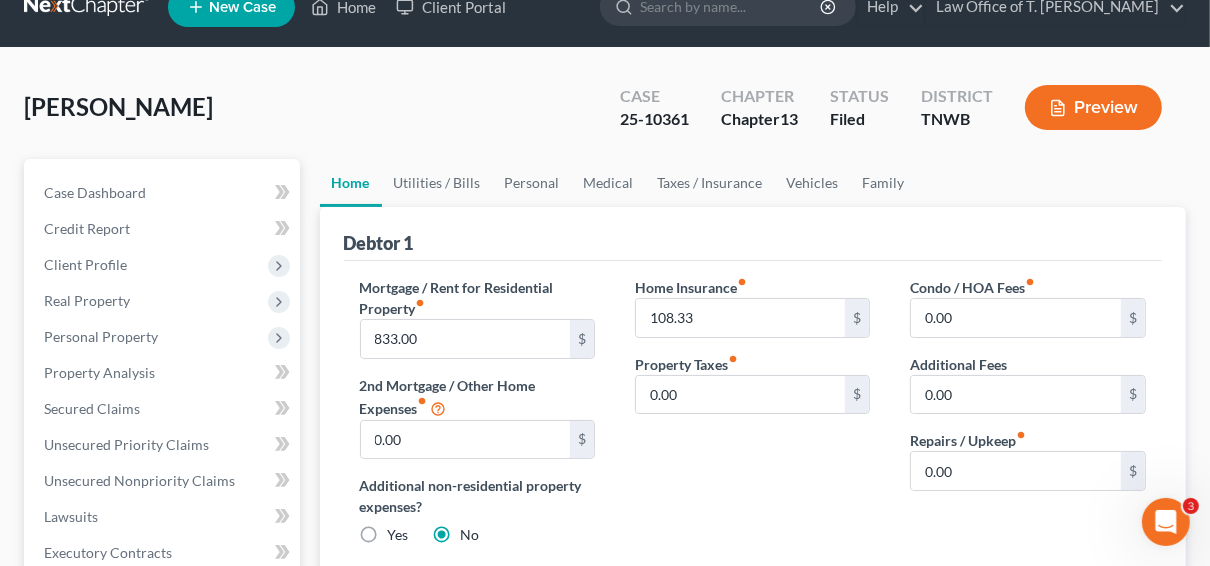scroll, scrollTop: 0, scrollLeft: 0, axis: both 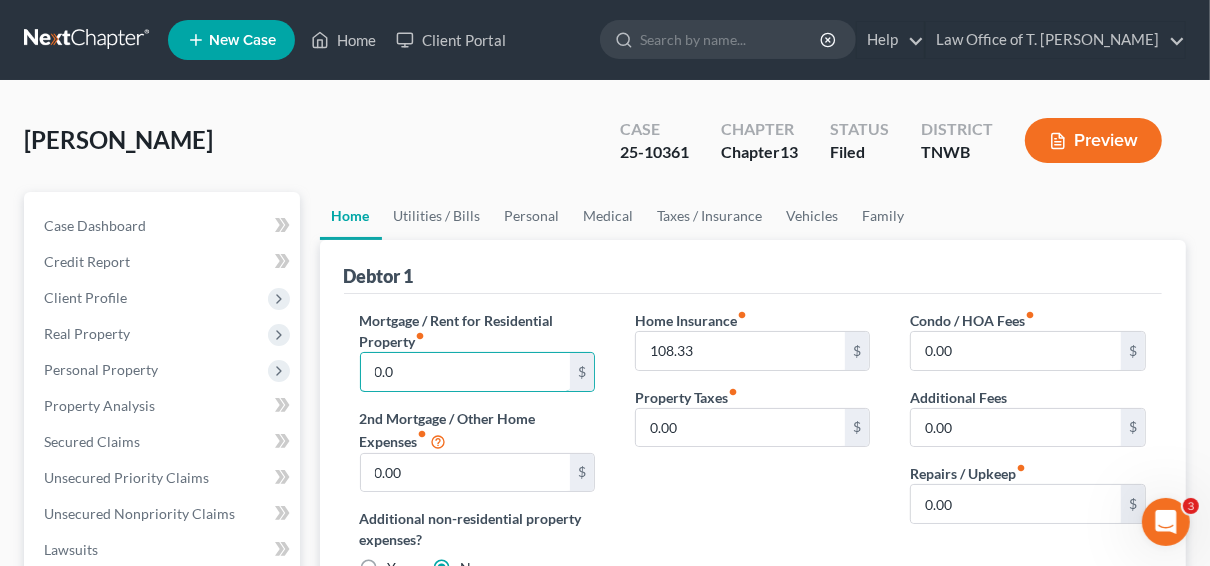 type on "0.00" 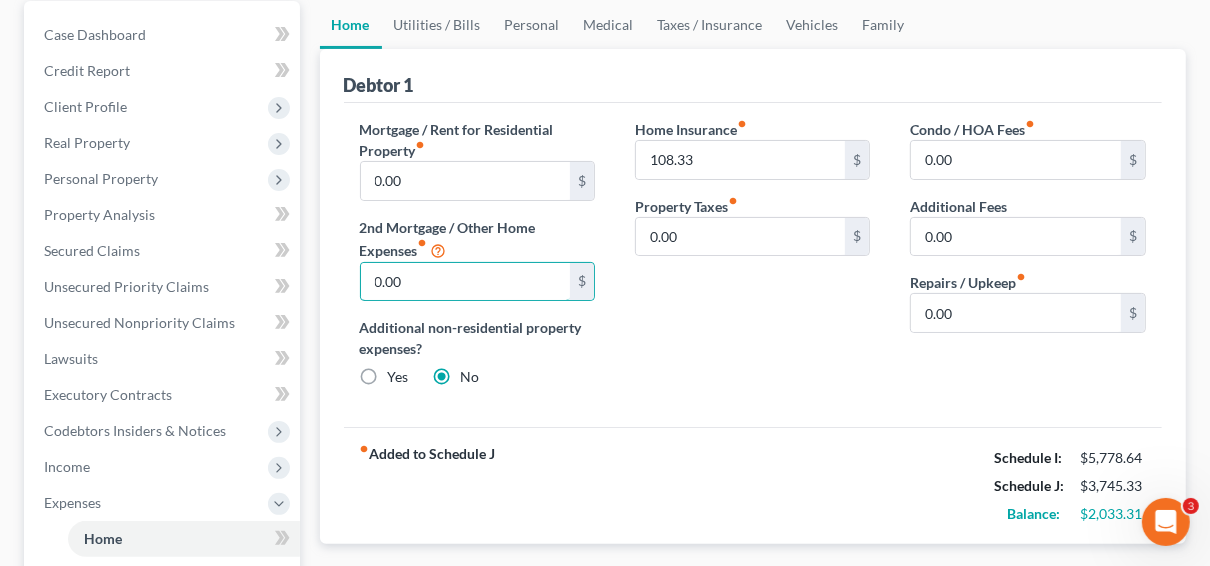 scroll, scrollTop: 160, scrollLeft: 0, axis: vertical 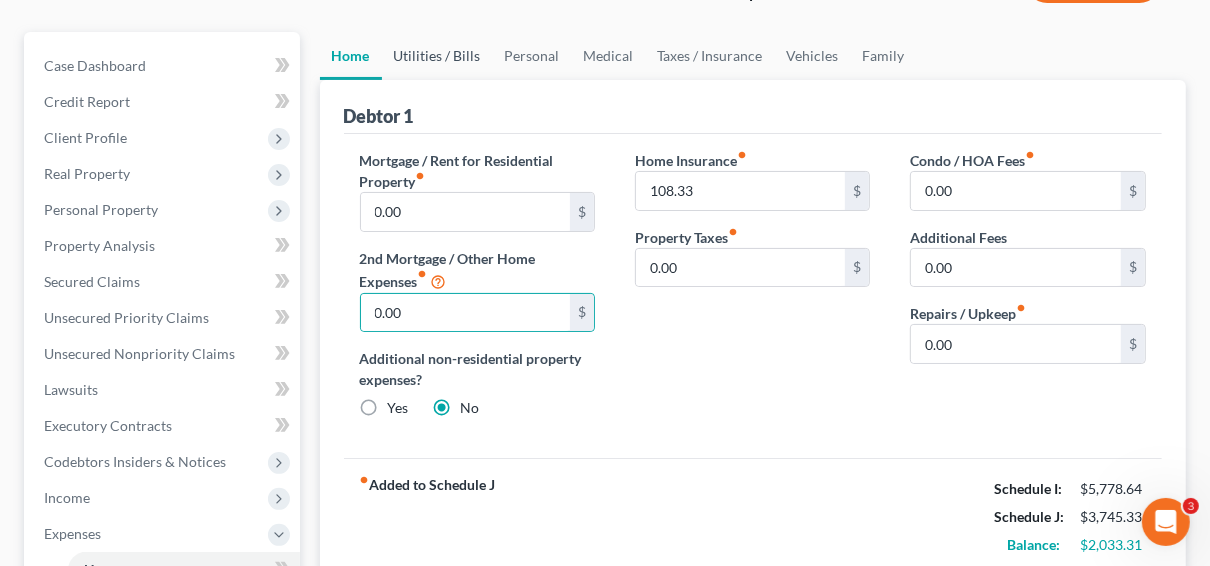 click on "Utilities / Bills" at bounding box center [437, 56] 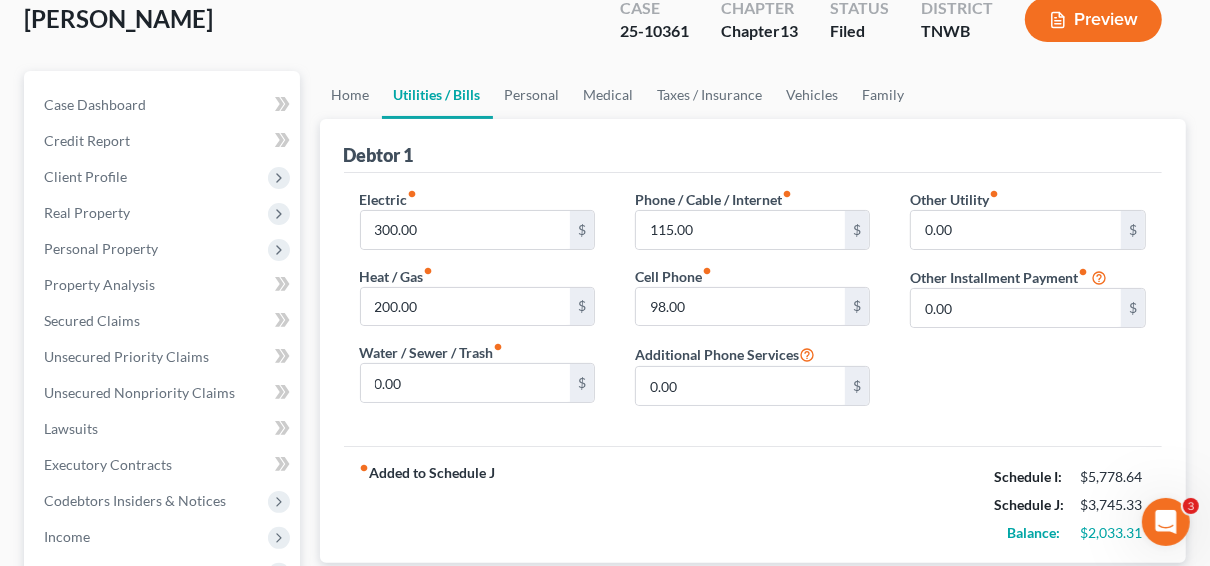 scroll, scrollTop: 160, scrollLeft: 0, axis: vertical 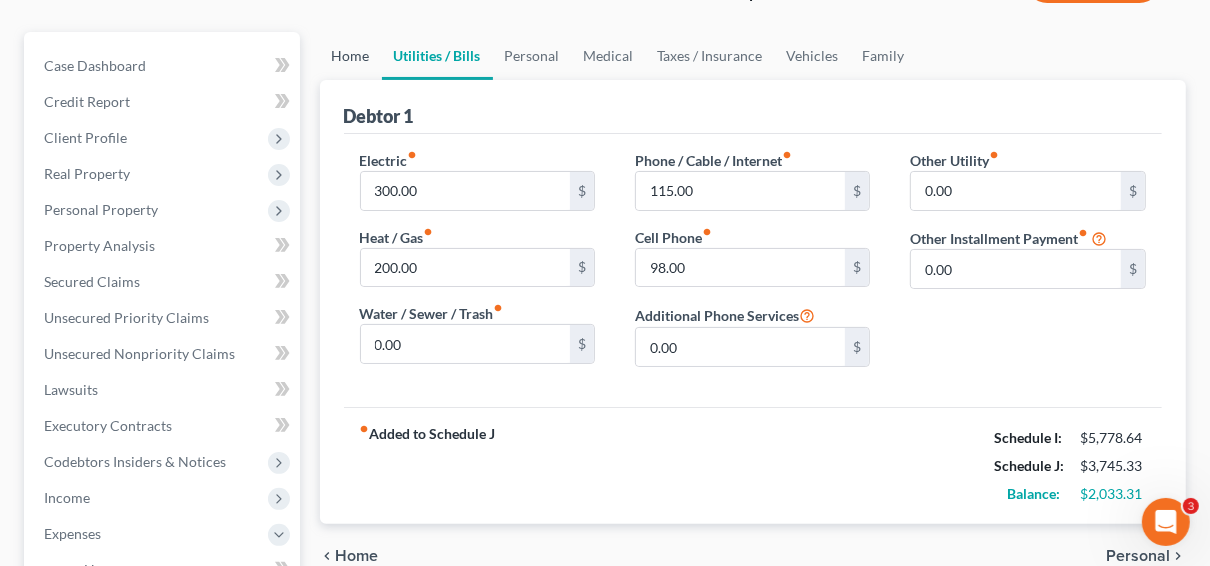 click on "Home" at bounding box center (351, 56) 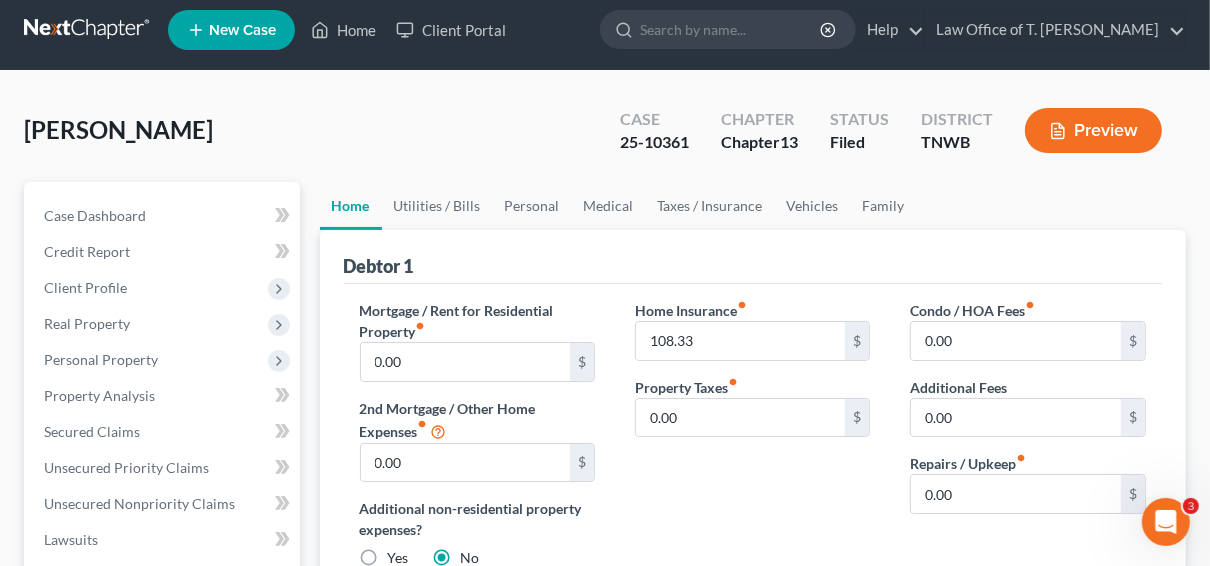 scroll, scrollTop: 0, scrollLeft: 0, axis: both 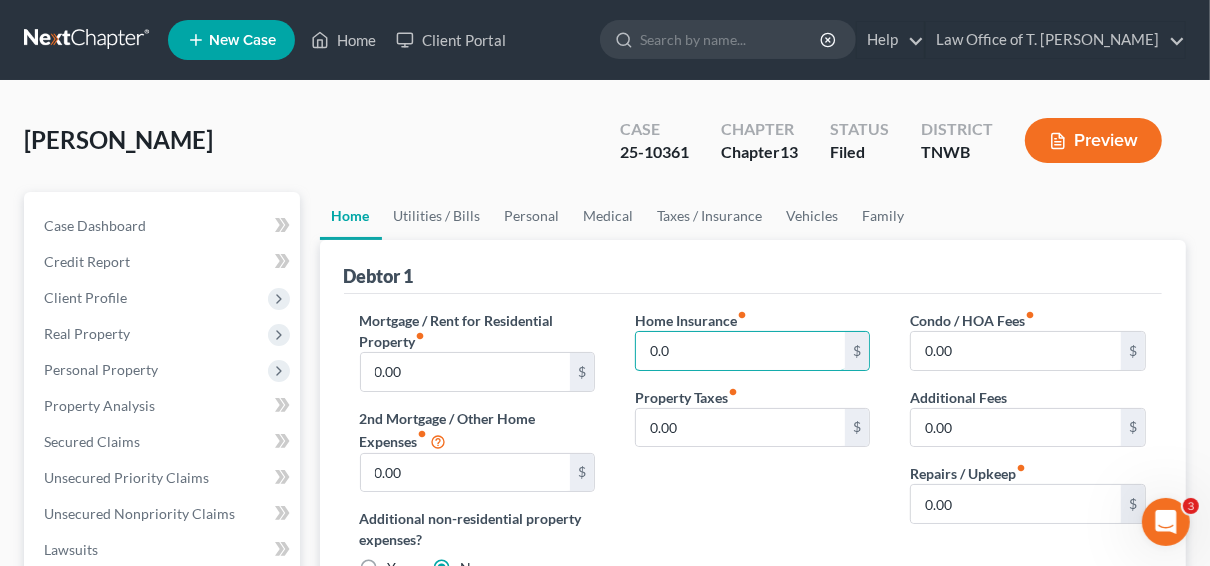 type on "0.00" 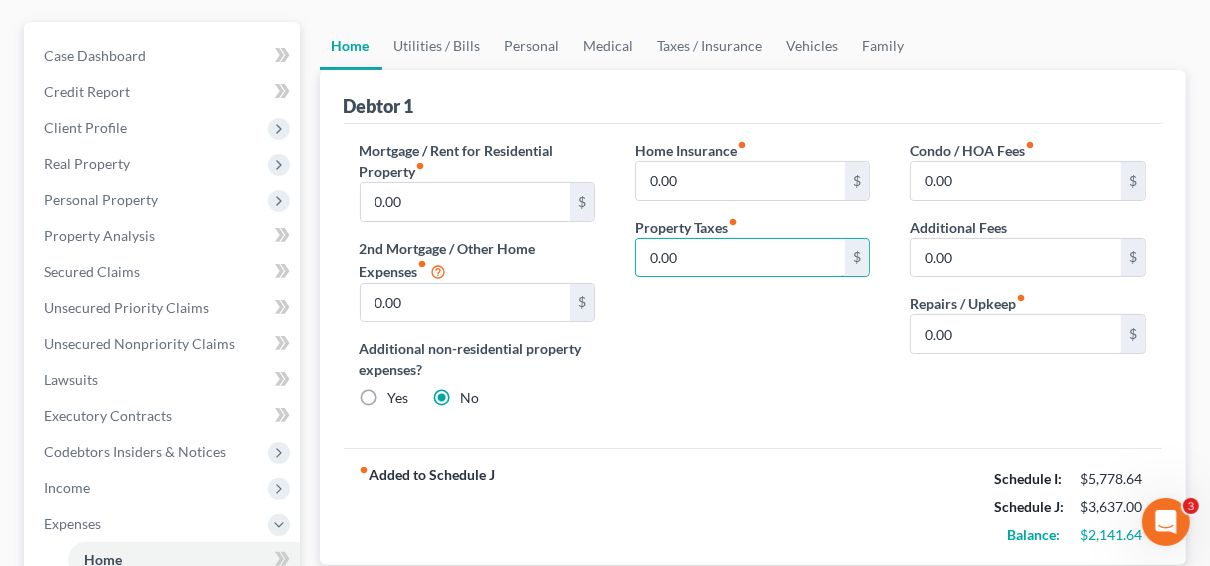 scroll, scrollTop: 160, scrollLeft: 0, axis: vertical 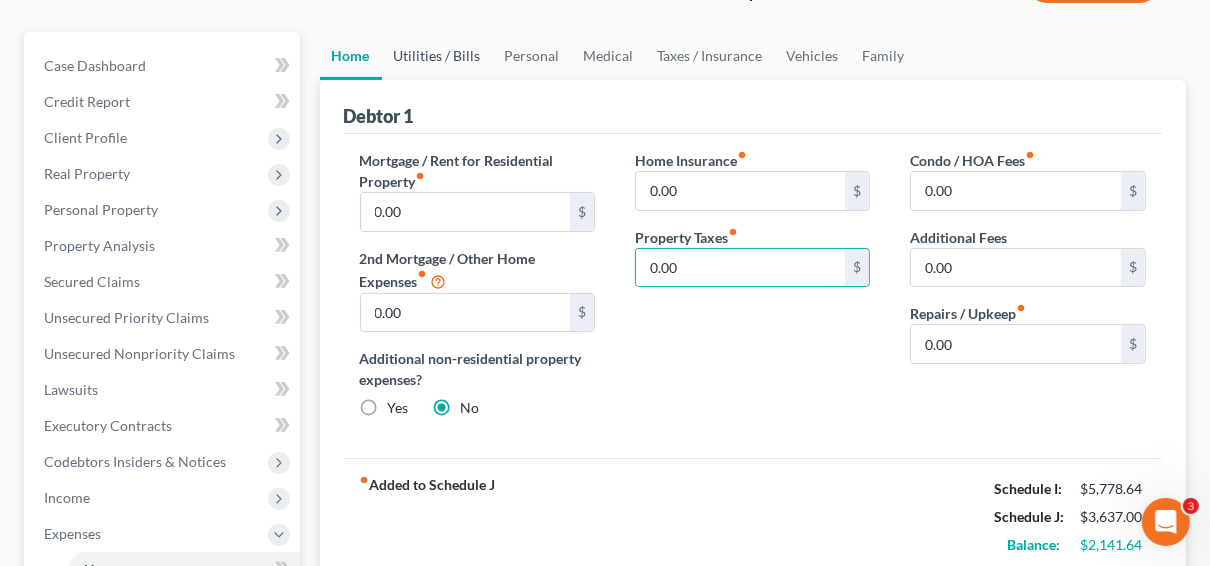 click on "Utilities / Bills" at bounding box center [437, 56] 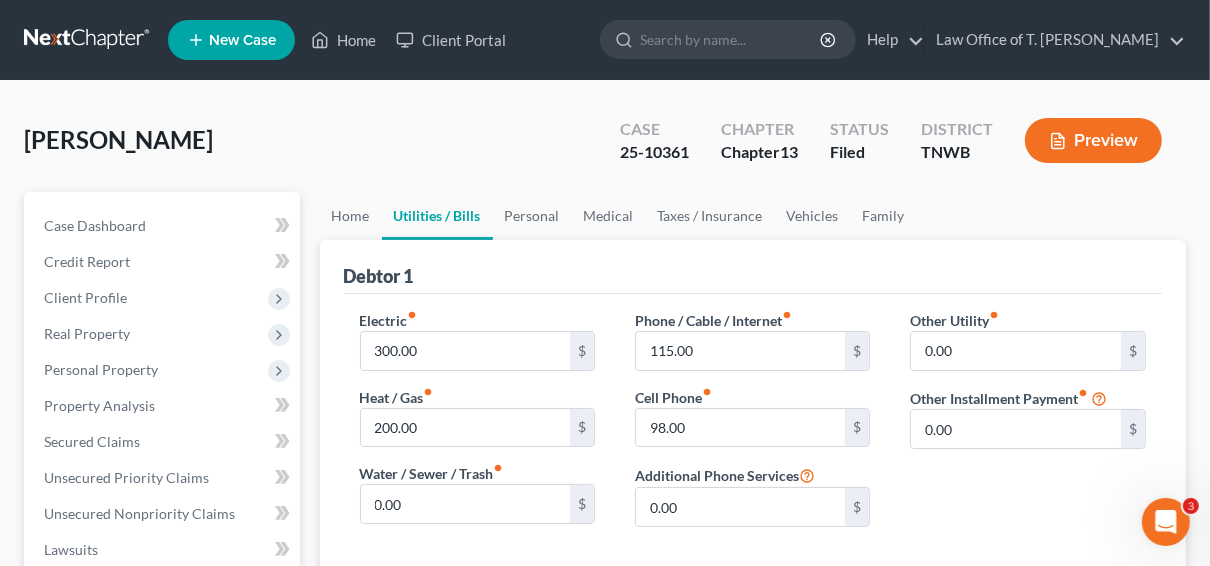 scroll, scrollTop: 80, scrollLeft: 0, axis: vertical 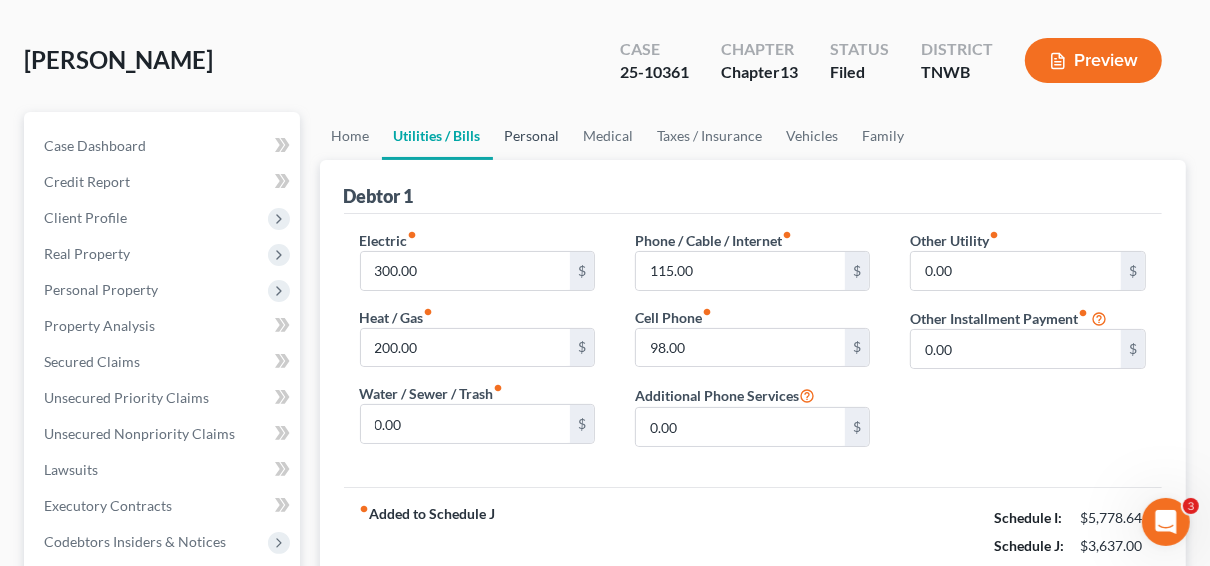 click on "Personal" at bounding box center [532, 136] 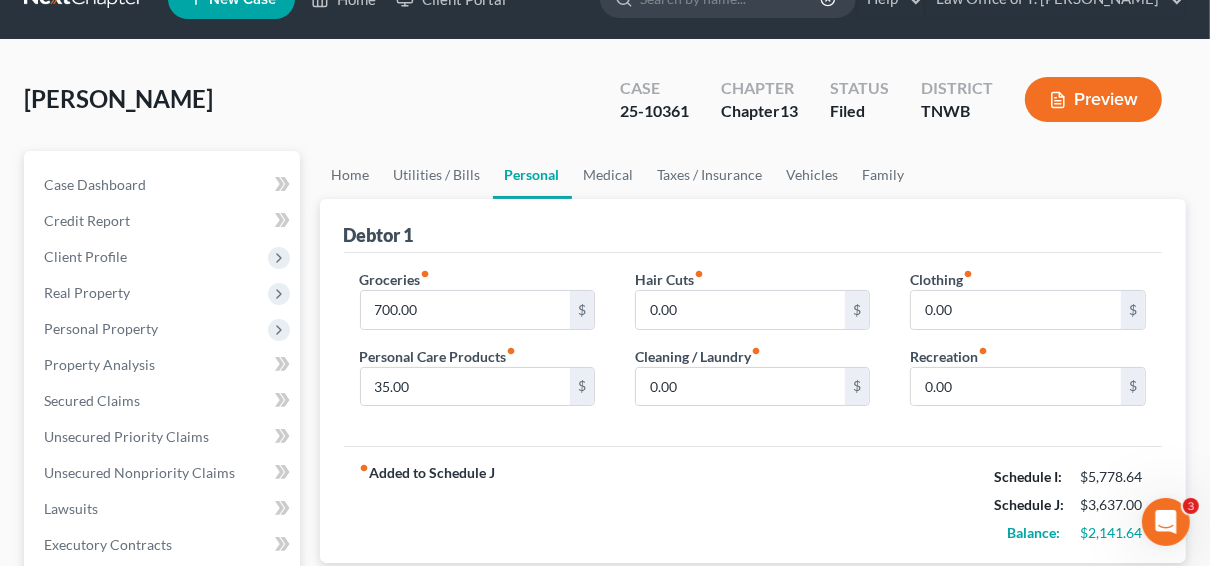 scroll, scrollTop: 80, scrollLeft: 0, axis: vertical 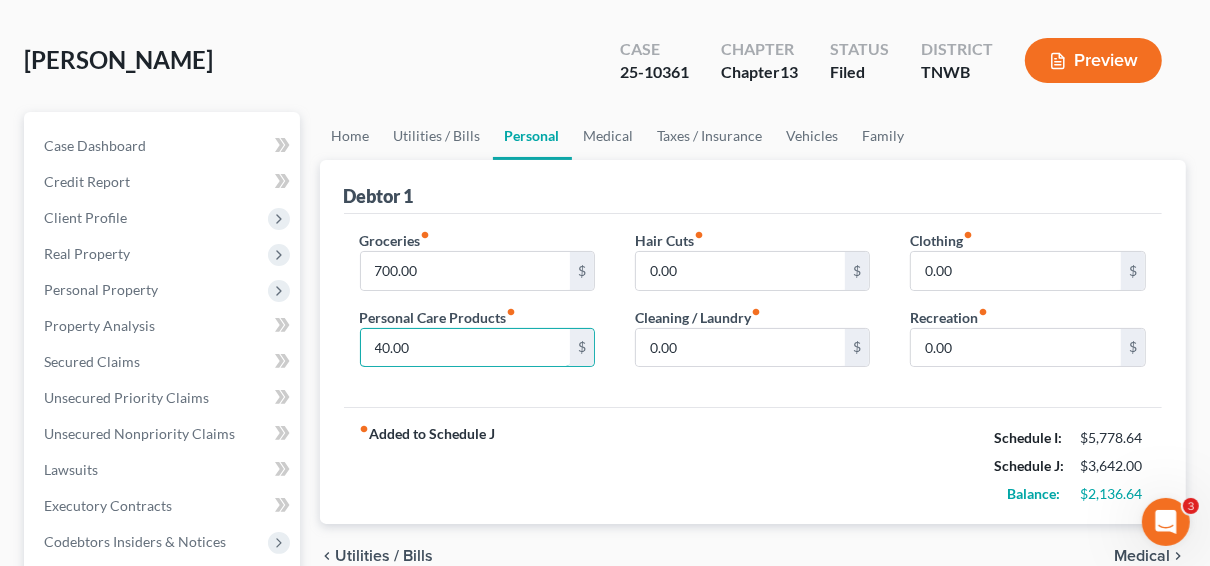 type on "40.00" 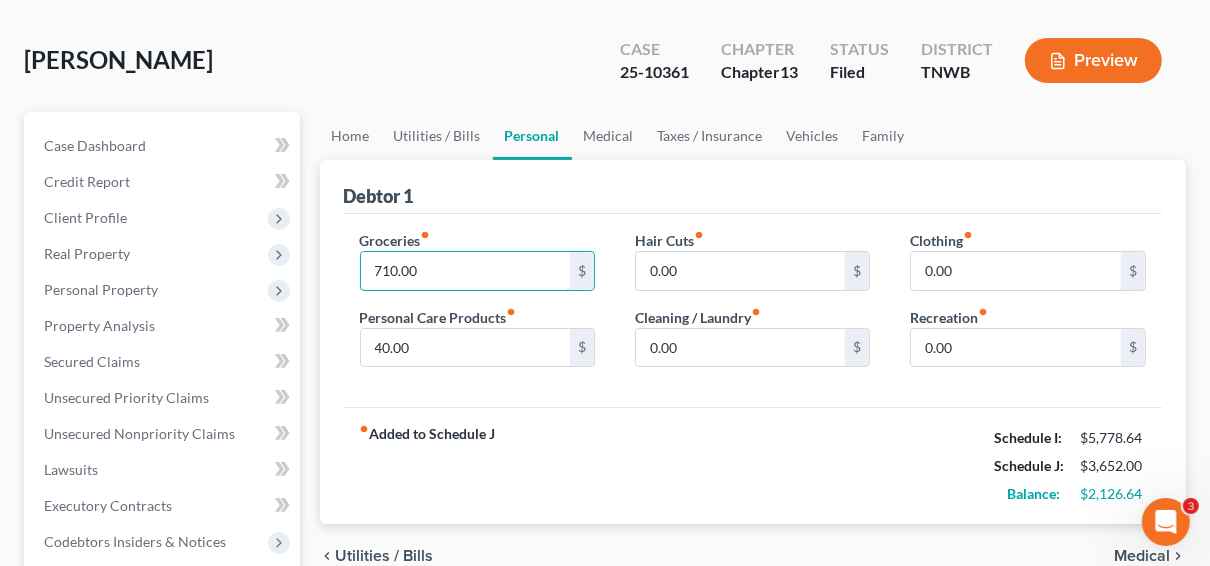 type on "710.00" 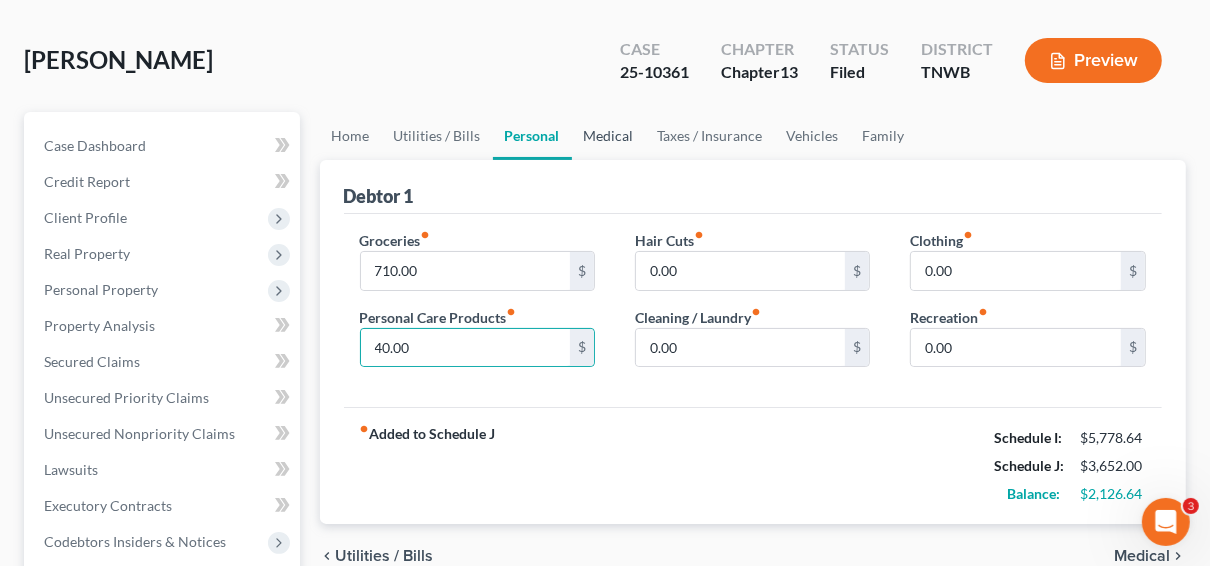 click on "Medical" at bounding box center [609, 136] 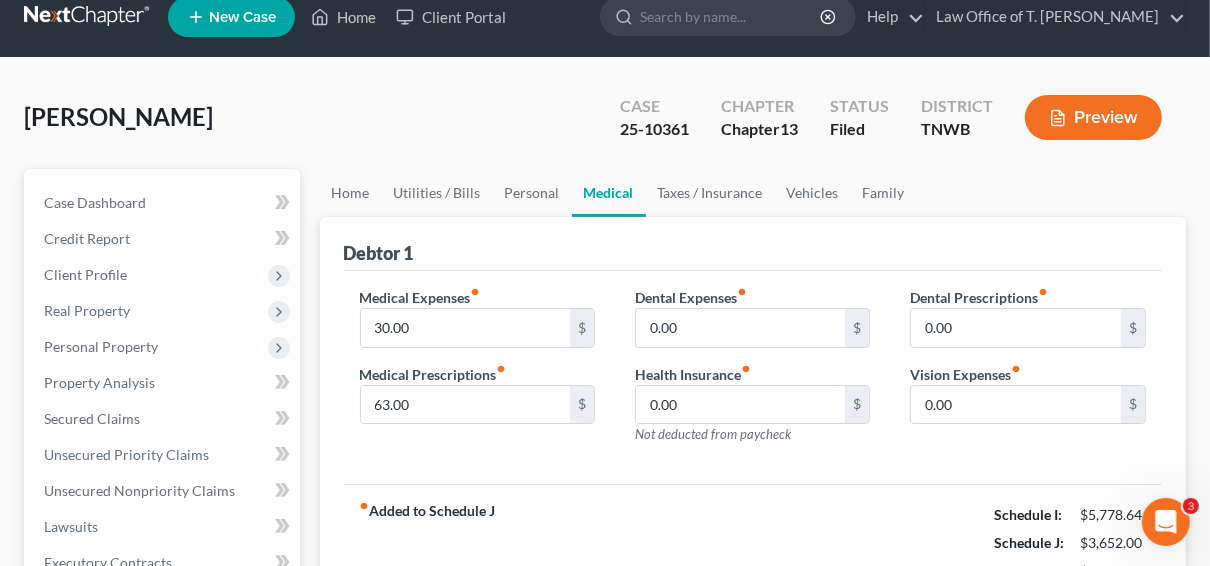 scroll, scrollTop: 0, scrollLeft: 0, axis: both 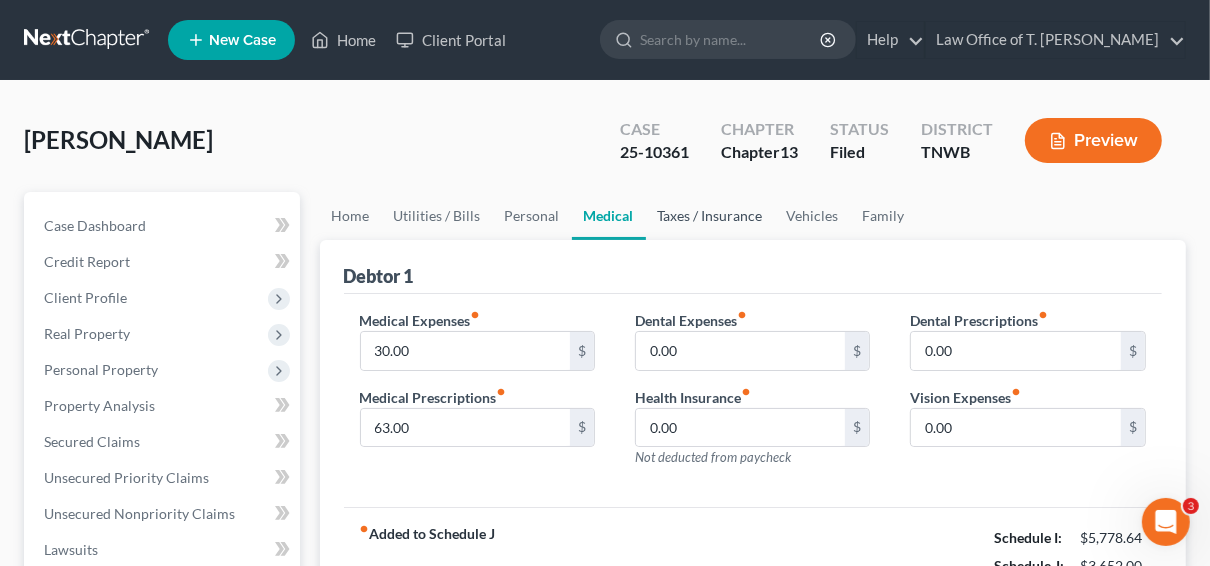 click on "Taxes / Insurance" at bounding box center [710, 216] 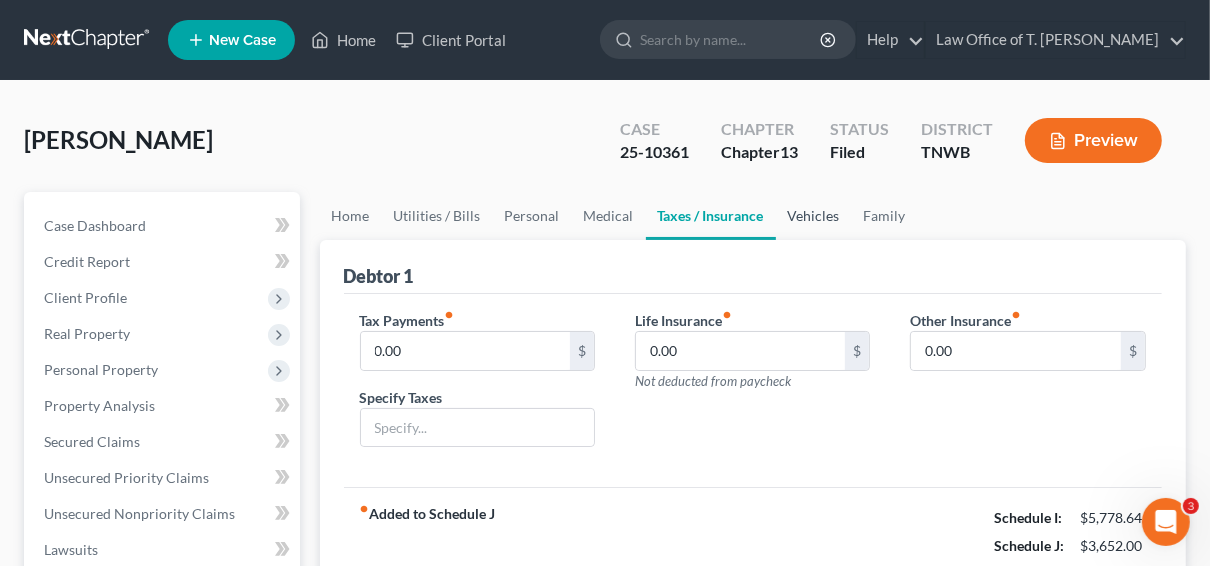 click on "Vehicles" at bounding box center (814, 216) 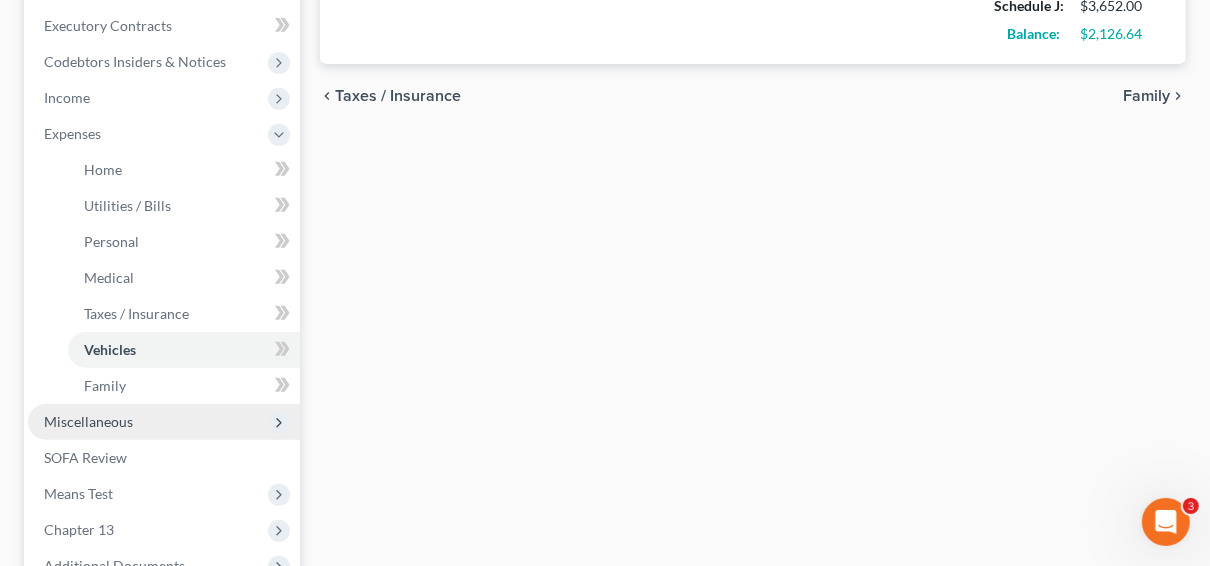 scroll, scrollTop: 782, scrollLeft: 0, axis: vertical 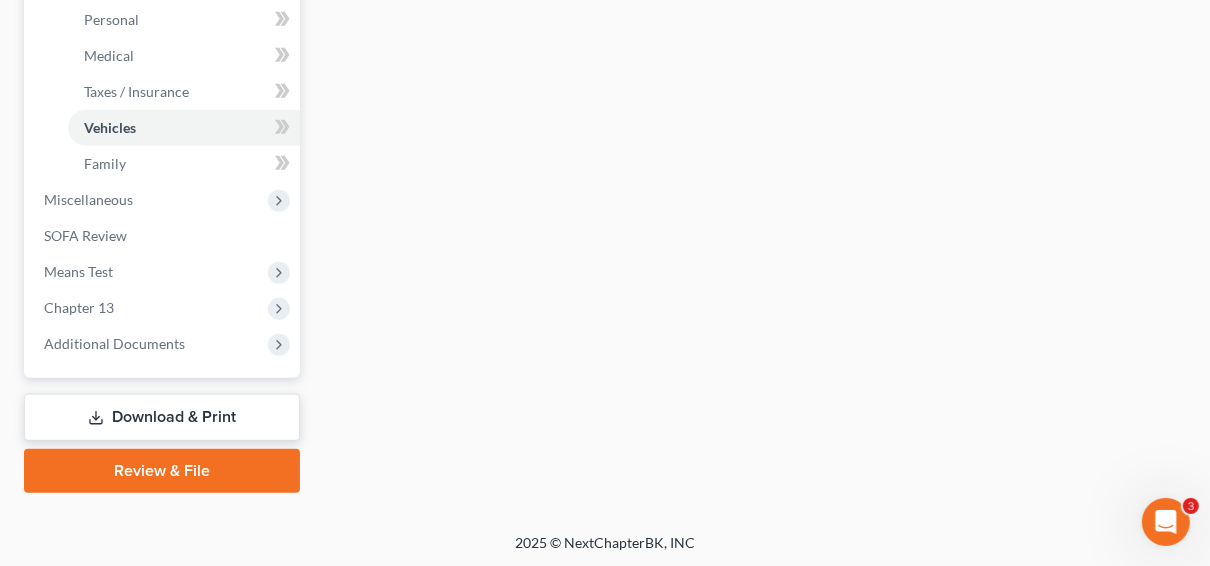 click on "Download & Print" at bounding box center (162, 417) 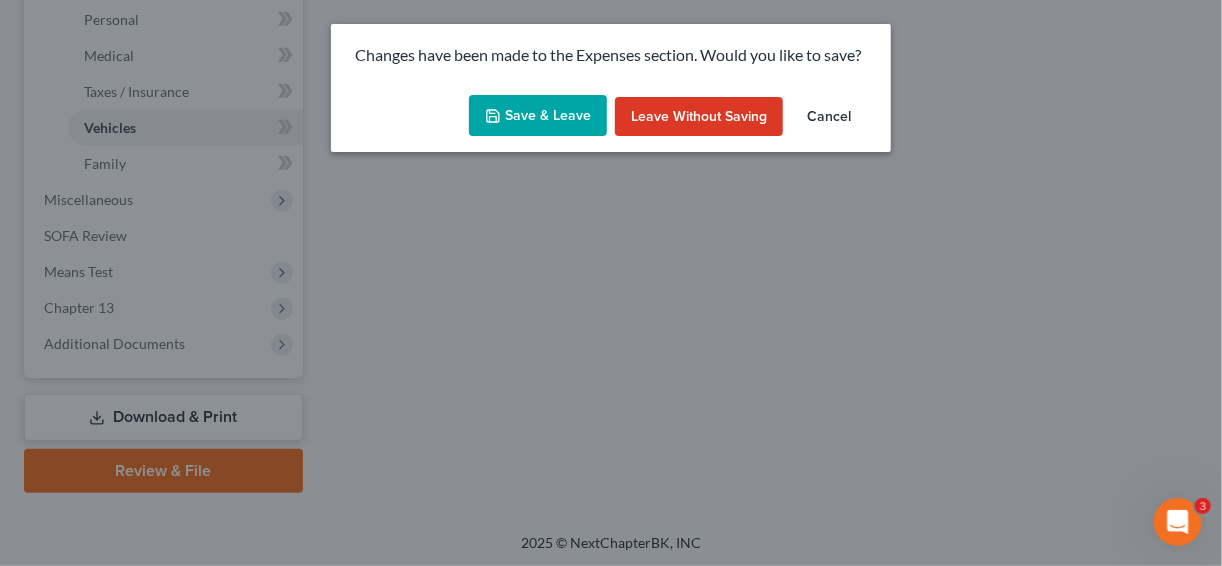 click on "Save & Leave" at bounding box center (538, 116) 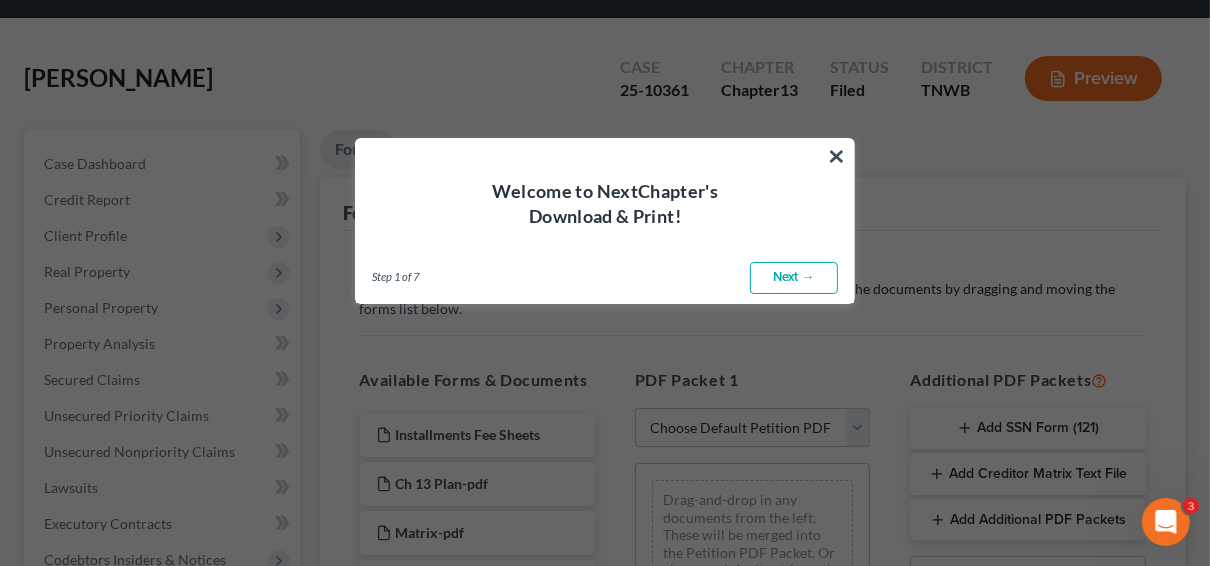 scroll, scrollTop: 0, scrollLeft: 0, axis: both 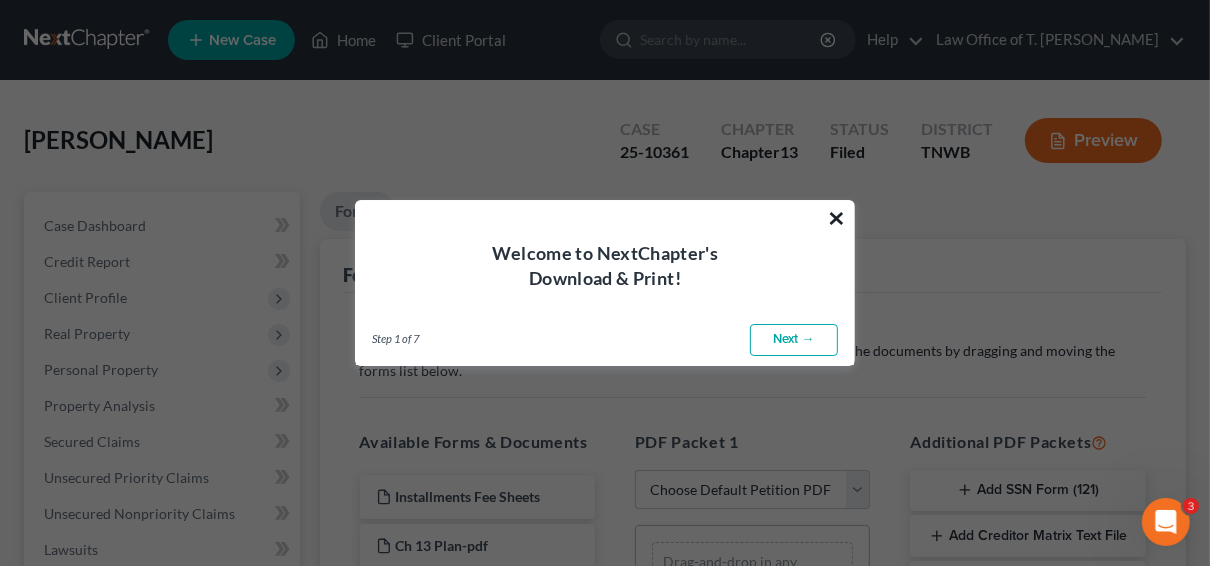 click on "×" at bounding box center [836, 218] 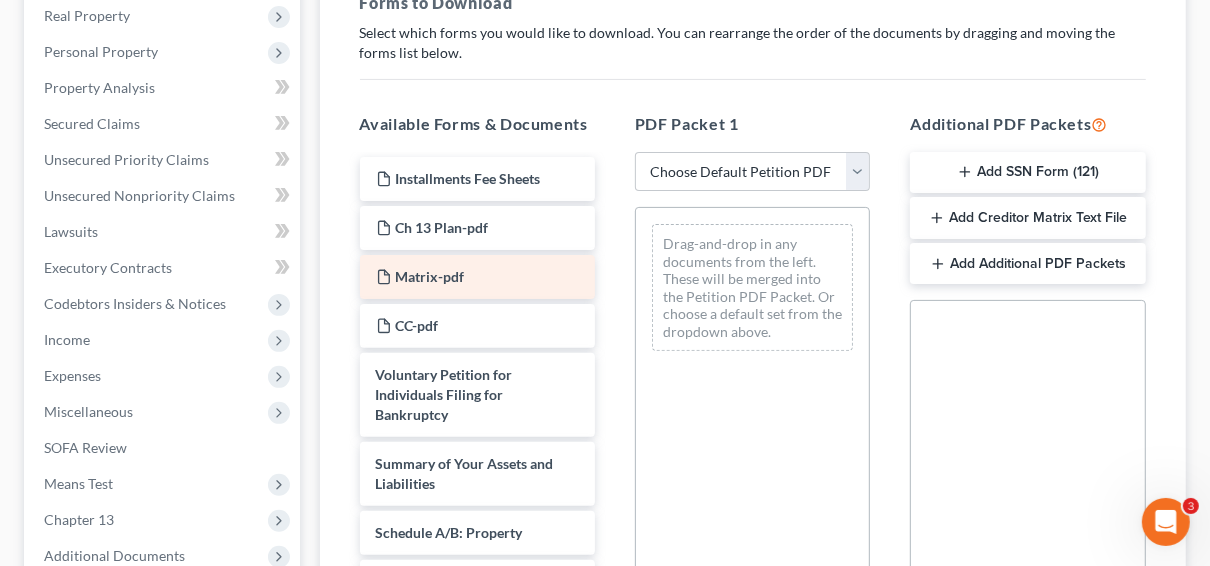scroll, scrollTop: 320, scrollLeft: 0, axis: vertical 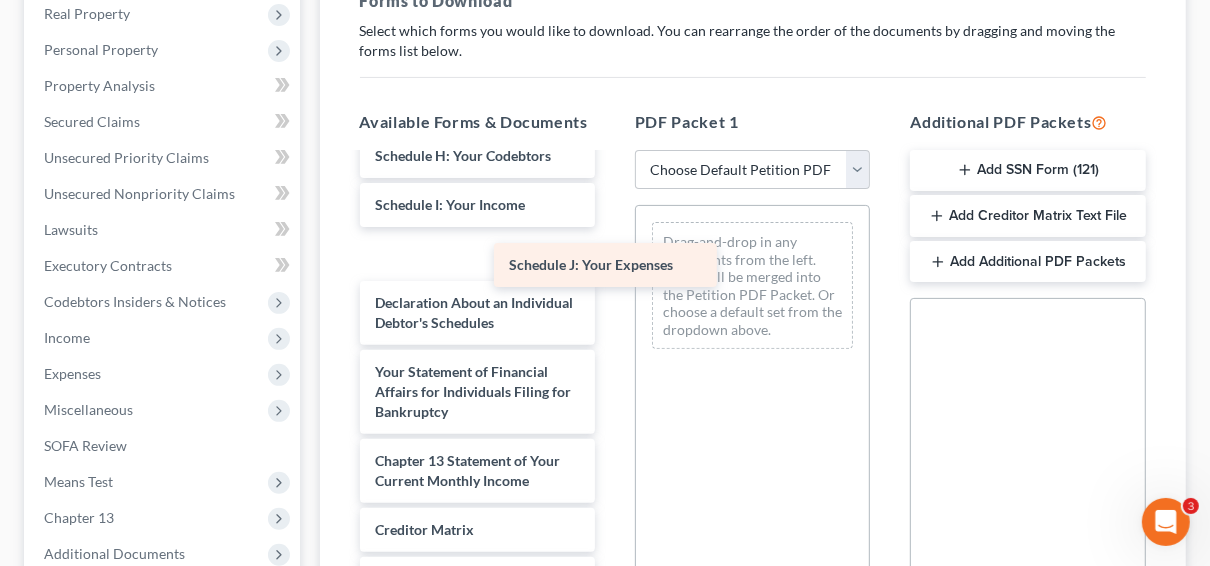 drag, startPoint x: 442, startPoint y: 284, endPoint x: 686, endPoint y: 261, distance: 245.08162 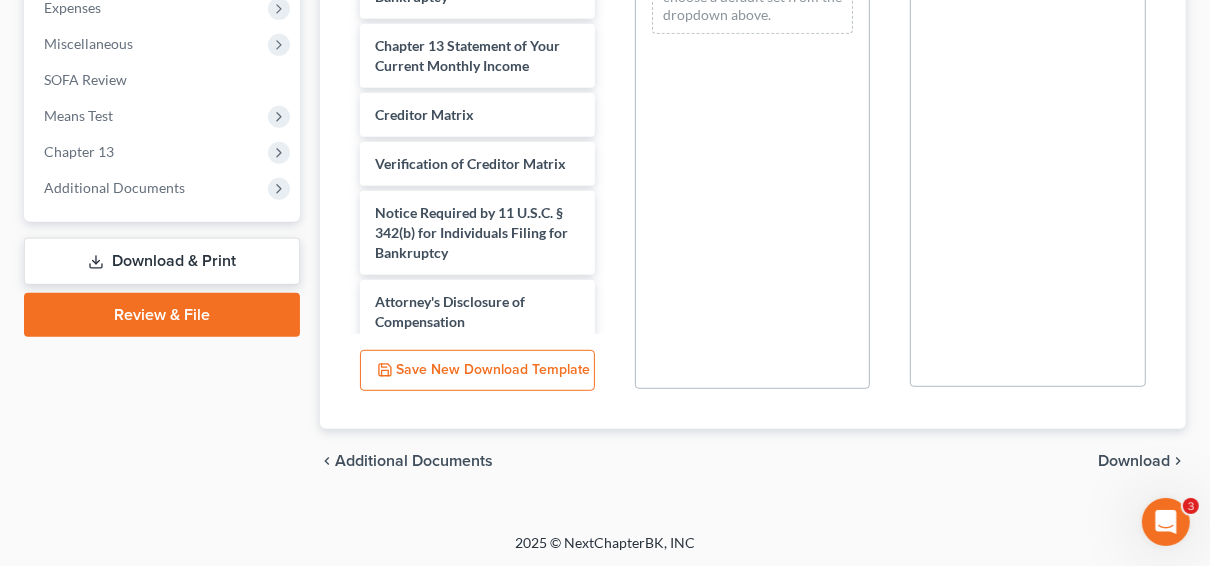 click on "Download" at bounding box center [1134, 461] 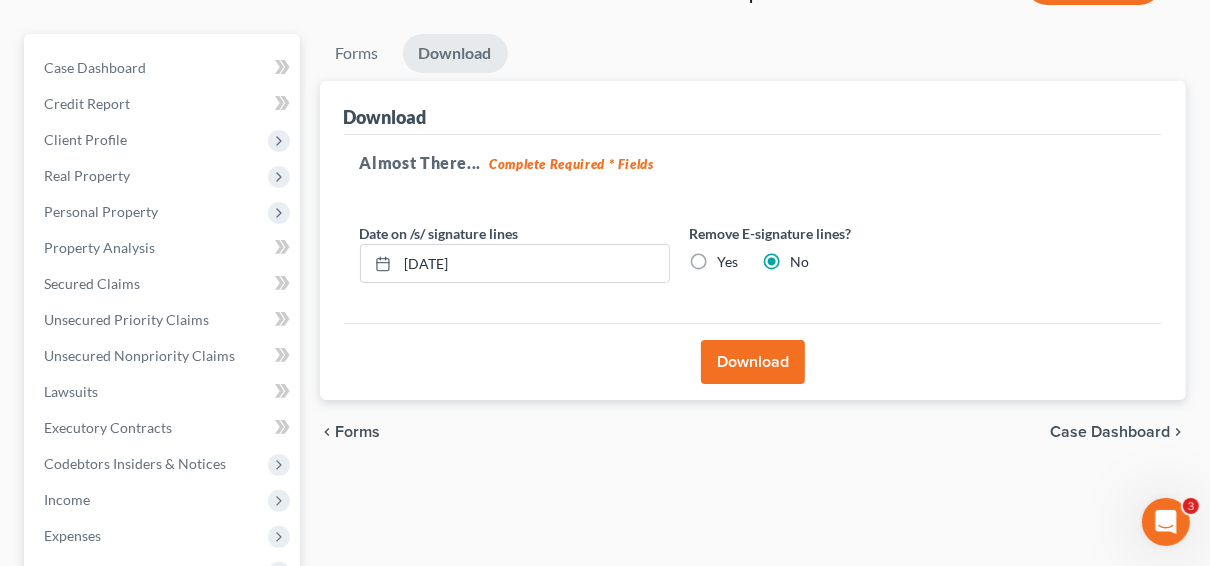 scroll, scrollTop: 130, scrollLeft: 0, axis: vertical 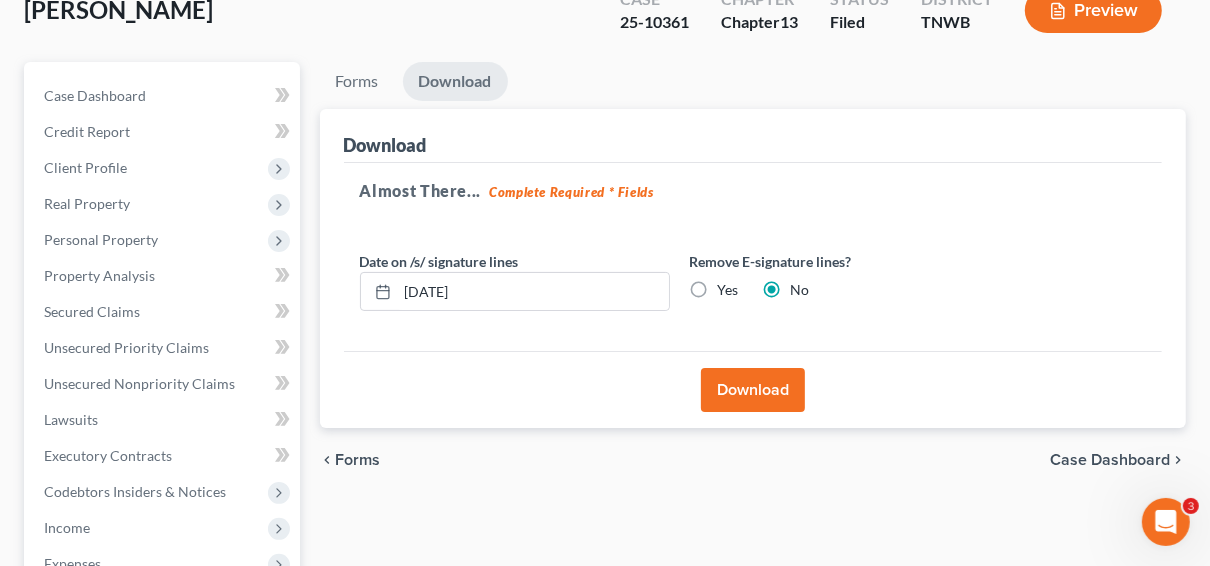 click on "Download" at bounding box center (753, 390) 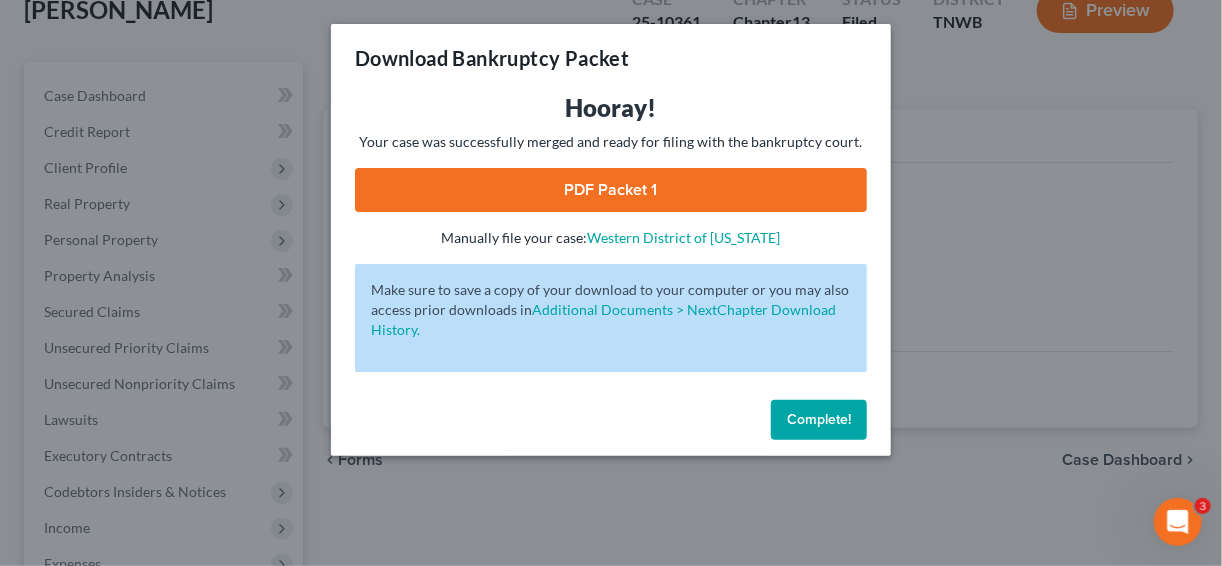 click on "PDF Packet 1" at bounding box center [611, 190] 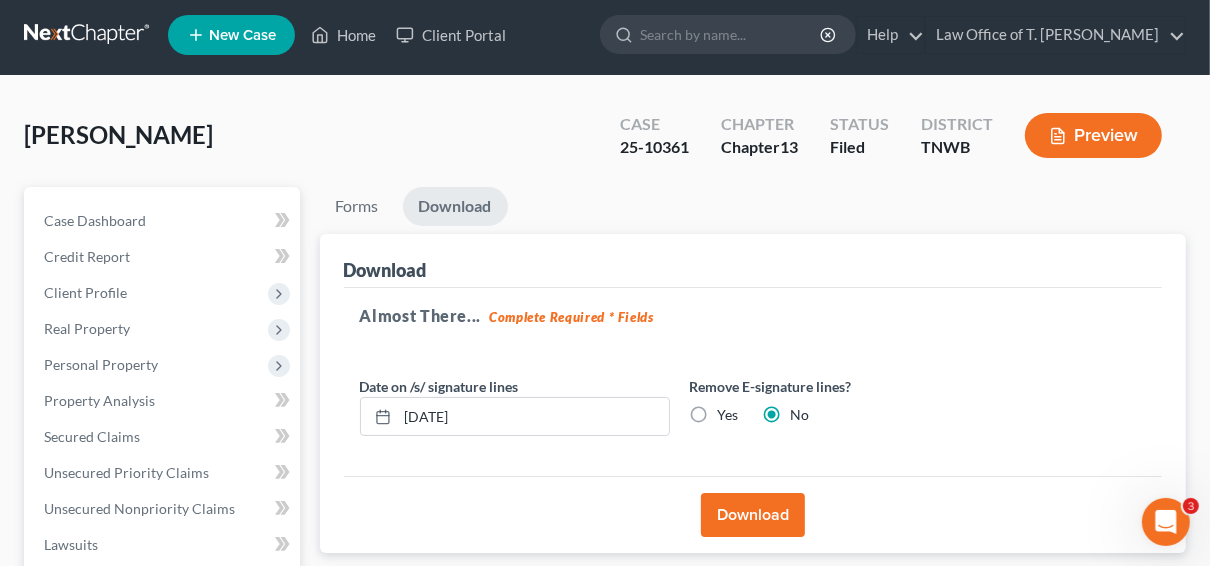 scroll, scrollTop: 0, scrollLeft: 0, axis: both 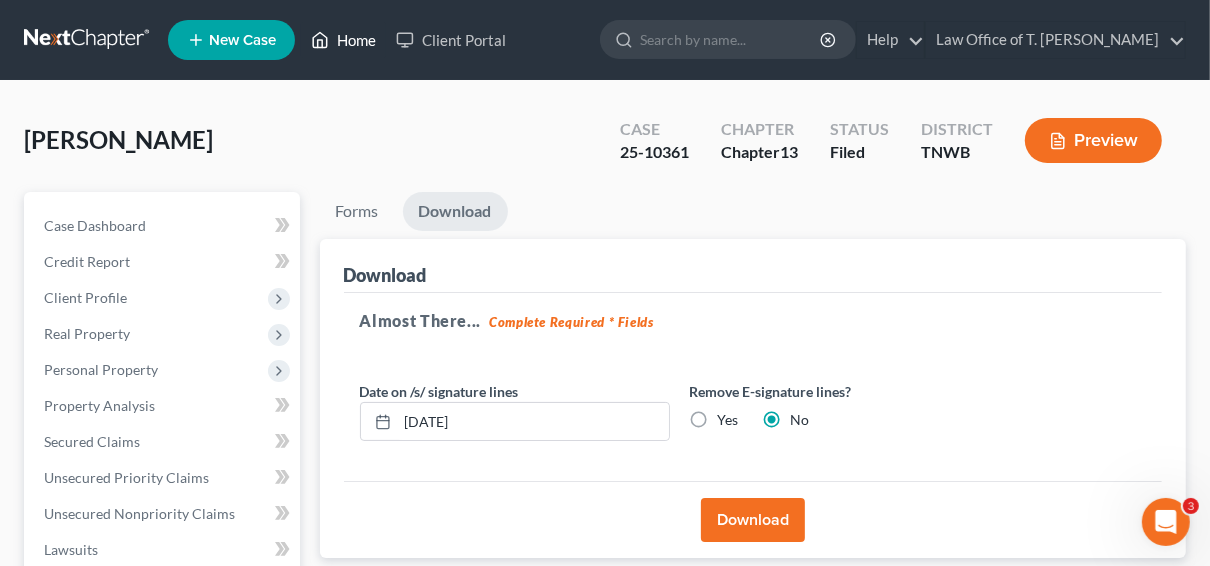 click 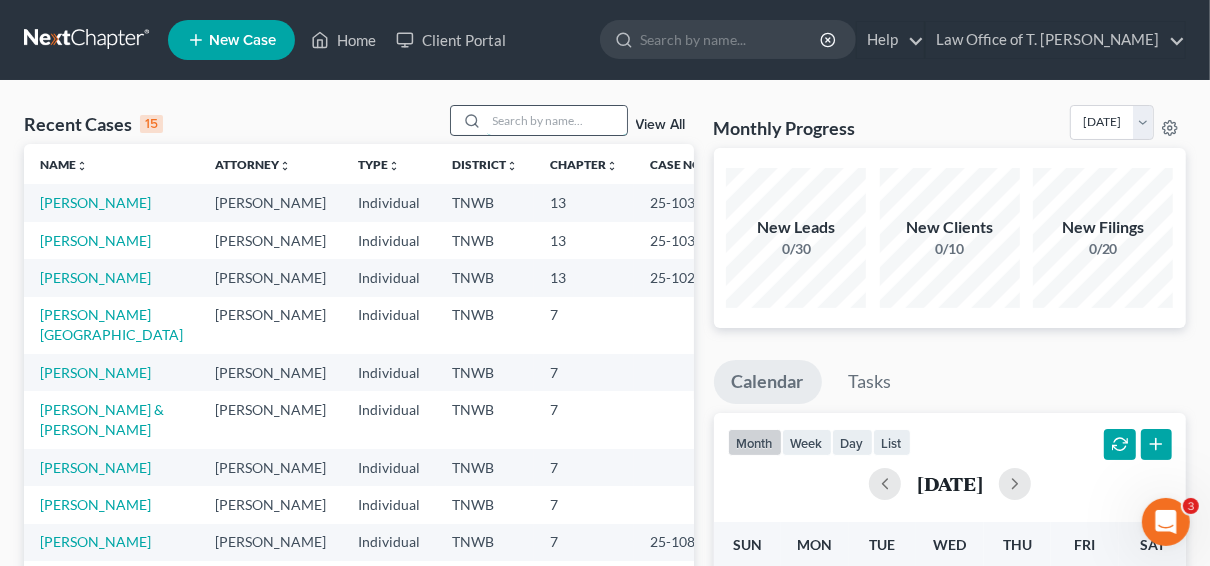click at bounding box center (557, 120) 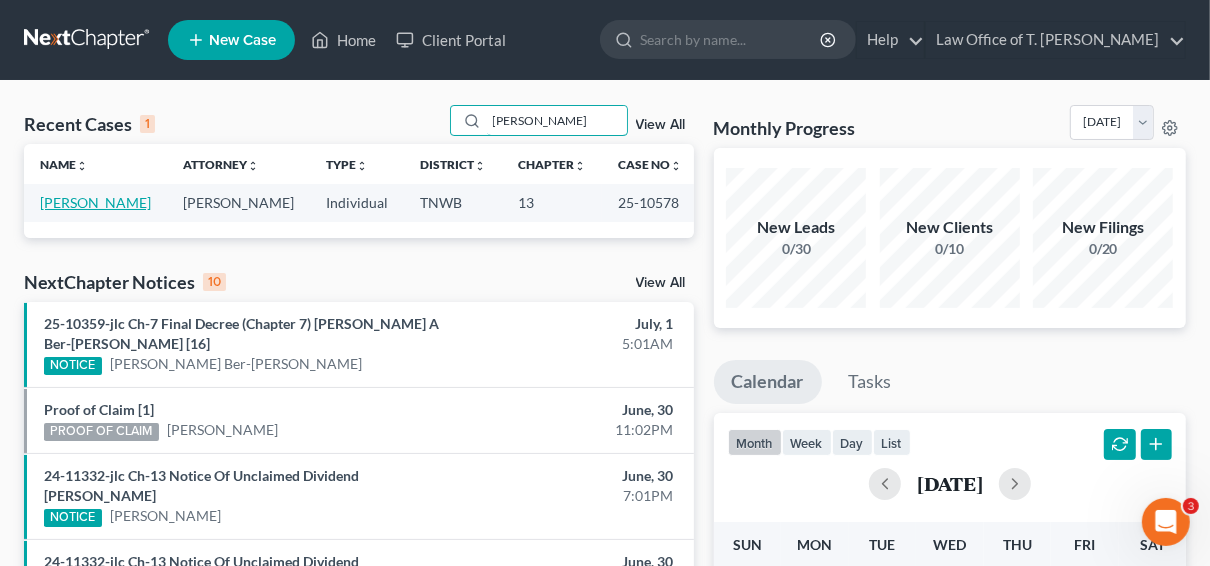 type on "[PERSON_NAME]" 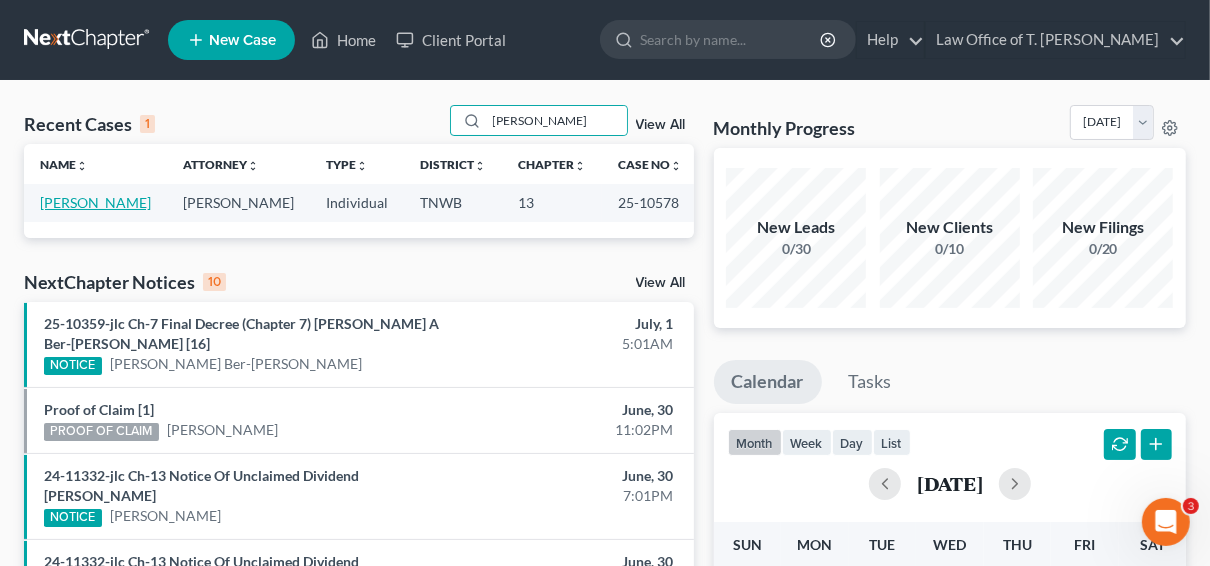 click on "[PERSON_NAME]" at bounding box center [95, 202] 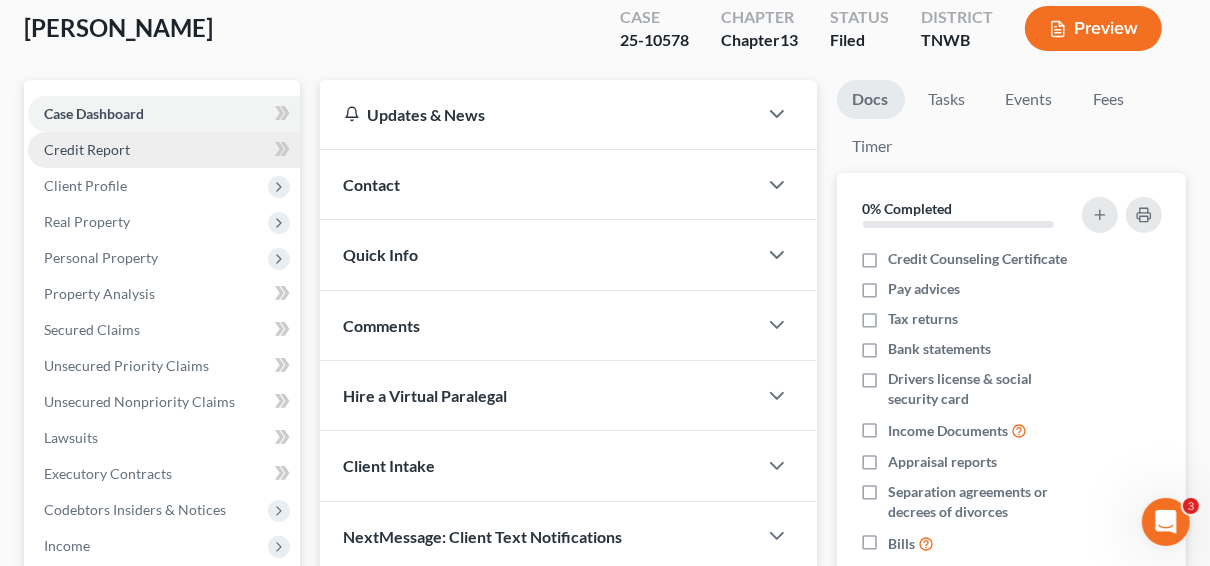 scroll, scrollTop: 80, scrollLeft: 0, axis: vertical 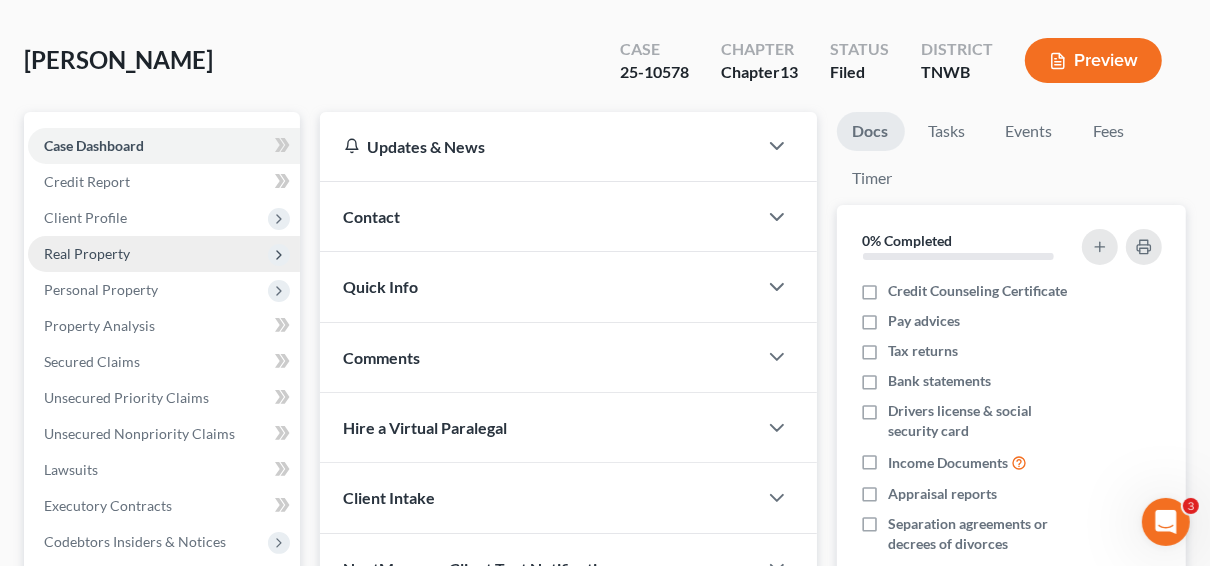 click on "Real Property" at bounding box center [87, 253] 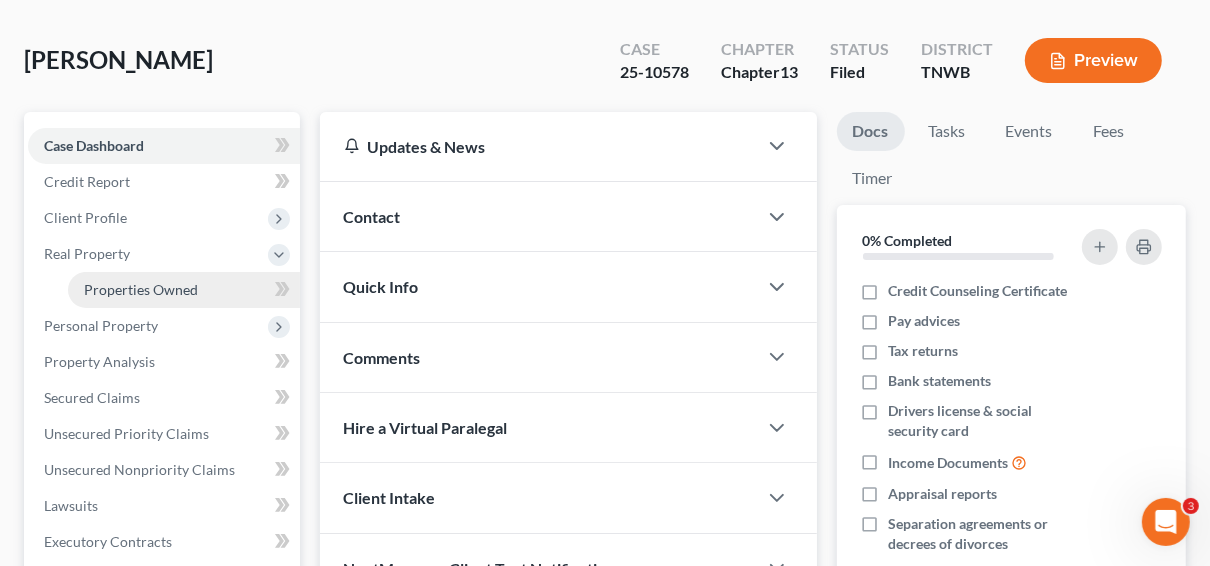 click on "Properties Owned" at bounding box center [141, 289] 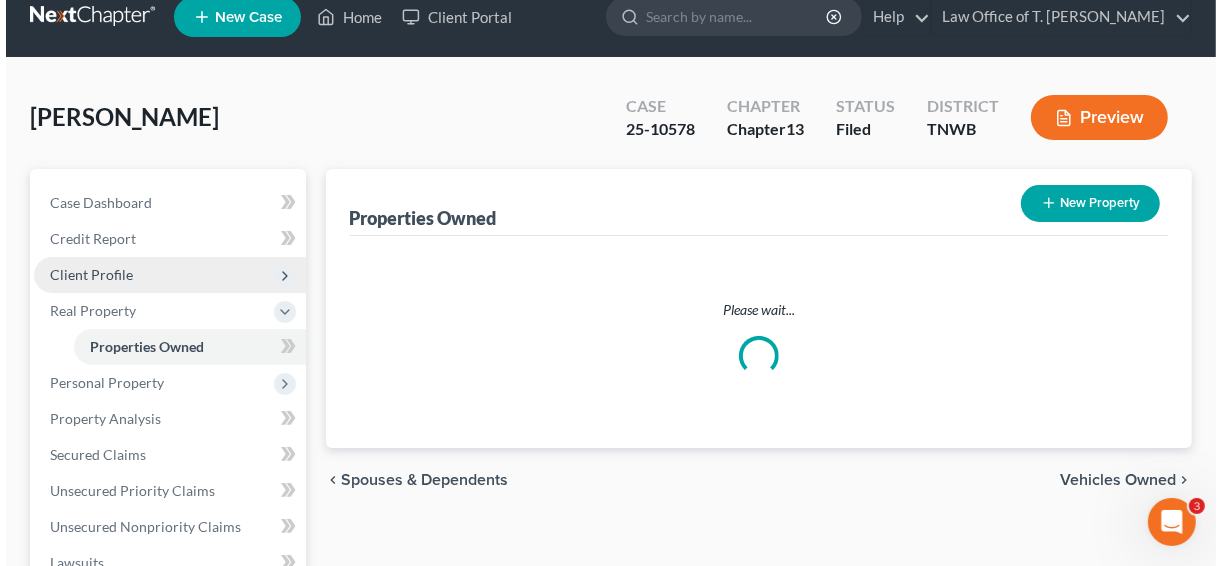 scroll, scrollTop: 0, scrollLeft: 0, axis: both 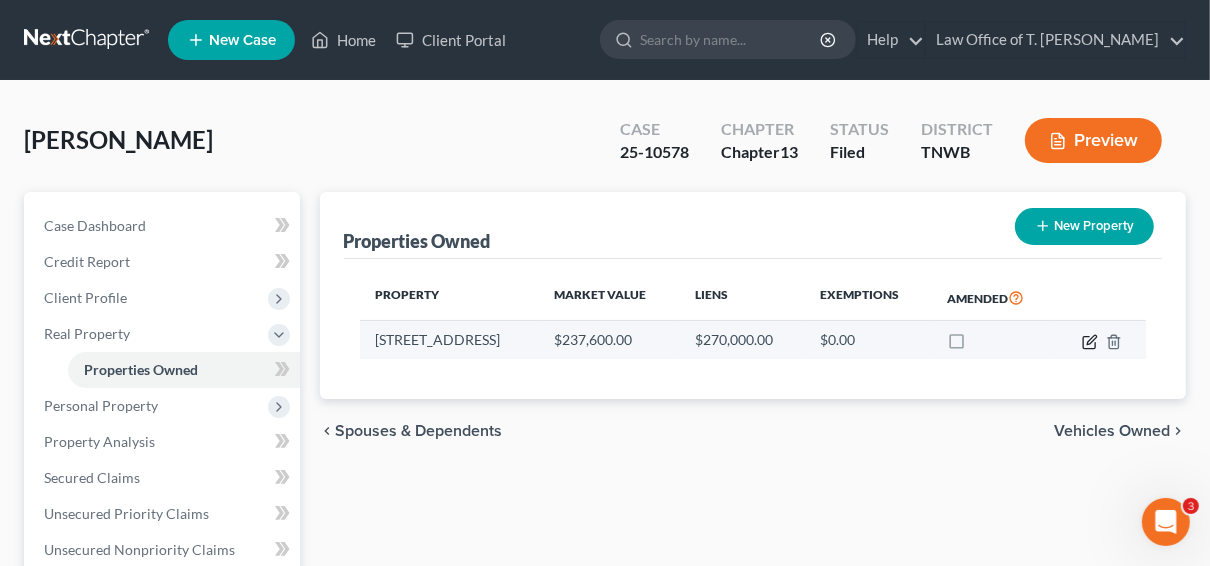 click 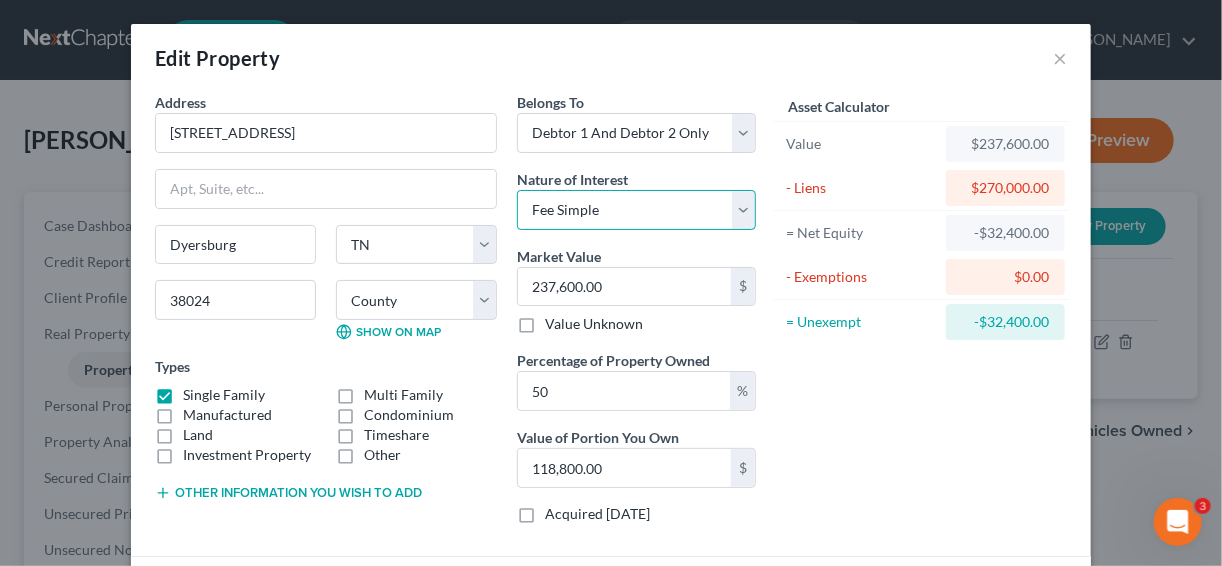 click on "Select Fee Simple Joint Tenant Life Estate Equitable Interest Future Interest Tenancy By The Entireties Tenants In Common Other" at bounding box center [636, 210] 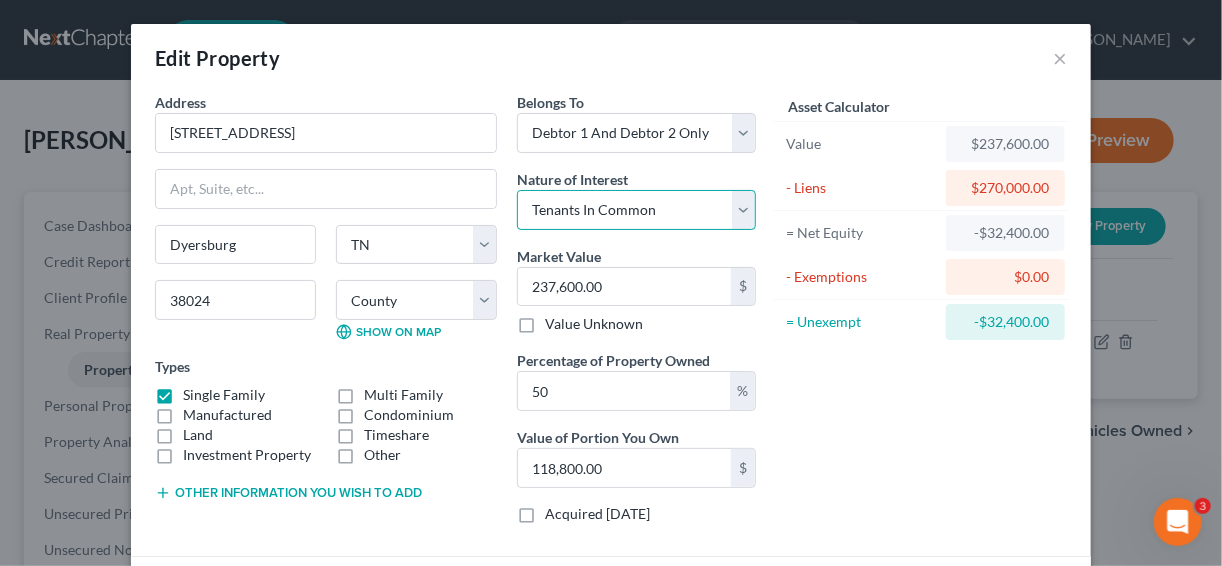 click on "Select Fee Simple Joint Tenant Life Estate Equitable Interest Future Interest Tenancy By The Entireties Tenants In Common Other" at bounding box center (636, 210) 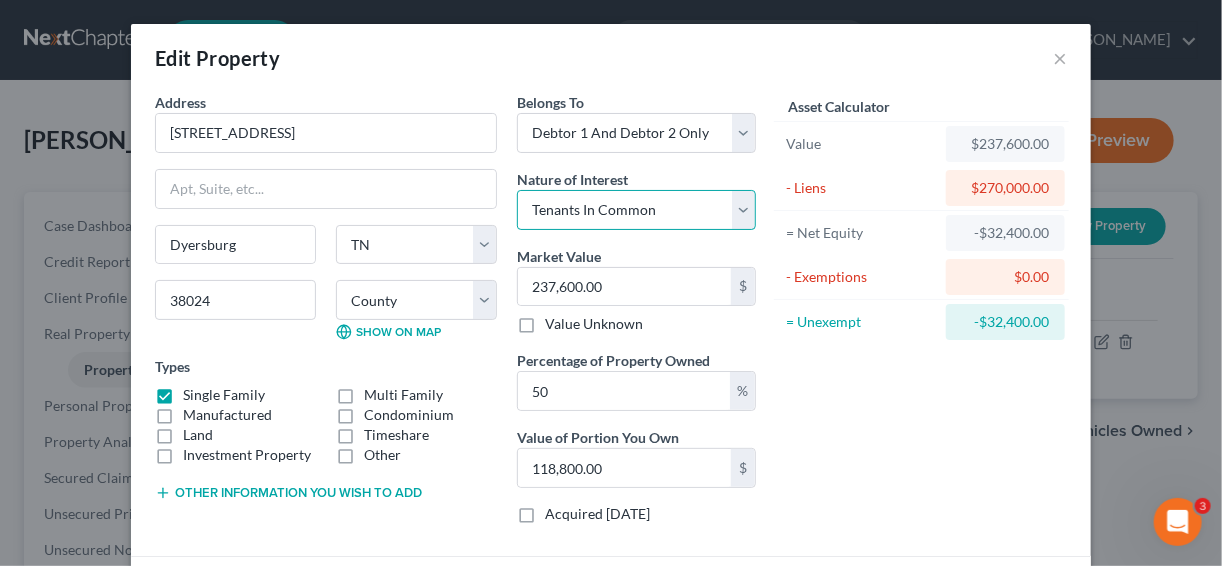 click on "Select Fee Simple Joint Tenant Life Estate Equitable Interest Future Interest Tenancy By The Entireties Tenants In Common Other" at bounding box center (636, 210) 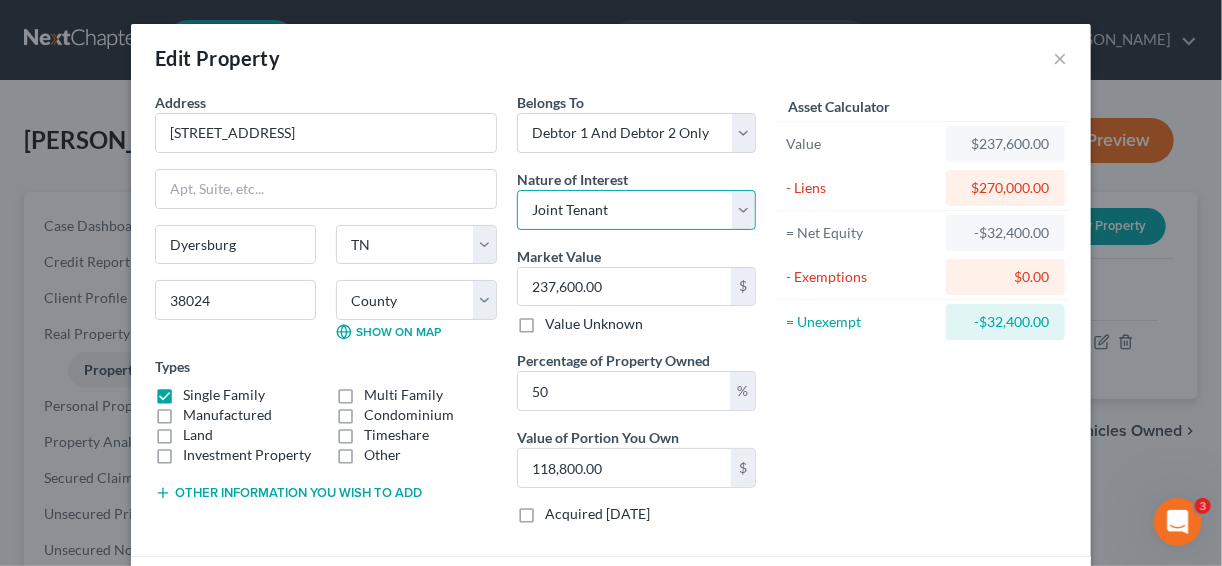 click on "Select Fee Simple Joint Tenant Life Estate Equitable Interest Future Interest Tenancy By The Entireties Tenants In Common Other" at bounding box center (636, 210) 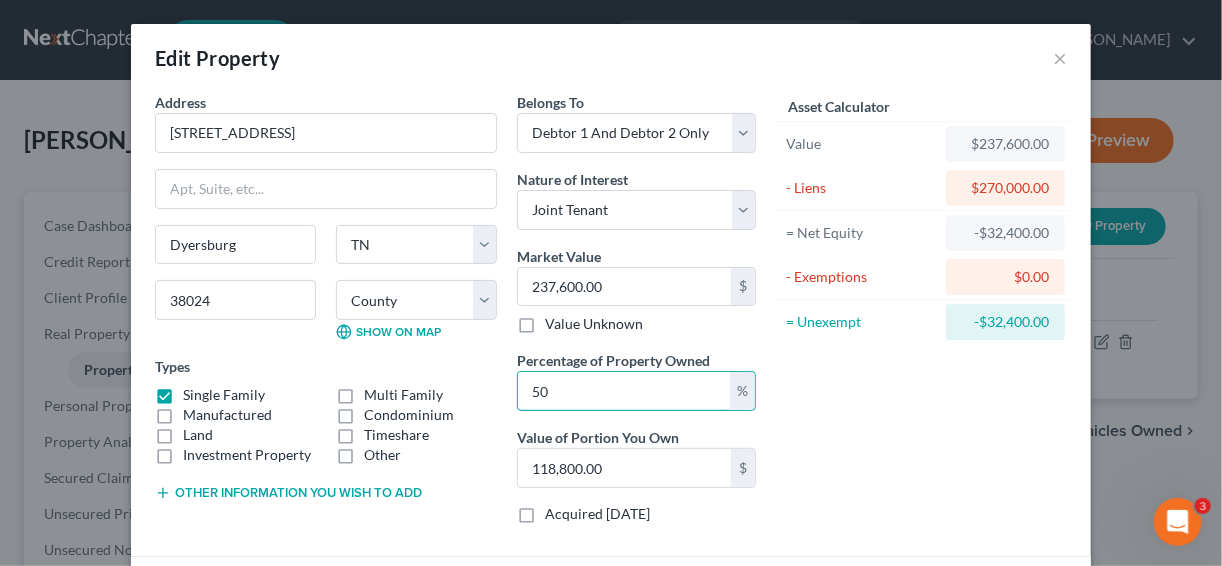 drag, startPoint x: 581, startPoint y: 401, endPoint x: 499, endPoint y: 401, distance: 82 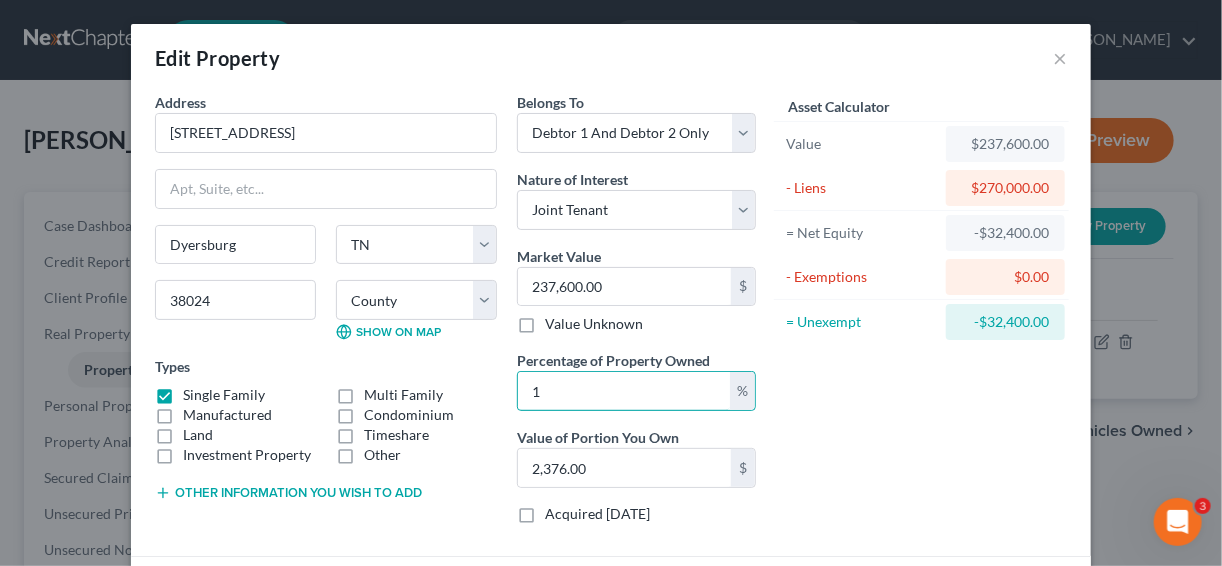 type on "10" 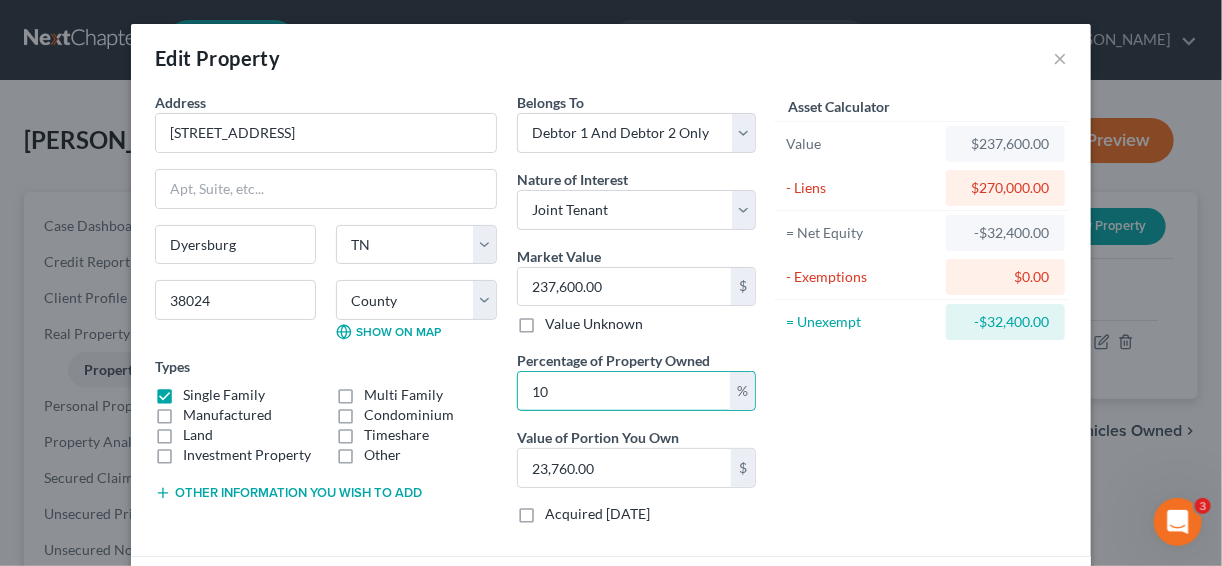 type on "100" 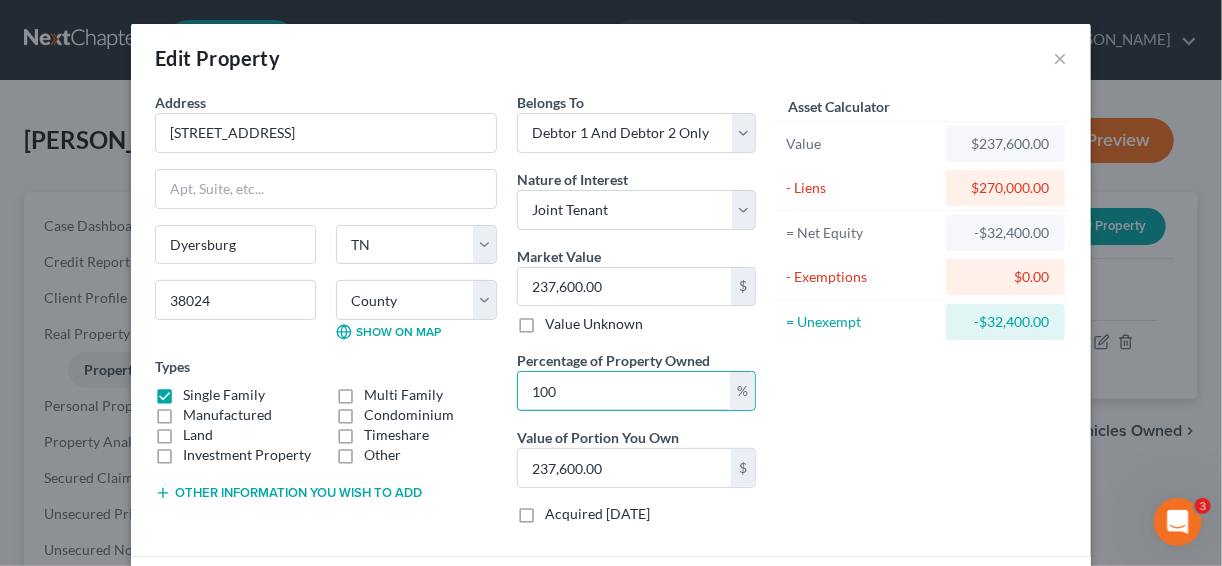 type on "100" 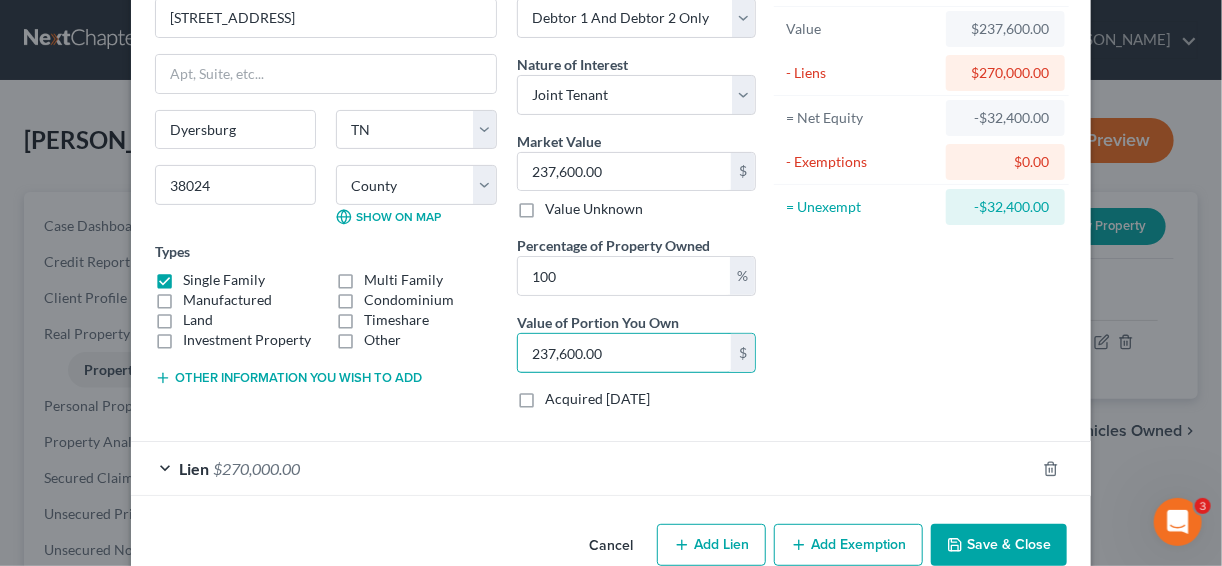 scroll, scrollTop: 150, scrollLeft: 0, axis: vertical 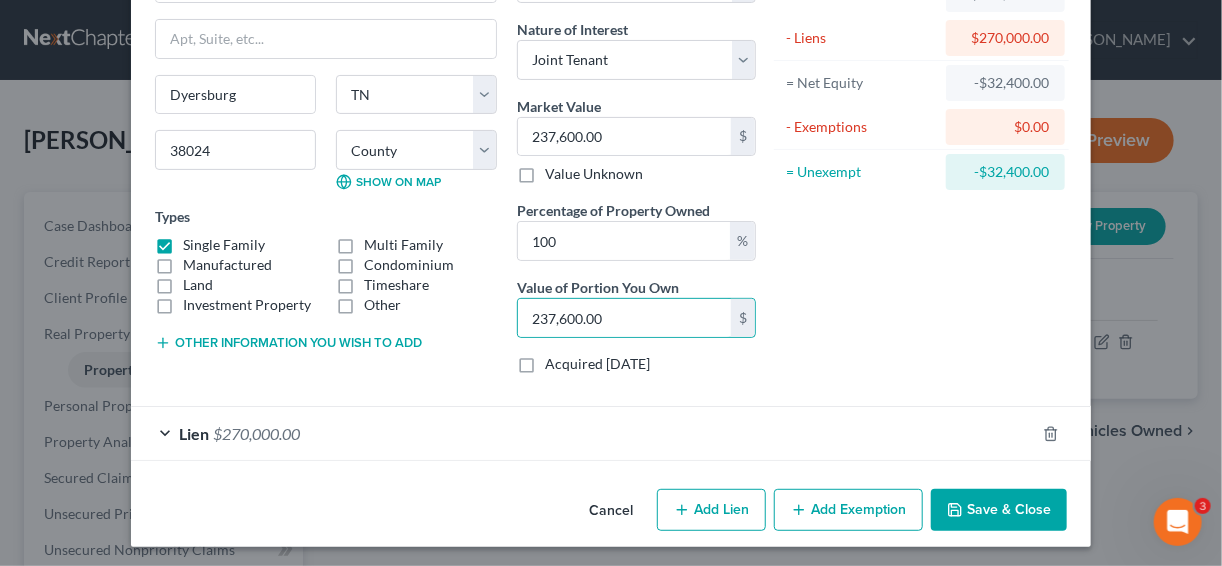 click on "Add Exemption" at bounding box center [848, 510] 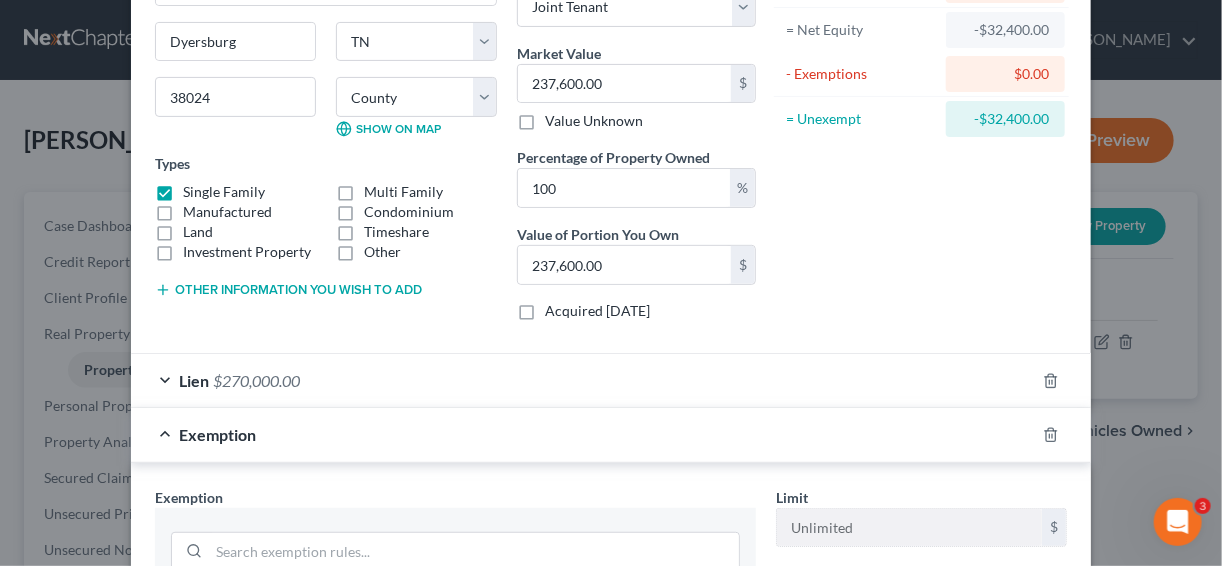 scroll, scrollTop: 390, scrollLeft: 0, axis: vertical 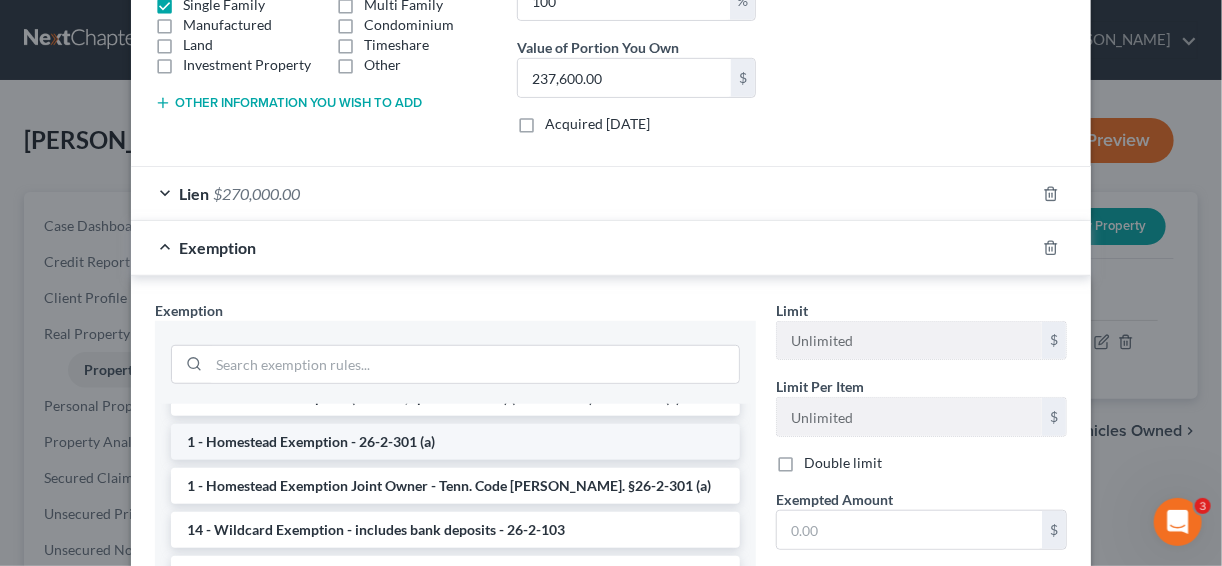 click on "1 - Homestead Exemption  - 26-2-301 (a)" at bounding box center [455, 442] 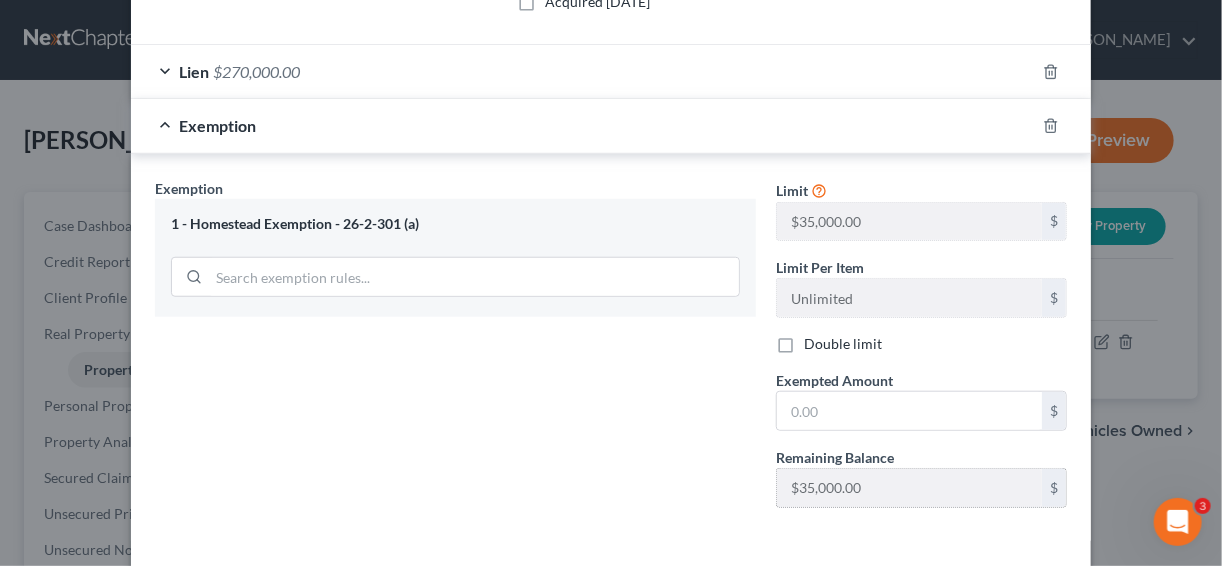 scroll, scrollTop: 550, scrollLeft: 0, axis: vertical 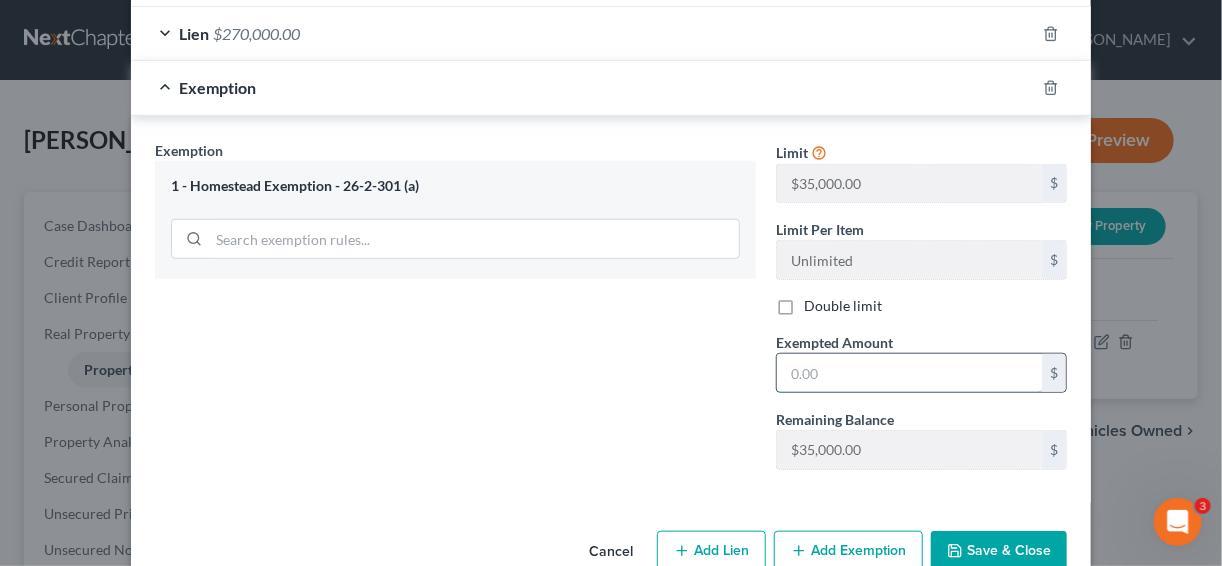 click at bounding box center (909, 373) 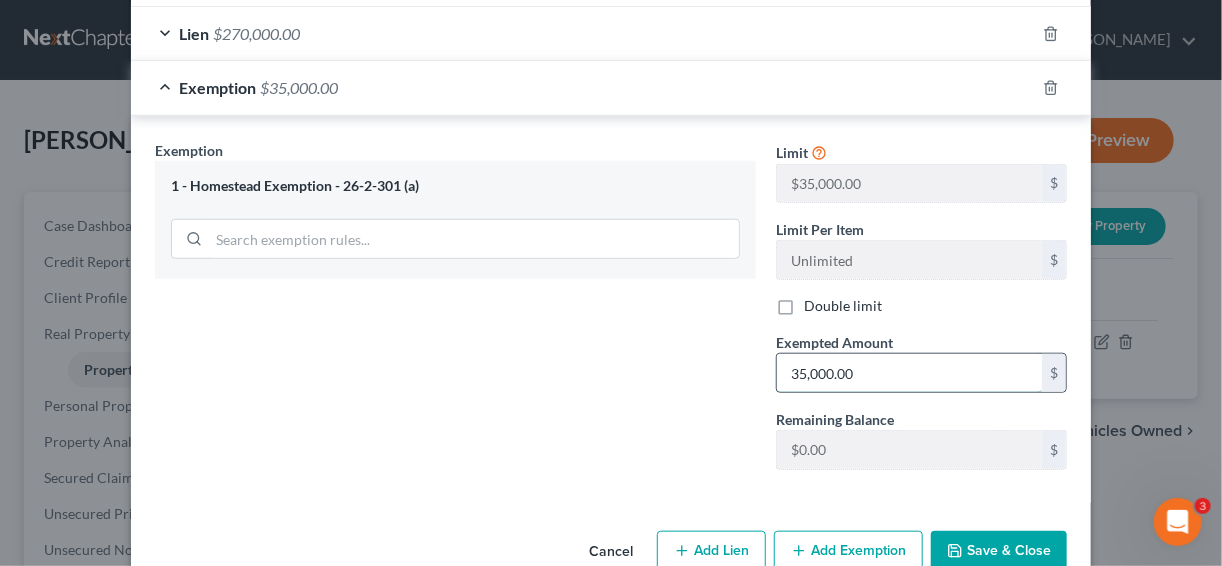 type on "35,000.00" 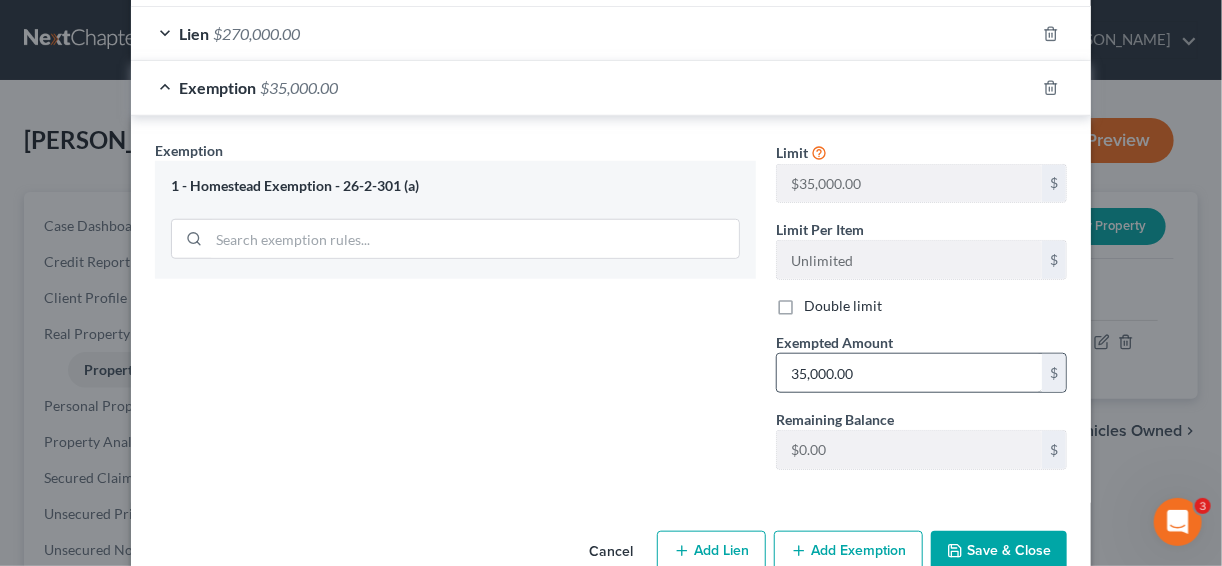 type 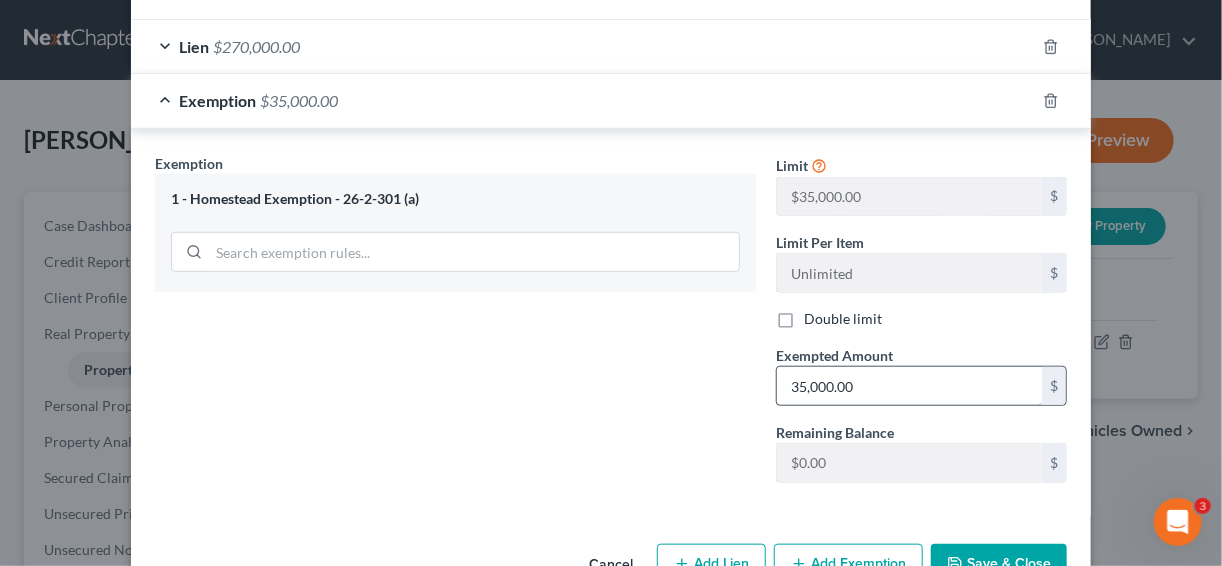 scroll, scrollTop: 550, scrollLeft: 0, axis: vertical 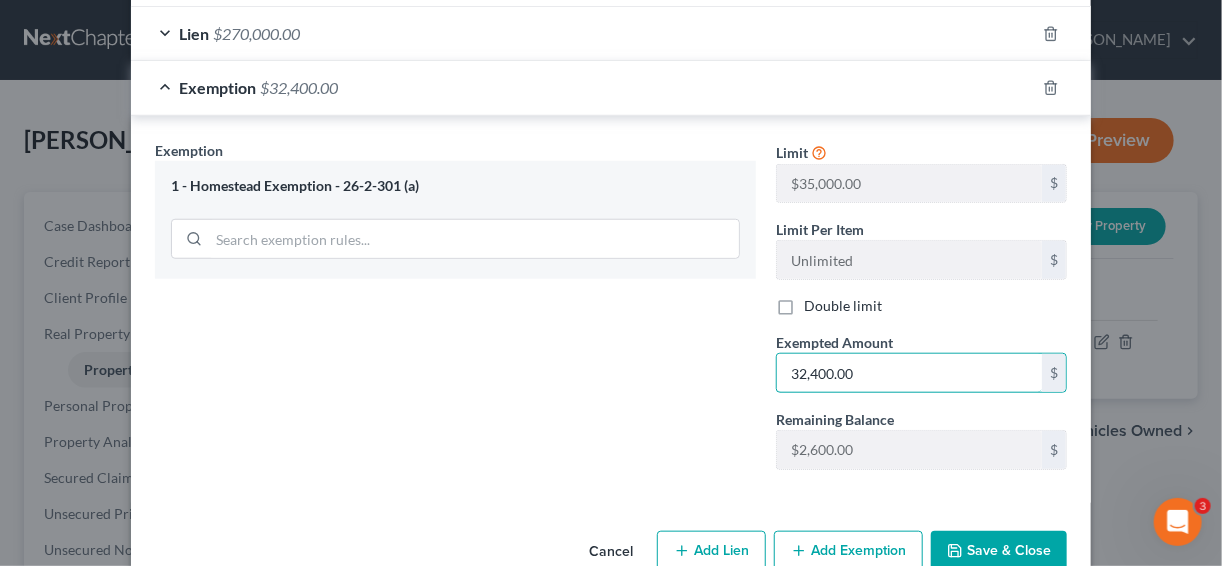 type on "32,400.00" 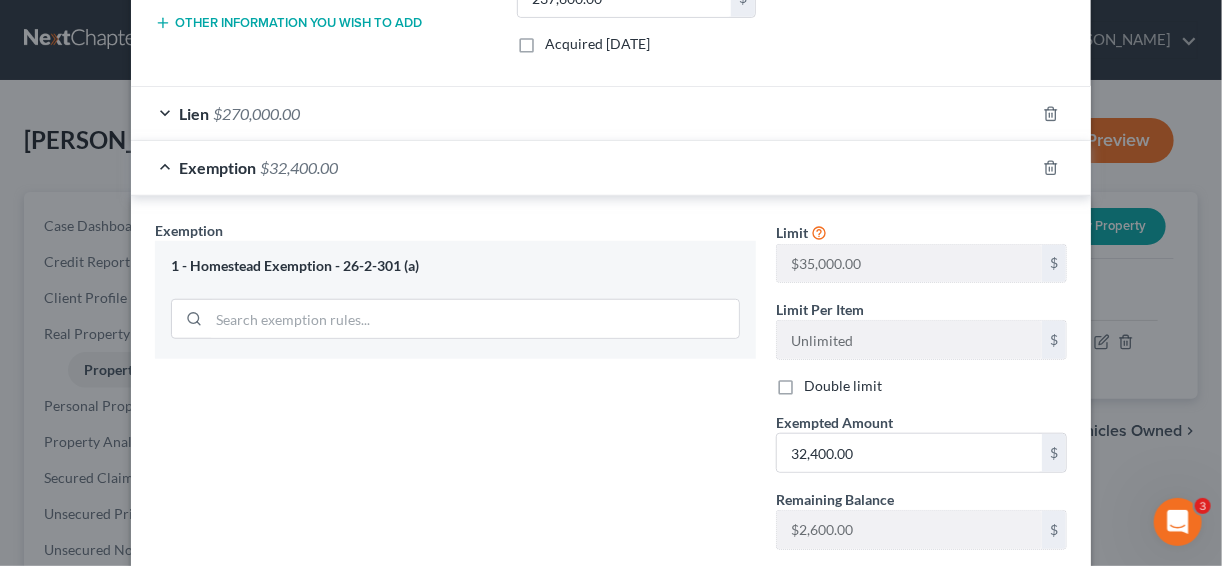 scroll, scrollTop: 588, scrollLeft: 0, axis: vertical 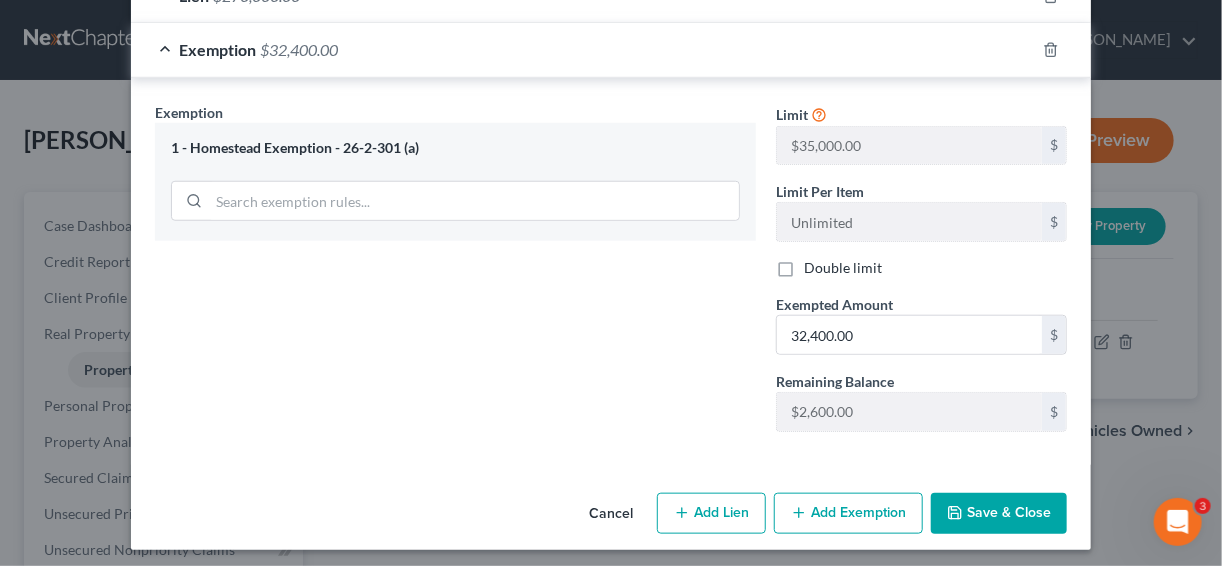 click on "Cancel" at bounding box center [611, 515] 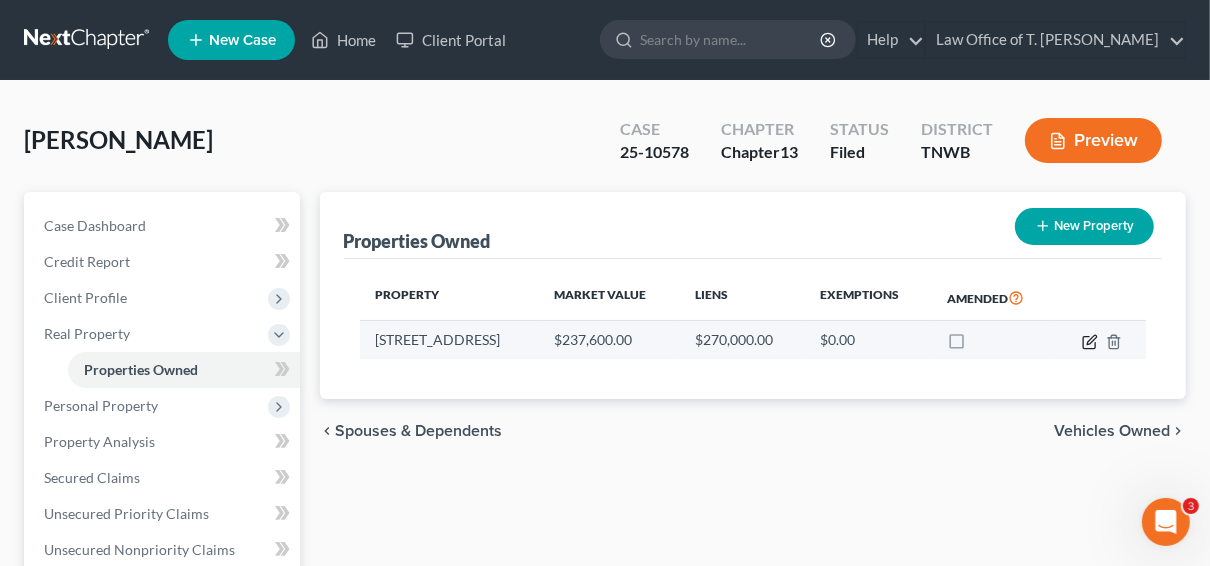 click 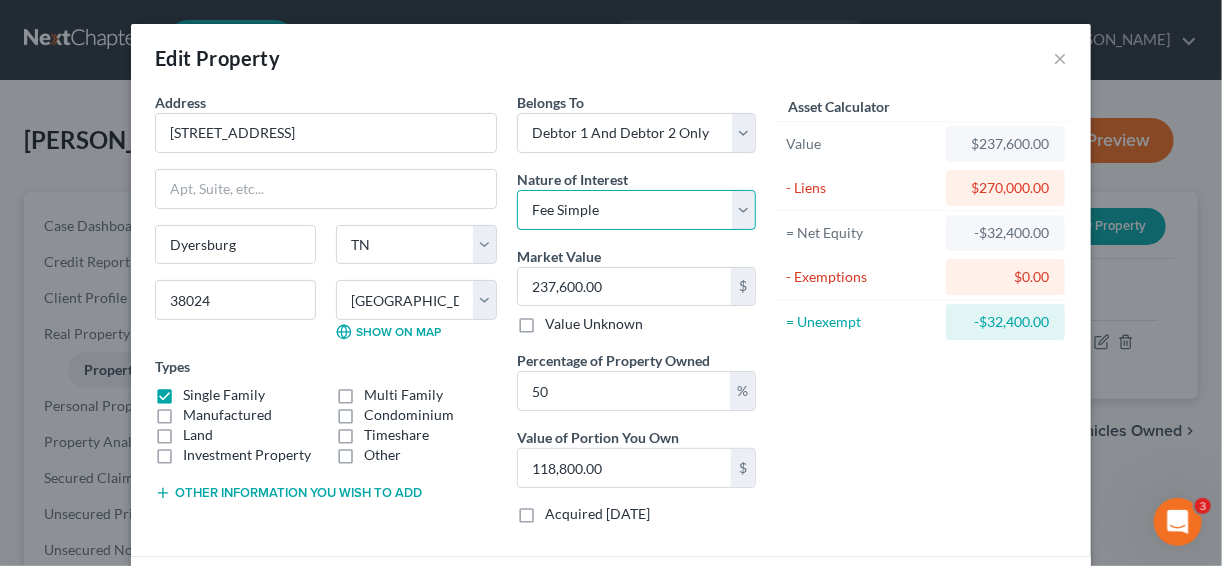 click on "Select Fee Simple Joint Tenant Life Estate Equitable Interest Future Interest Tenancy By The Entireties Tenants In Common Other" at bounding box center [636, 210] 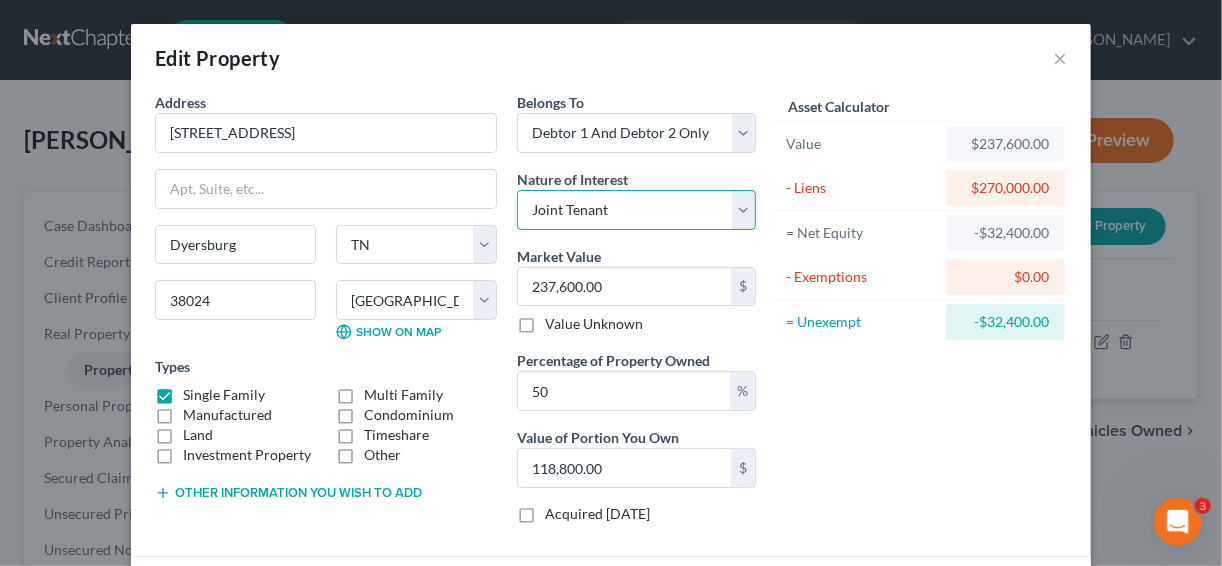 click on "Select Fee Simple Joint Tenant Life Estate Equitable Interest Future Interest Tenancy By The Entireties Tenants In Common Other" at bounding box center (636, 210) 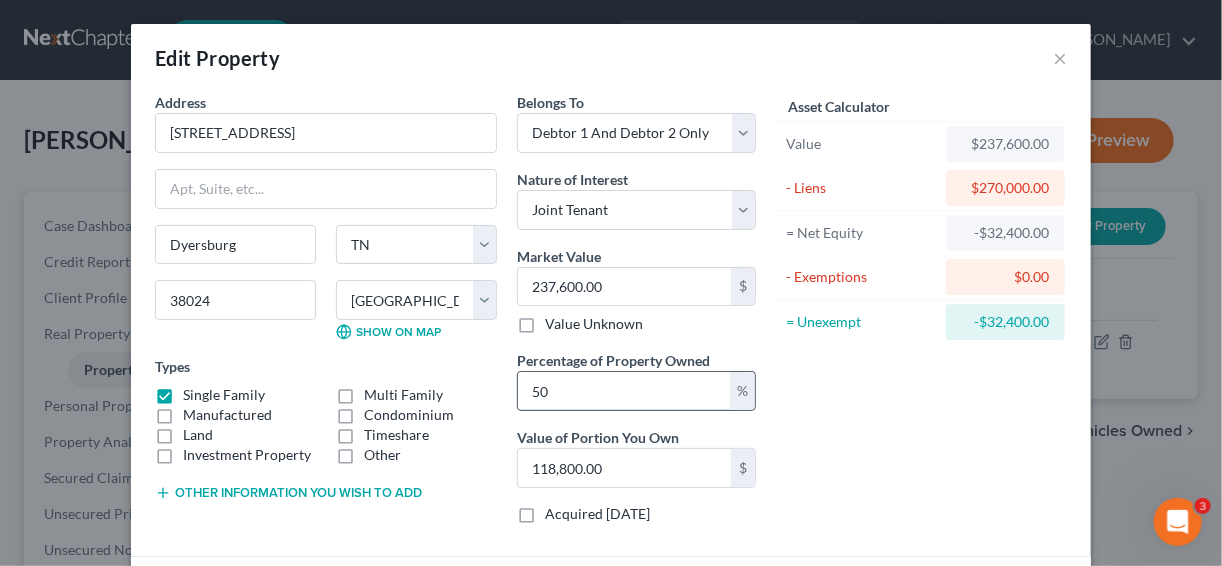 drag, startPoint x: 595, startPoint y: 384, endPoint x: 519, endPoint y: 389, distance: 76.1643 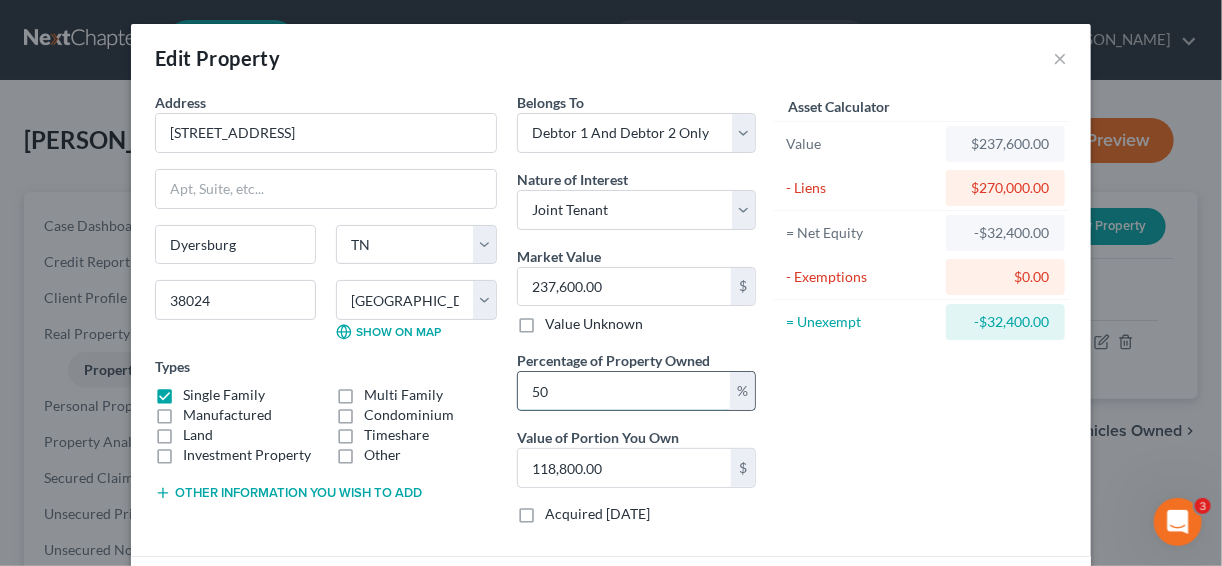 type on "5" 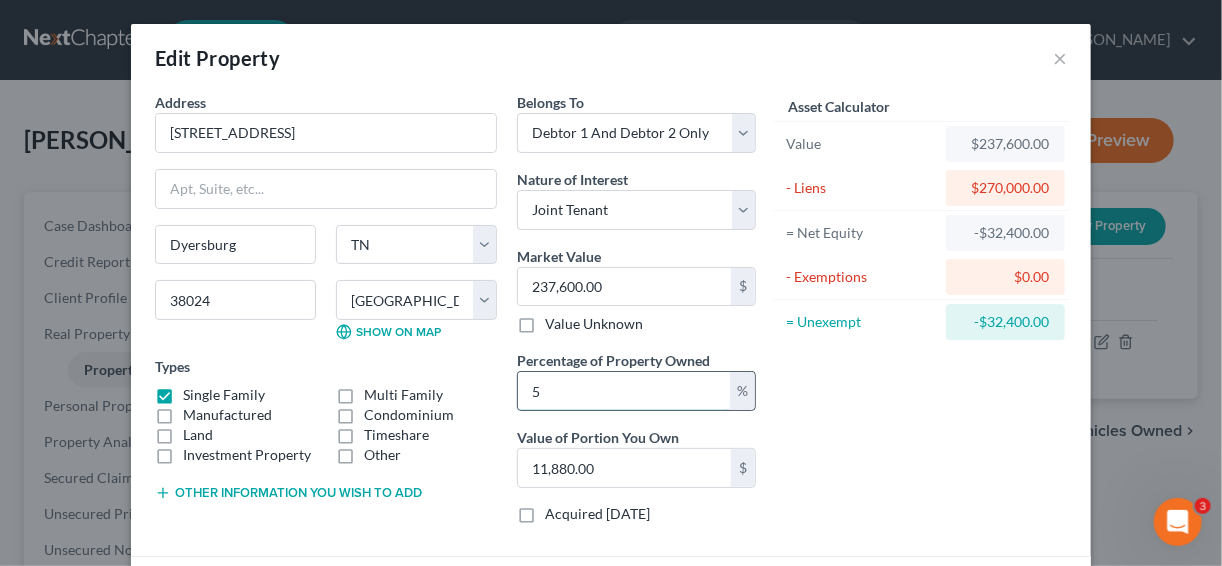 type 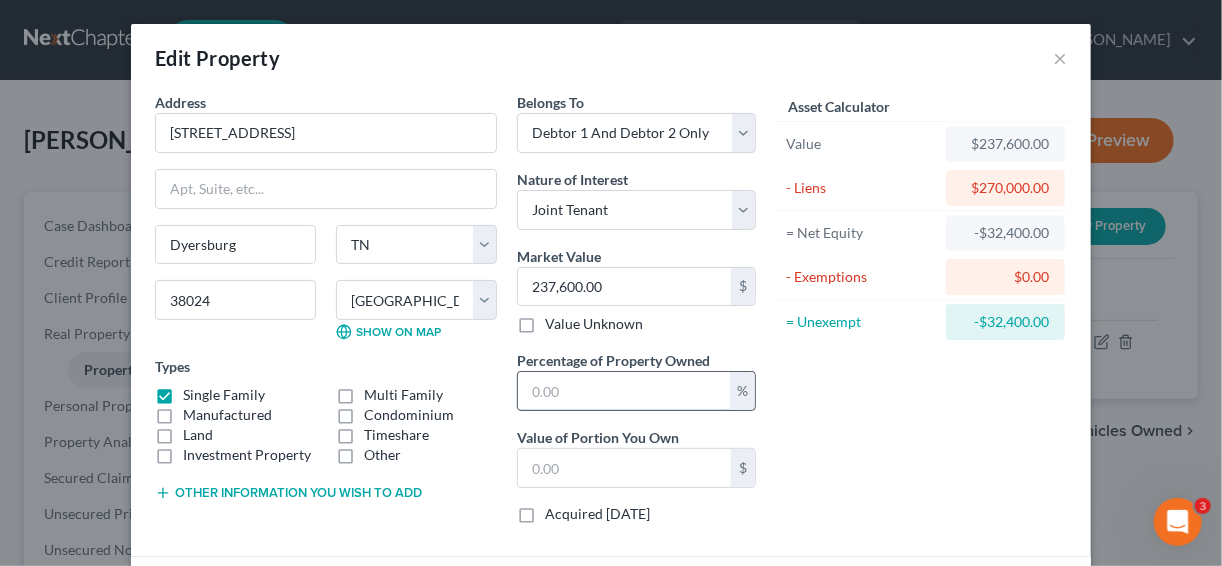type on "1" 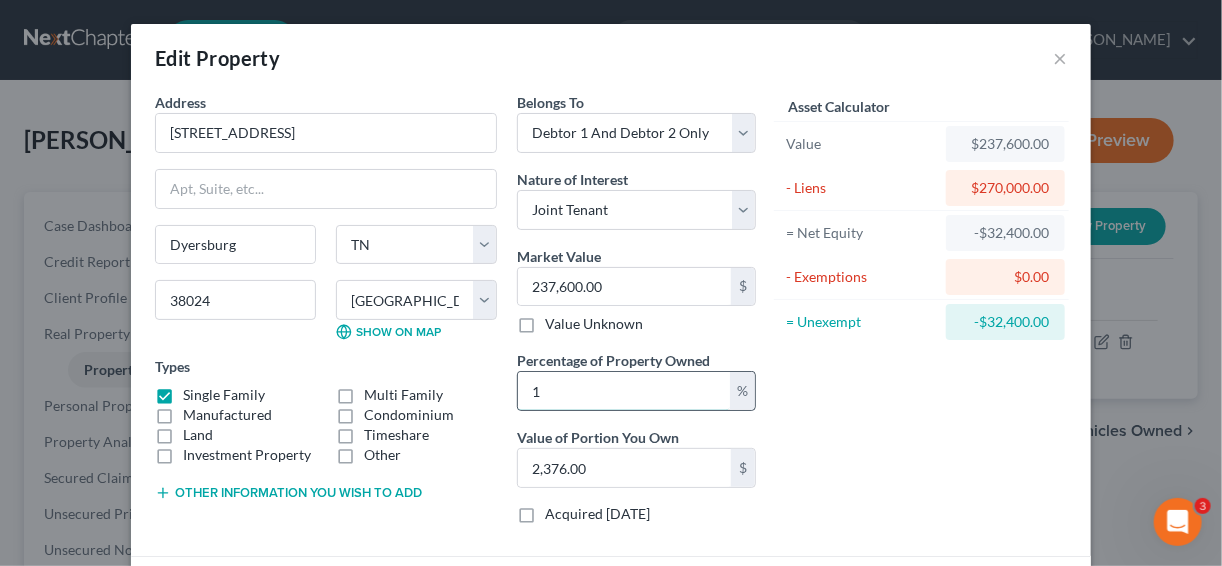 type on "10" 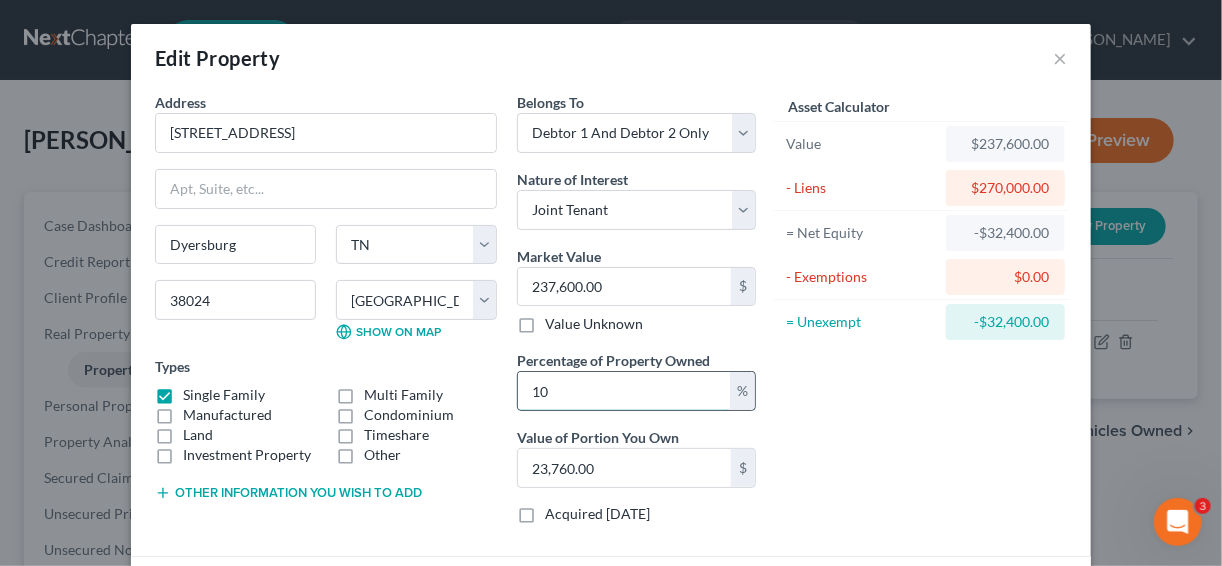 type on "100" 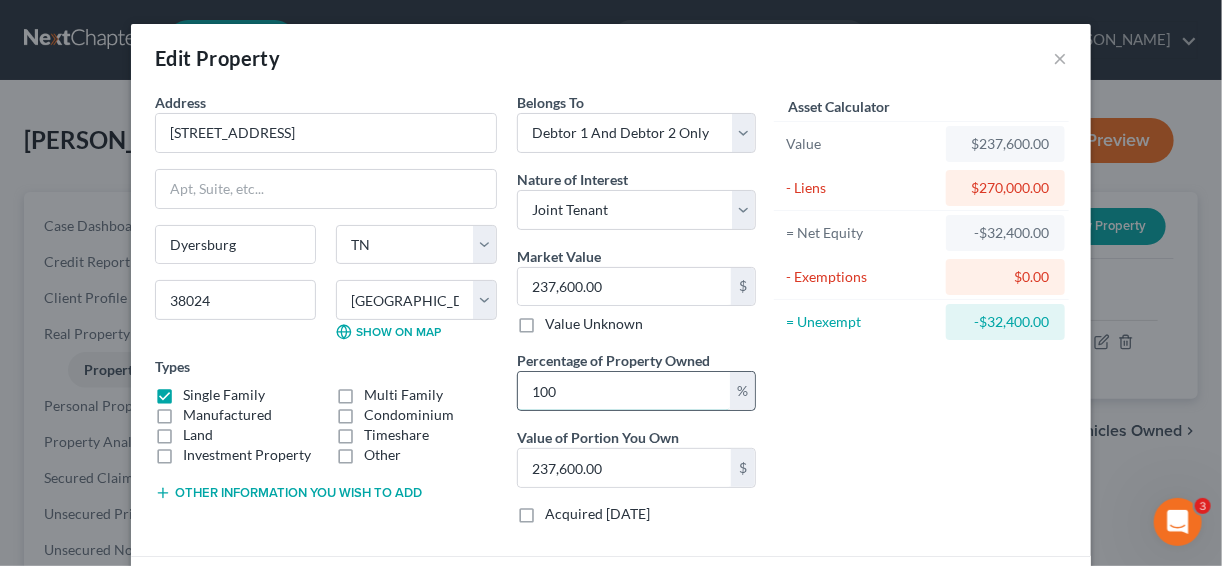 type on "100" 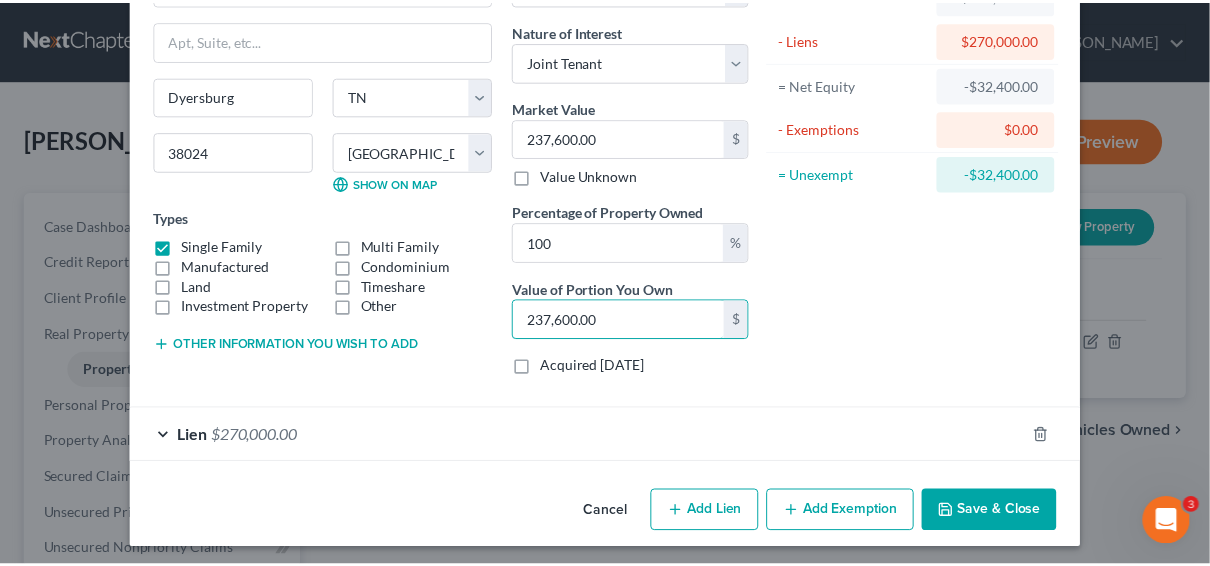 scroll, scrollTop: 150, scrollLeft: 0, axis: vertical 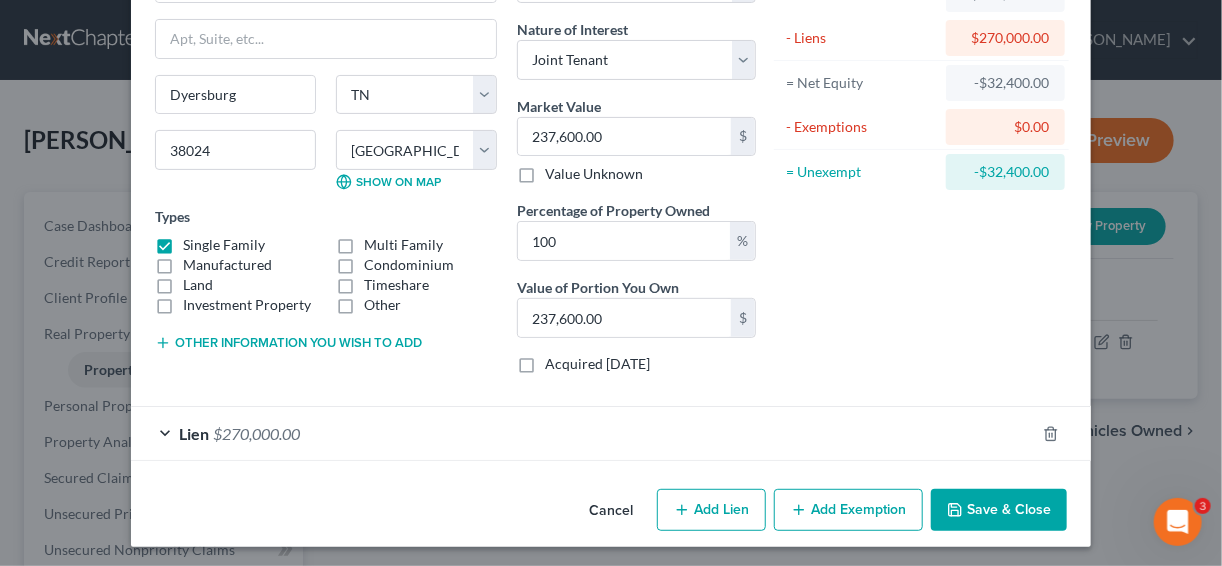 click on "Save & Close" at bounding box center [999, 510] 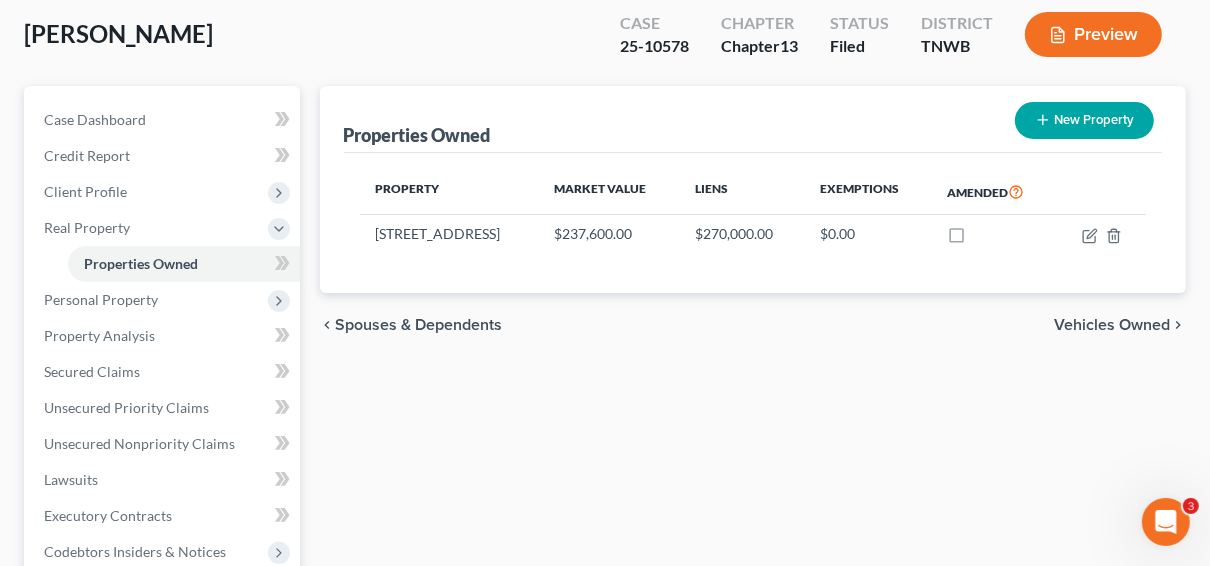 scroll, scrollTop: 80, scrollLeft: 0, axis: vertical 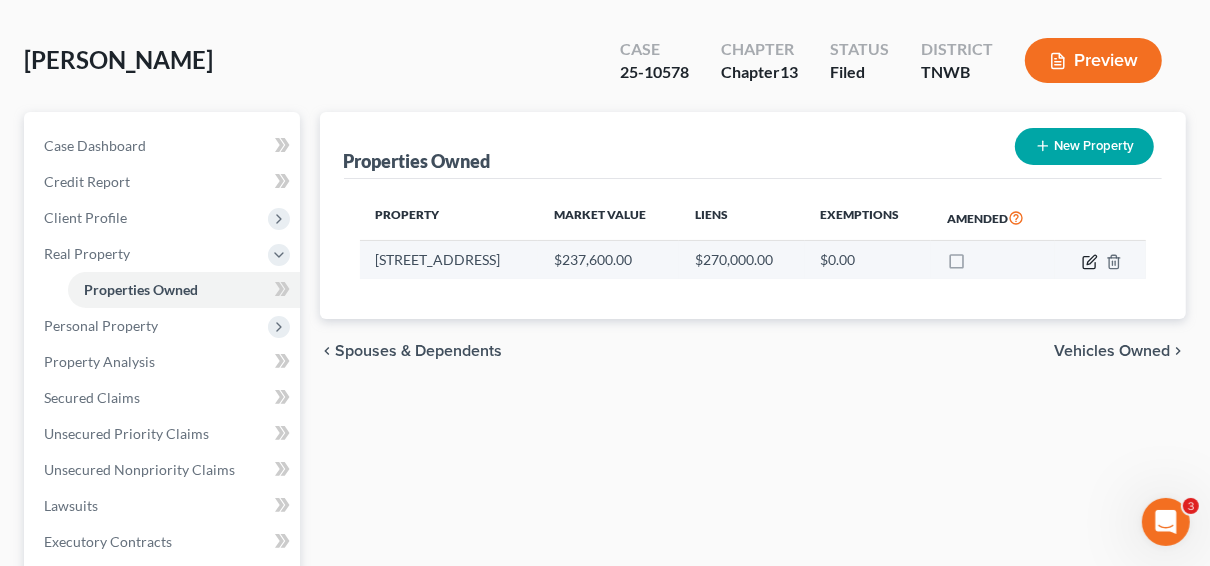 click 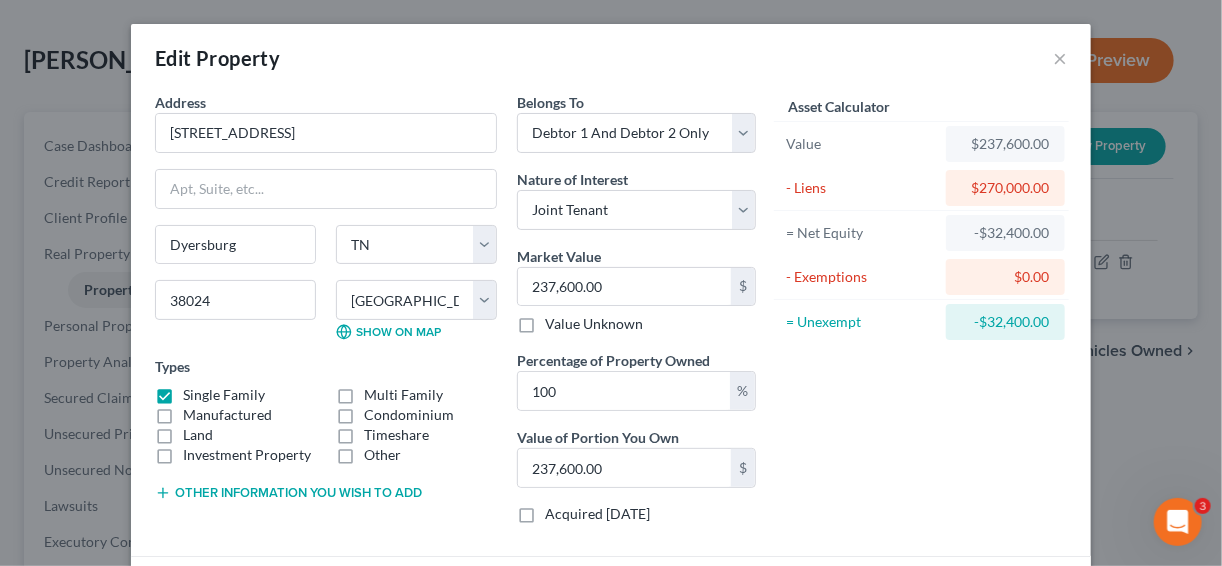 click on "Edit Property ×" at bounding box center [611, 58] 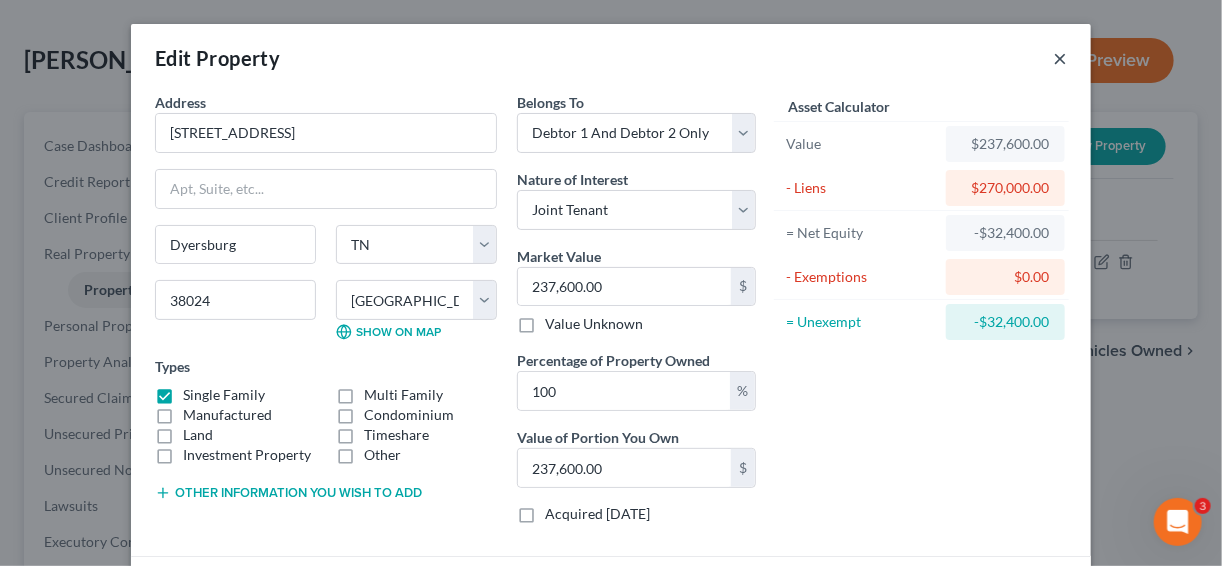 click on "×" at bounding box center (1060, 58) 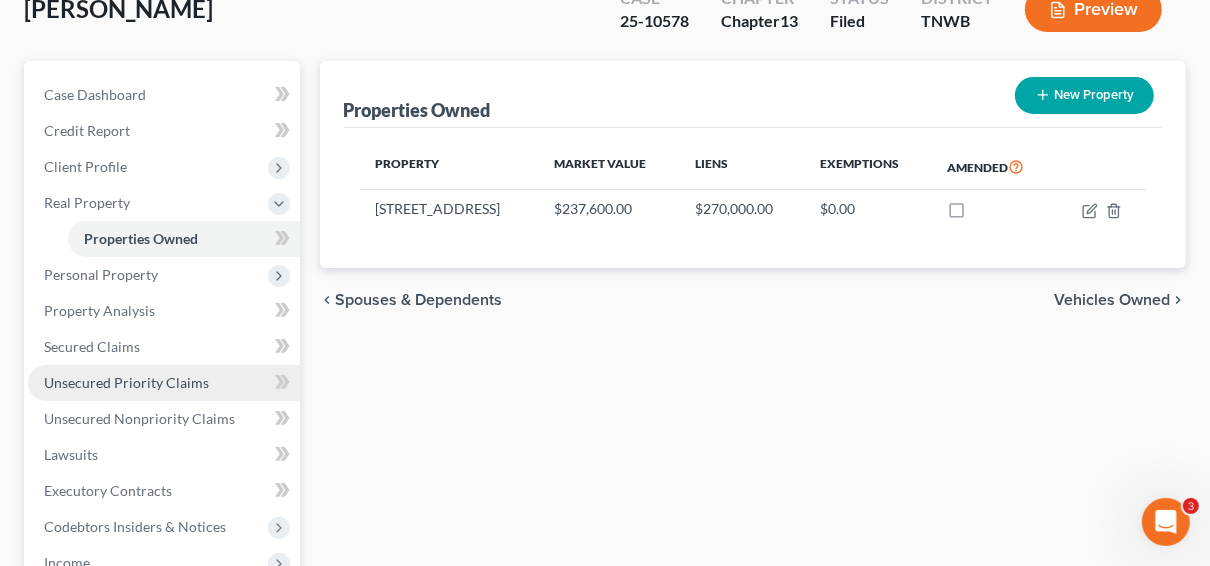 scroll, scrollTop: 160, scrollLeft: 0, axis: vertical 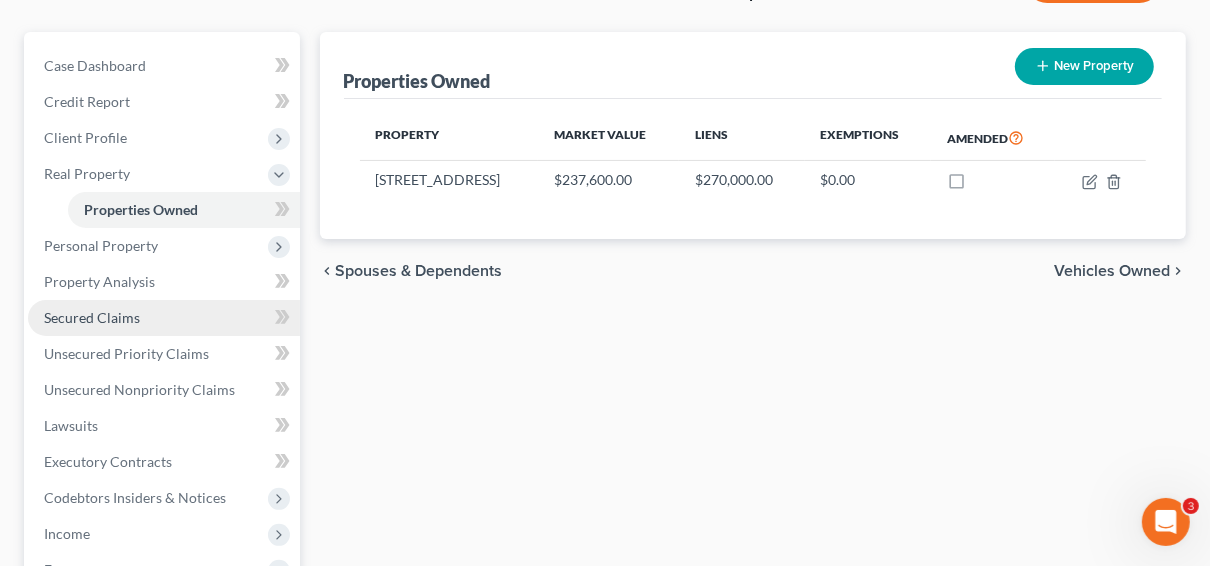 click on "Secured Claims" at bounding box center (92, 317) 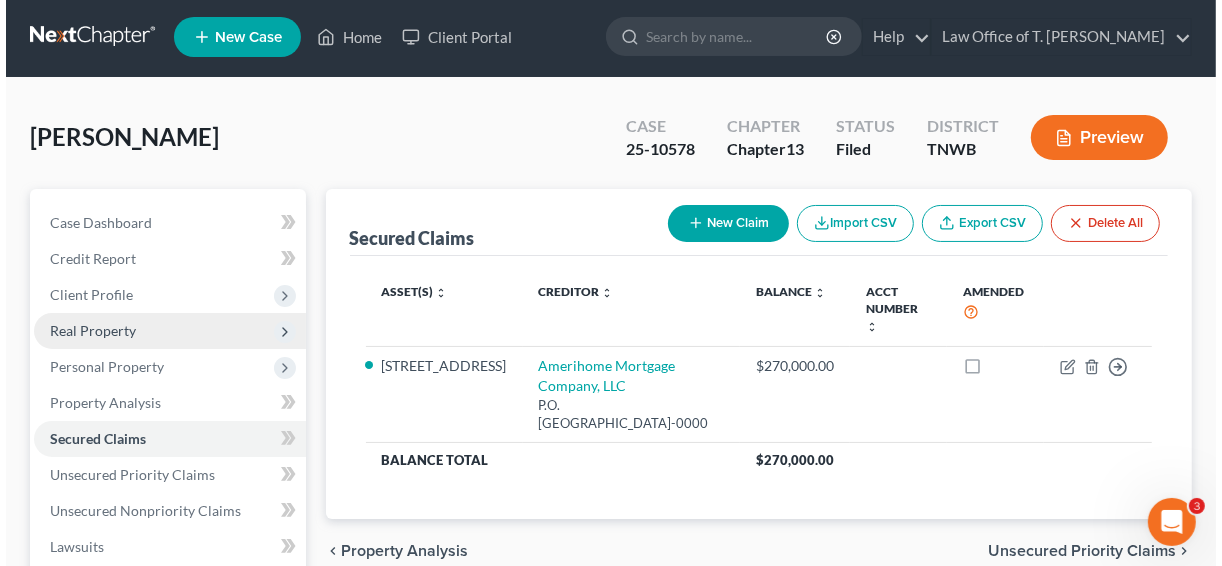 scroll, scrollTop: 0, scrollLeft: 0, axis: both 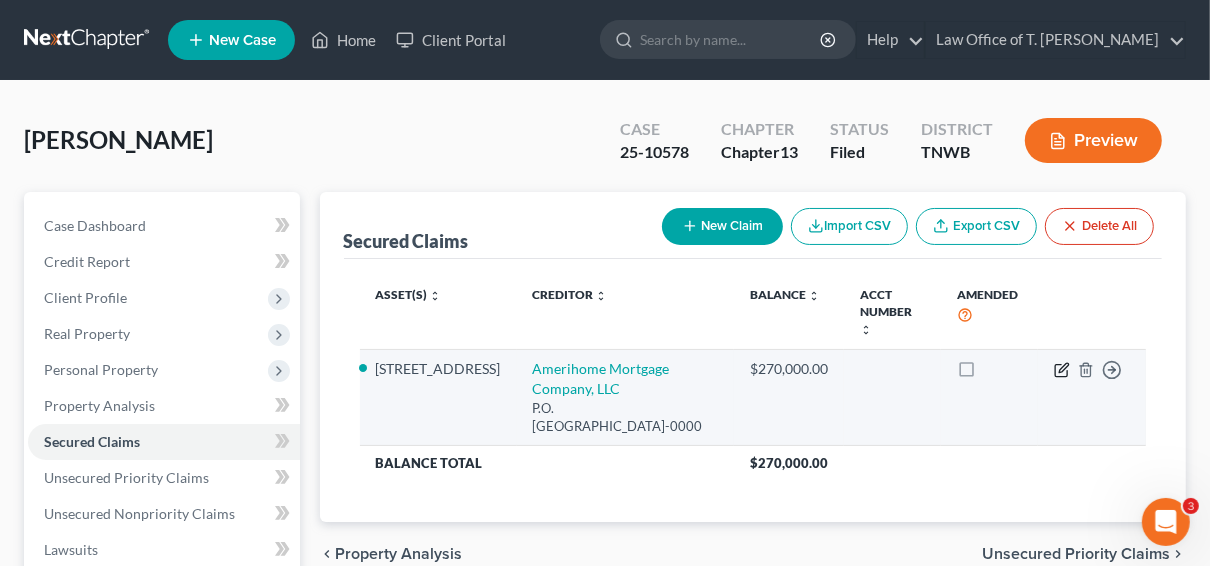 click 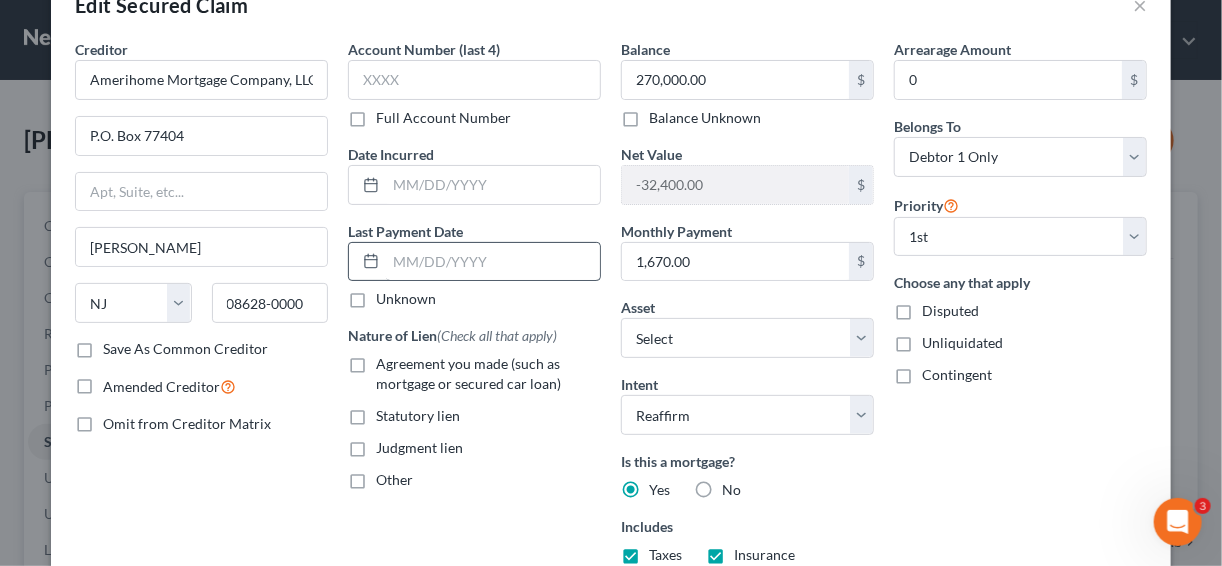 scroll, scrollTop: 80, scrollLeft: 0, axis: vertical 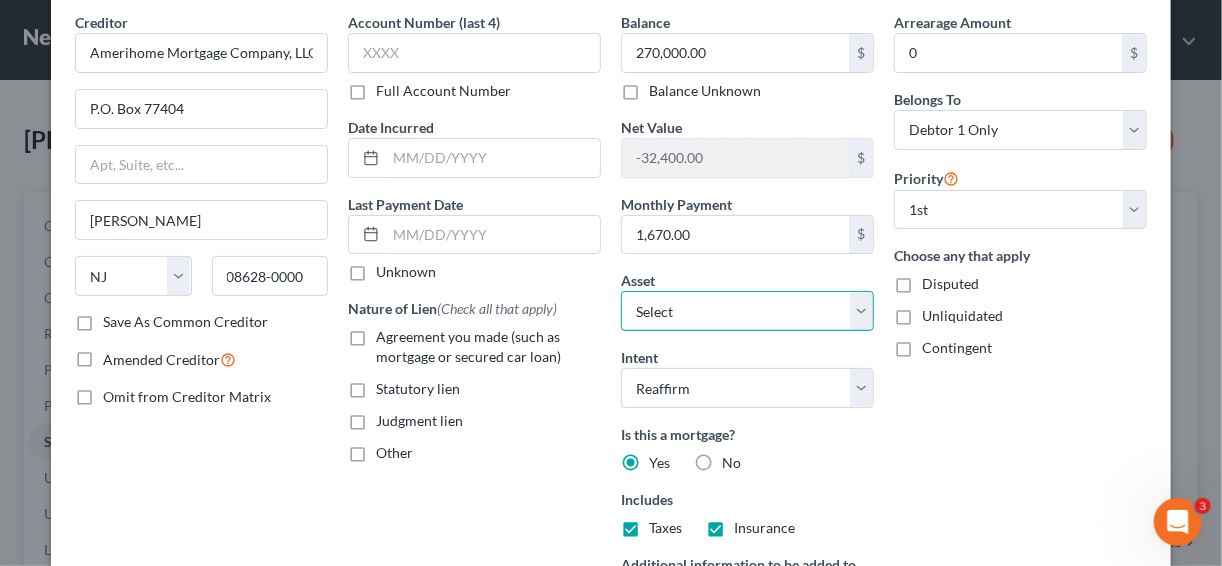 click on "Select Other Multiple Assets 4496 Hwy 78 - $237600.0 Leaders Credit Union (Checking Account) - $25.0 Electronics - apple watch - $25 - $25.0 Electrical Cooperative Credit Union (Other (Credit Union, Health Savings Account, etc)) - $5.0 Firearms - Glock 17 - $100.00
Taraus 9 - $100.00 - $200.0 Clothing - Misc. Clothing - $800.0 Household Goods - Misc. House hold - $800.0 Security Bank (Checking Account) - $25.0 2016 Chevrolet Impala - $8905.0 Electrical Cooperative Credit Union (Other (Credit Union, Health Savings Account, etc)) - $5.0 Leaders Credit Union (Savings Account) - $5.0" at bounding box center [747, 311] 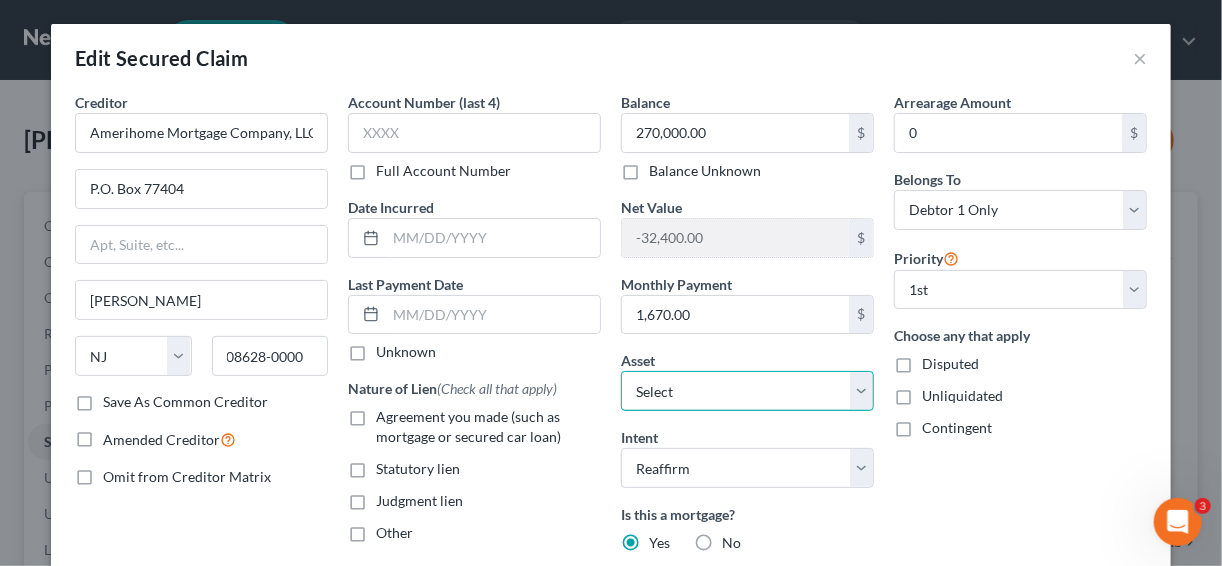 scroll, scrollTop: 80, scrollLeft: 0, axis: vertical 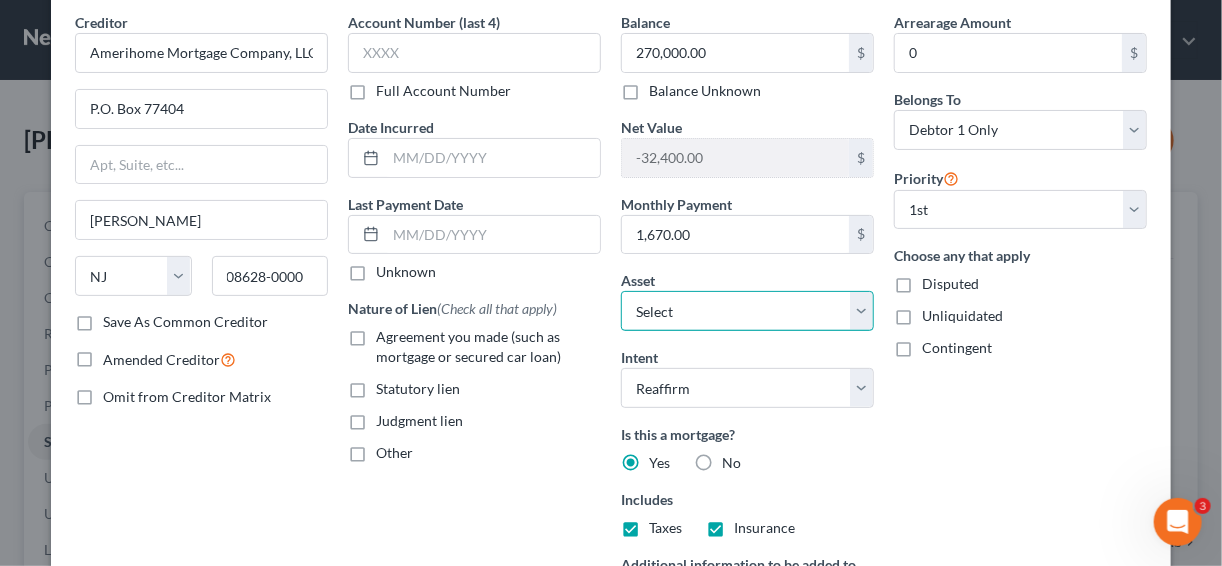click on "Select Other Multiple Assets 4496 Hwy 78 - $237600.0 Leaders Credit Union (Checking Account) - $25.0 Electronics - apple watch - $25 - $25.0 Electrical Cooperative Credit Union (Other (Credit Union, Health Savings Account, etc)) - $5.0 Firearms - Glock 17 - $100.00
Taraus 9 - $100.00 - $200.0 Clothing - Misc. Clothing - $800.0 Household Goods - Misc. House hold - $800.0 Security Bank (Checking Account) - $25.0 2016 Chevrolet Impala - $8905.0 Electrical Cooperative Credit Union (Other (Credit Union, Health Savings Account, etc)) - $5.0 Leaders Credit Union (Savings Account) - $5.0" at bounding box center (747, 311) 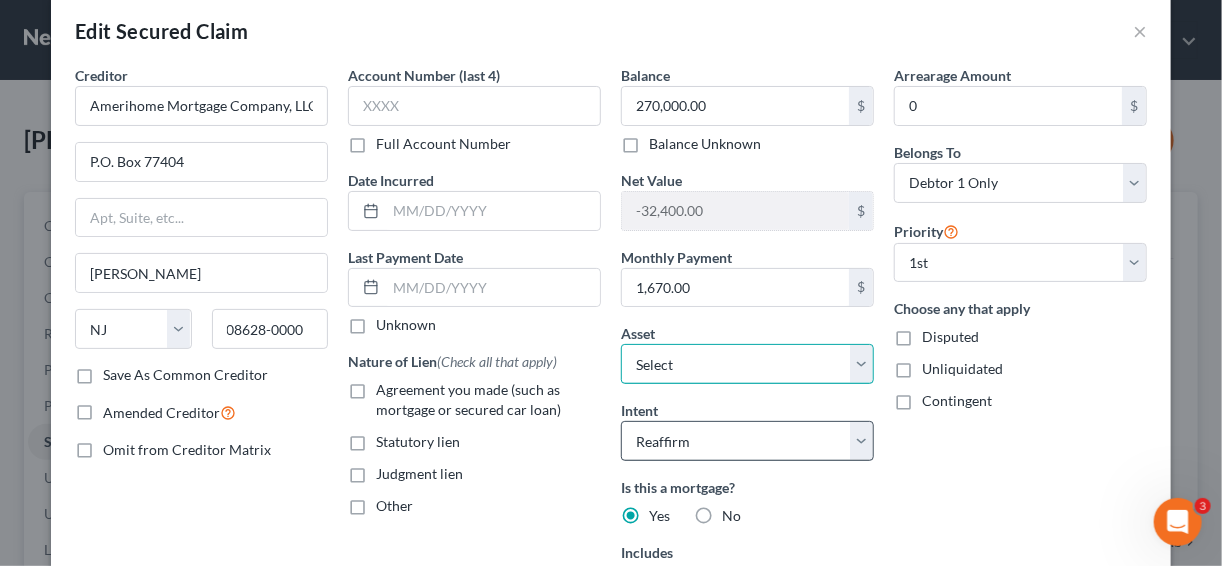 scroll, scrollTop: 0, scrollLeft: 0, axis: both 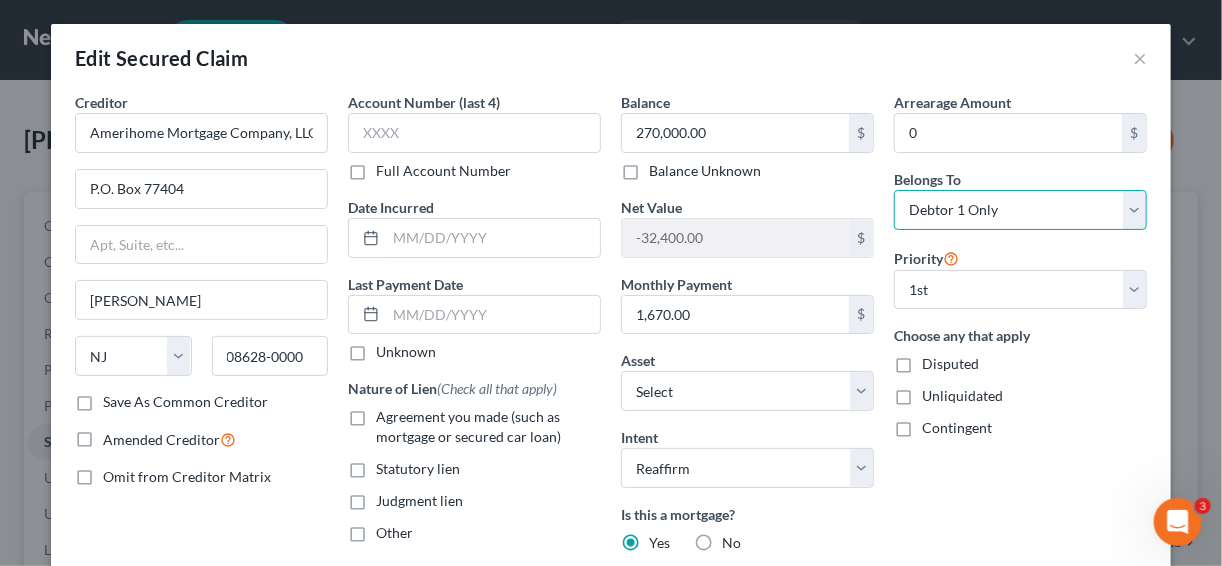 click on "Select Debtor 1 Only Debtor 2 Only Debtor 1 And Debtor 2 Only At Least One Of The Debtors And Another Community Property" at bounding box center (1020, 210) 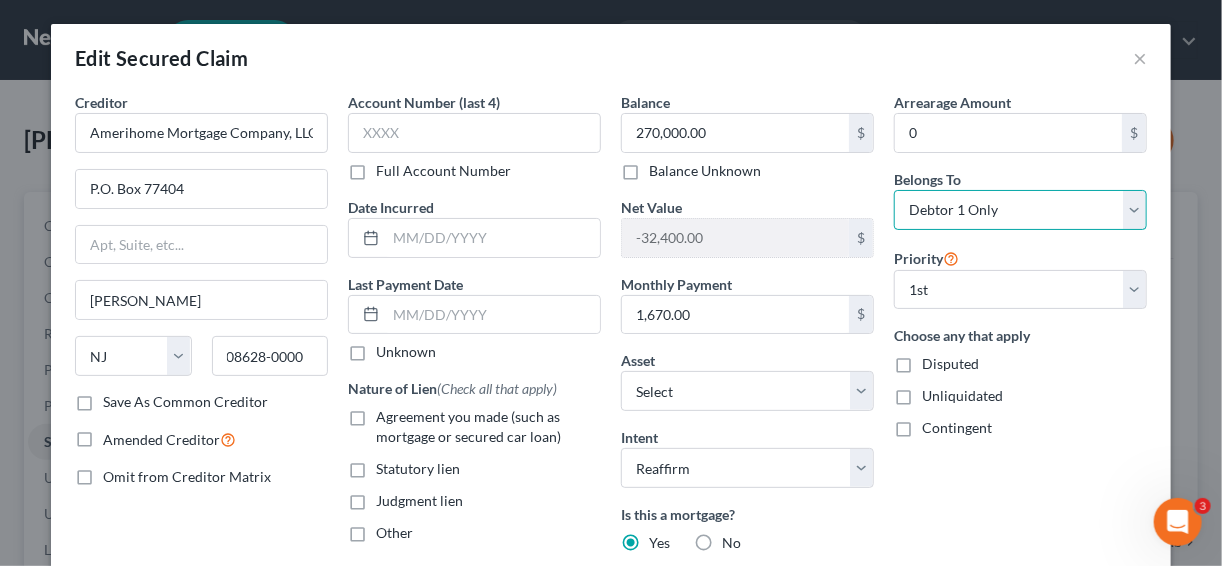 select on "2" 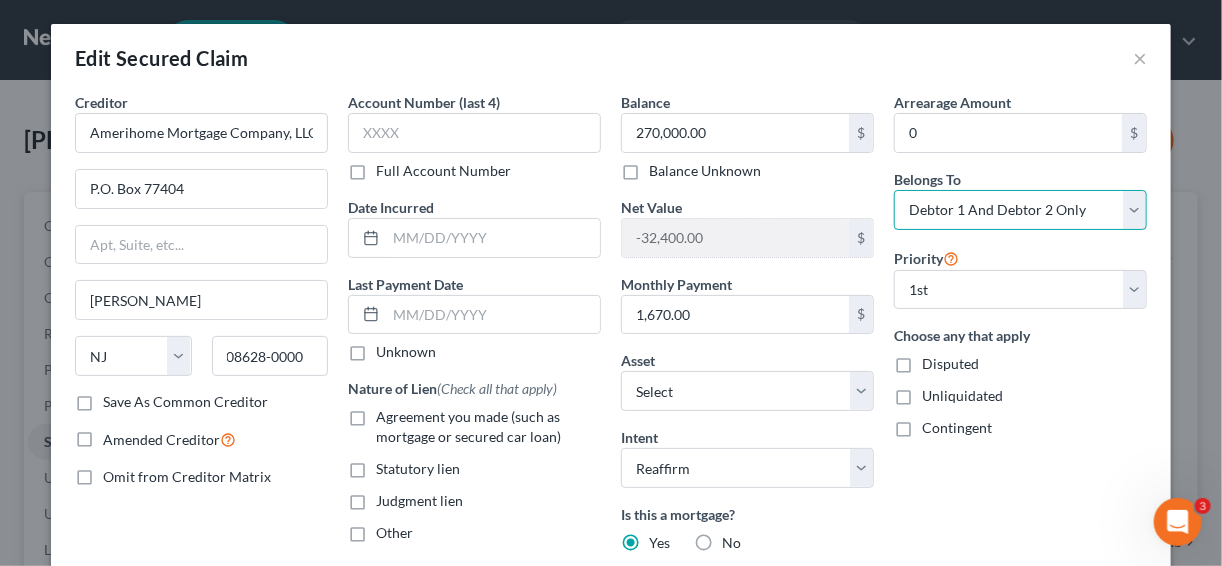 click on "Select Debtor 1 Only Debtor 2 Only Debtor 1 And Debtor 2 Only At Least One Of The Debtors And Another Community Property" at bounding box center (1020, 210) 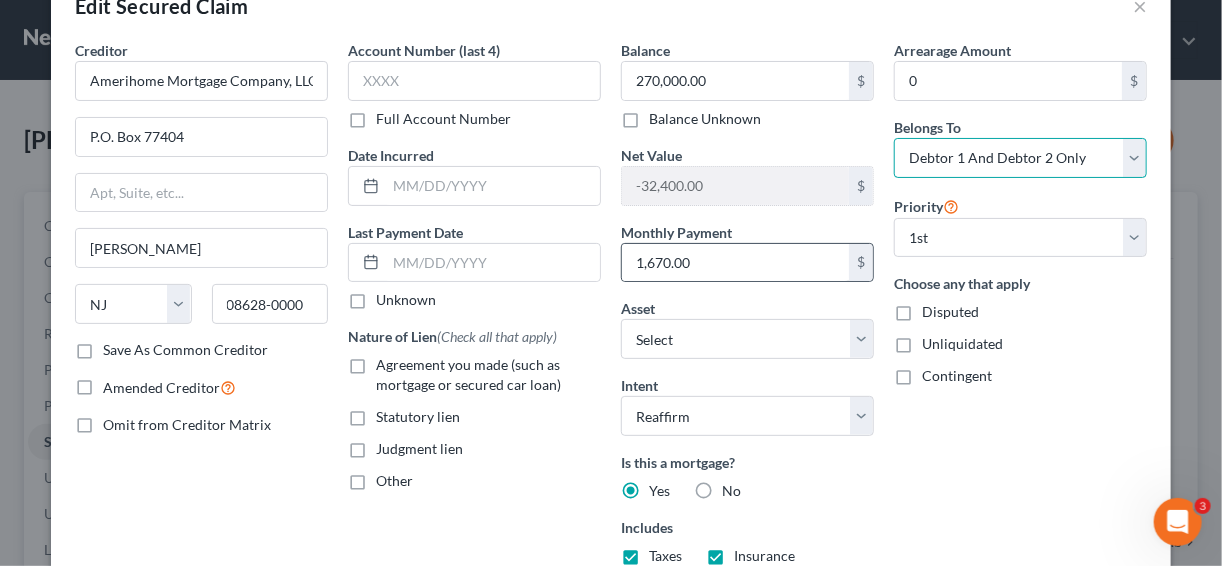 scroll, scrollTop: 80, scrollLeft: 0, axis: vertical 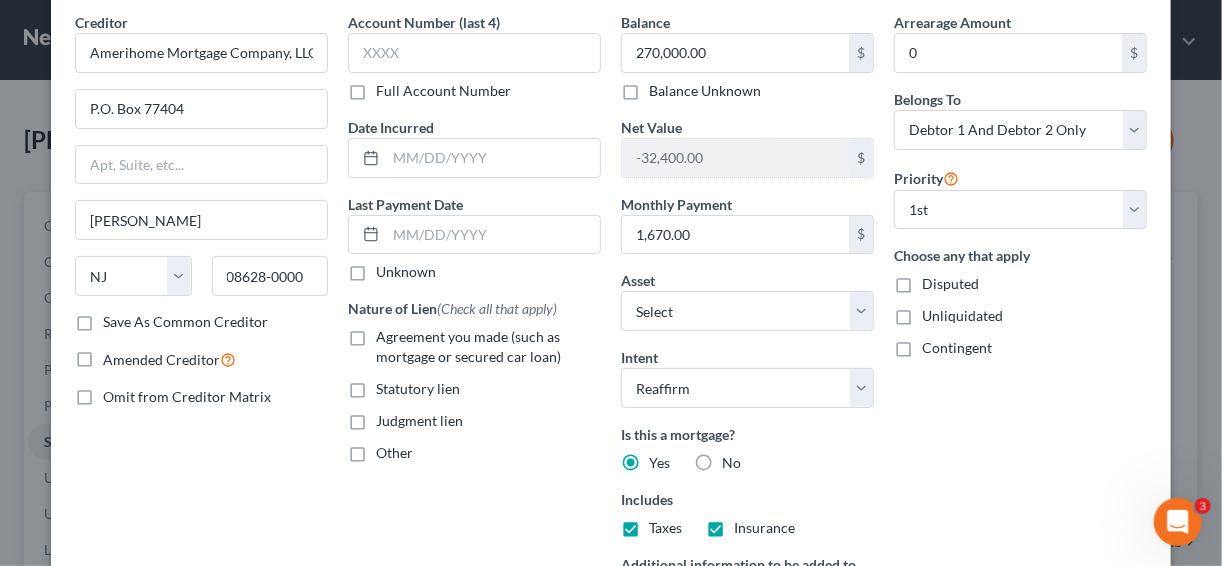 click on "Agreement you made (such as mortgage or secured car loan)" at bounding box center [488, 347] 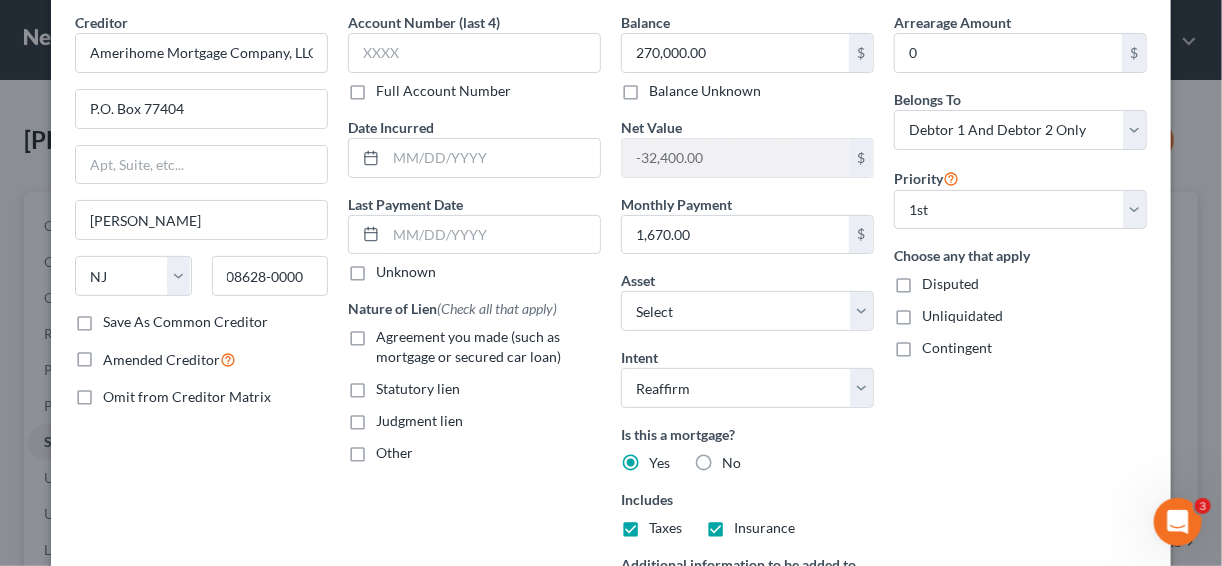 click on "Agreement you made (such as mortgage or secured car loan)" at bounding box center [390, 333] 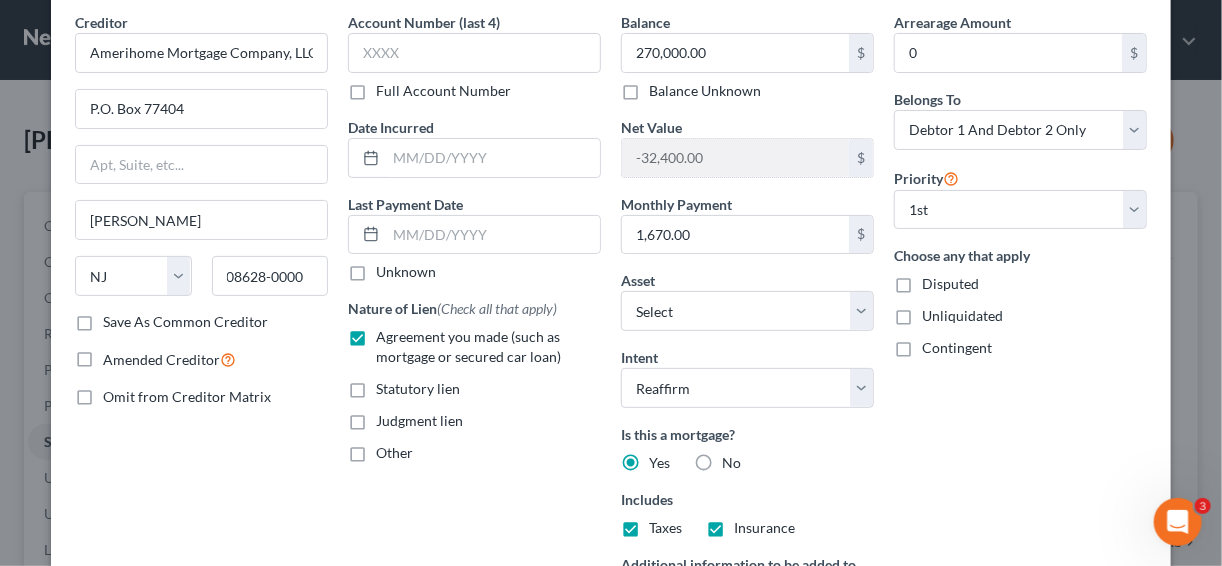 scroll, scrollTop: 160, scrollLeft: 0, axis: vertical 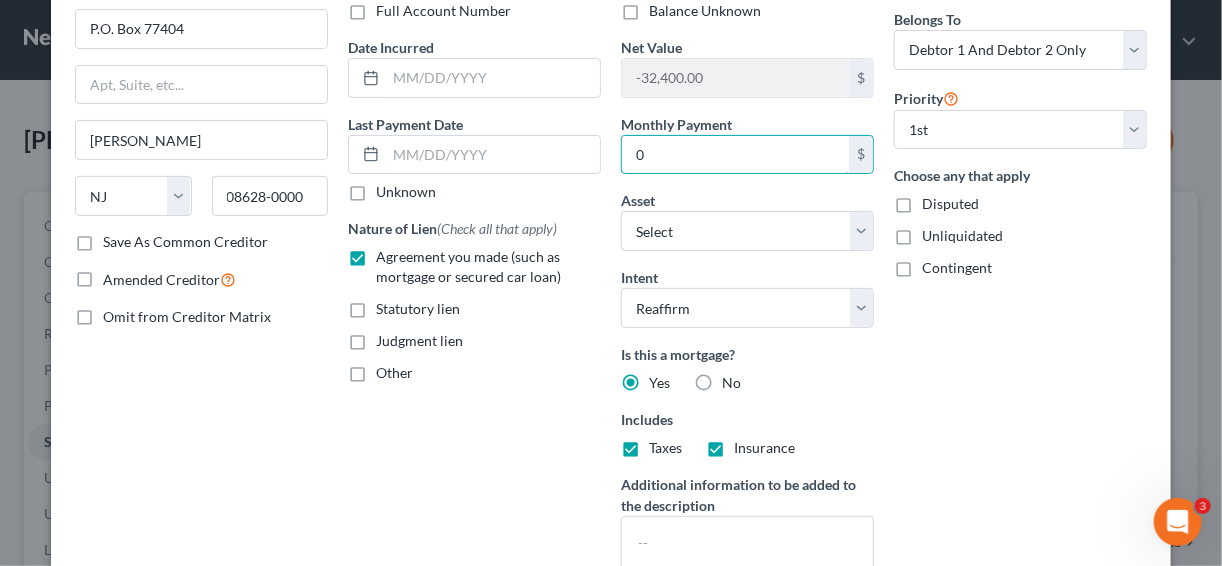 type on "0.00" 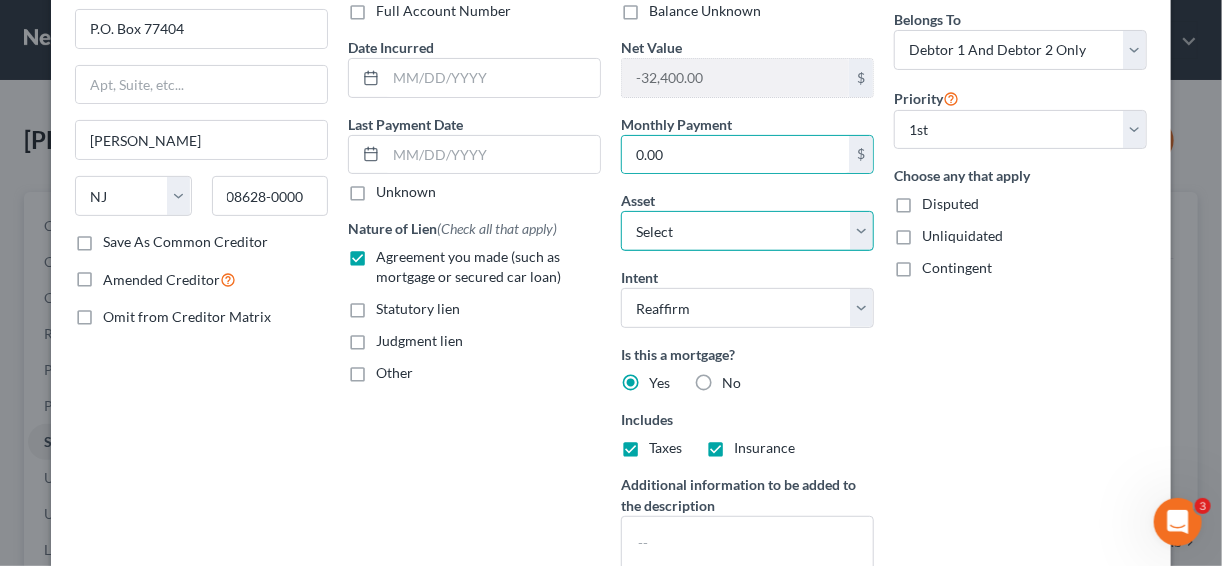 select on "2" 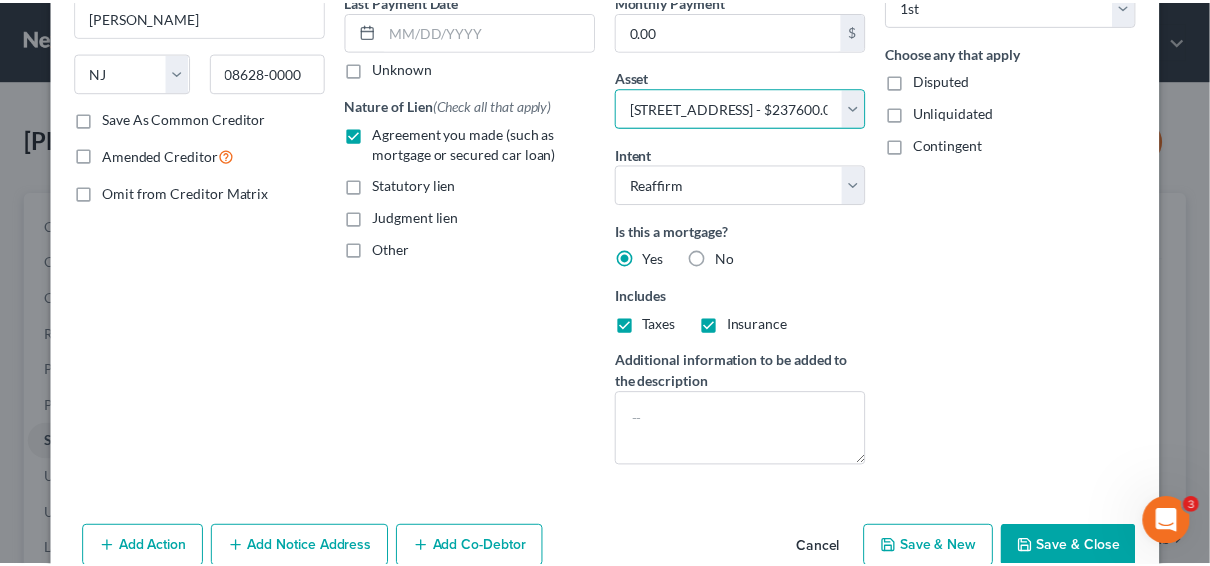 scroll, scrollTop: 320, scrollLeft: 0, axis: vertical 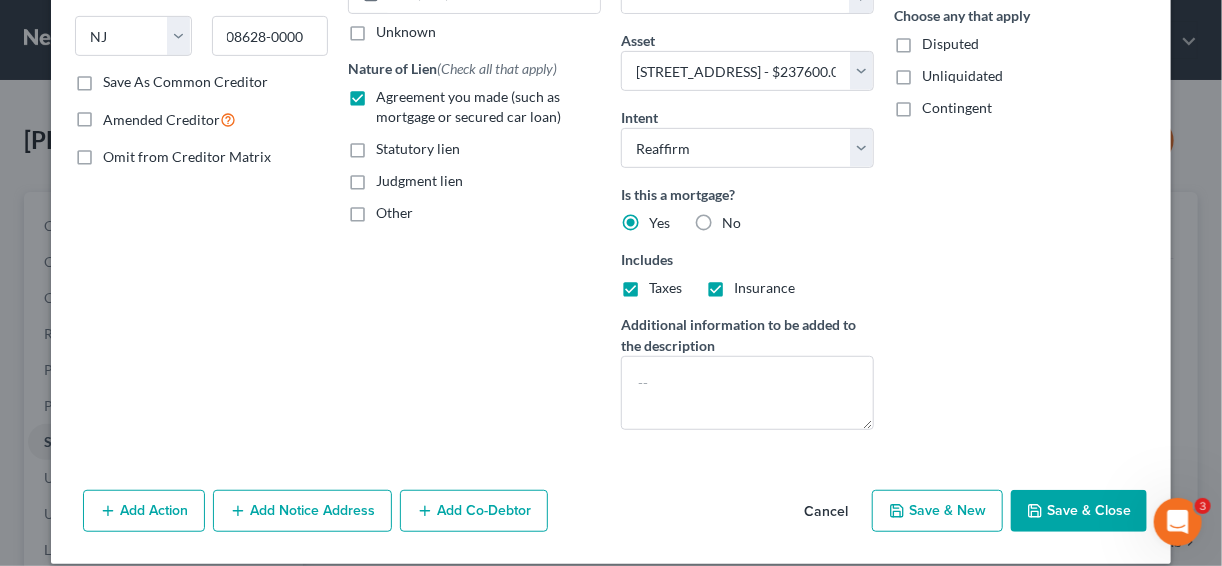 click on "Save & Close" at bounding box center (1079, 511) 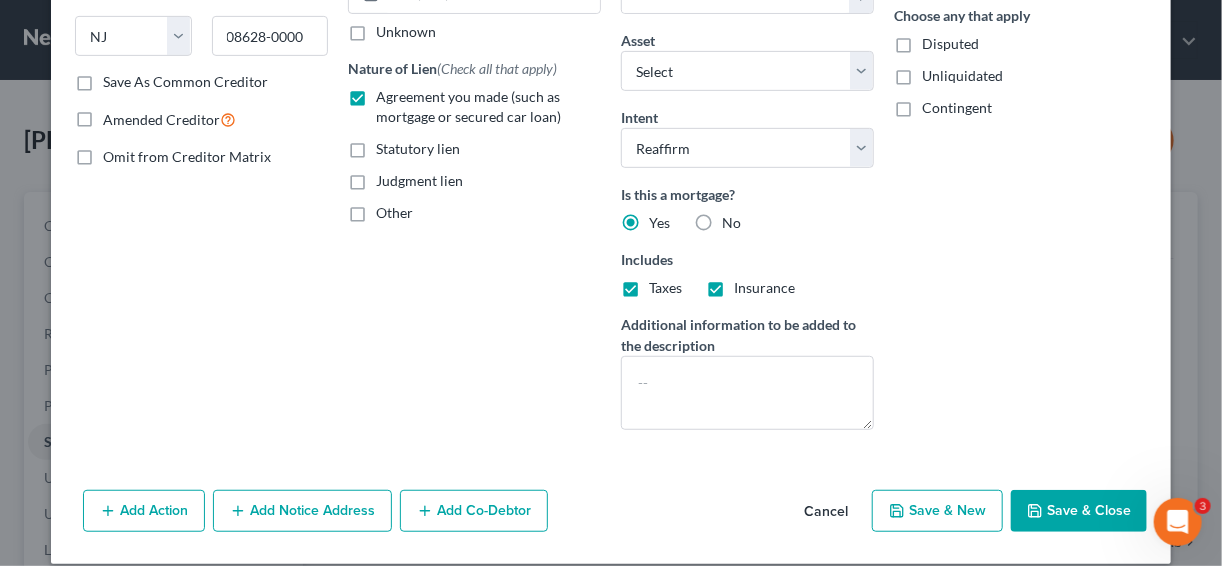 select on "2" 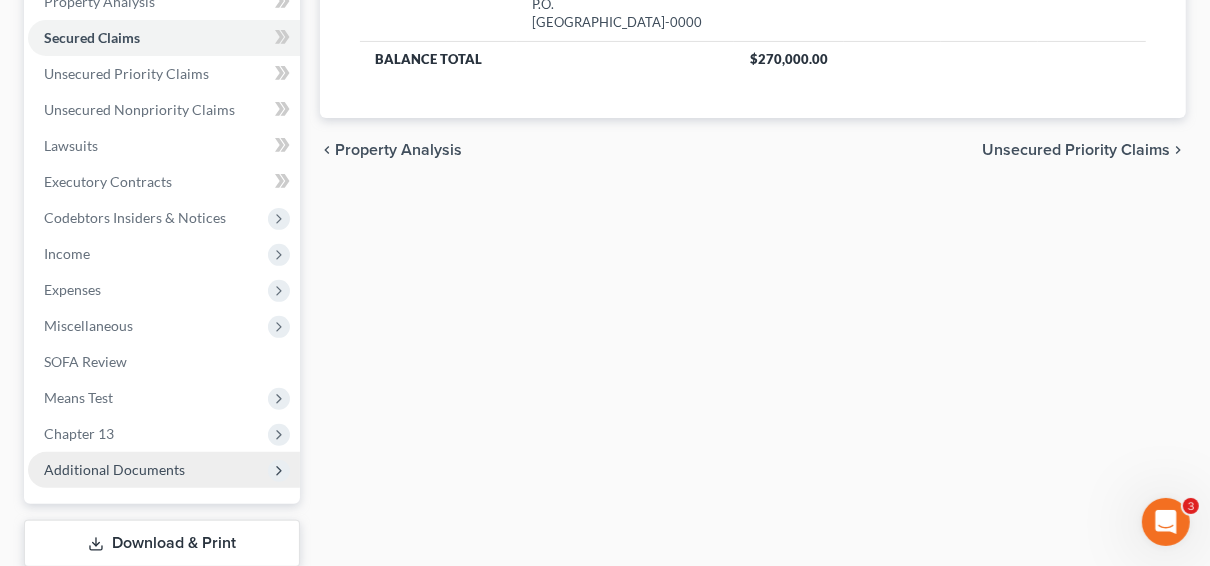 scroll, scrollTop: 530, scrollLeft: 0, axis: vertical 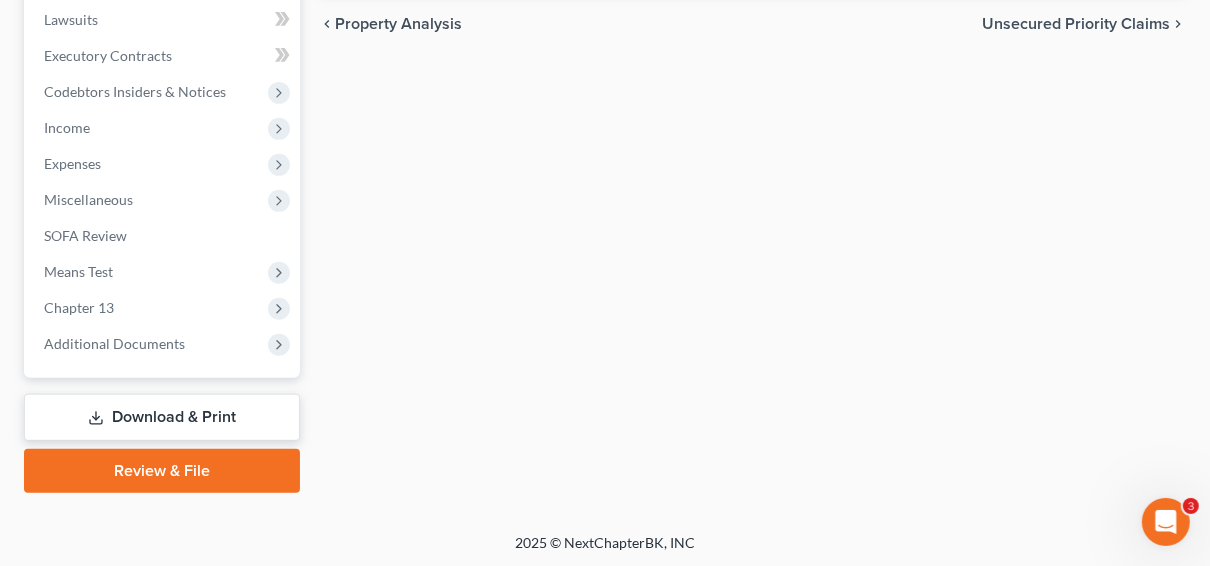 click on "Download & Print" at bounding box center [162, 417] 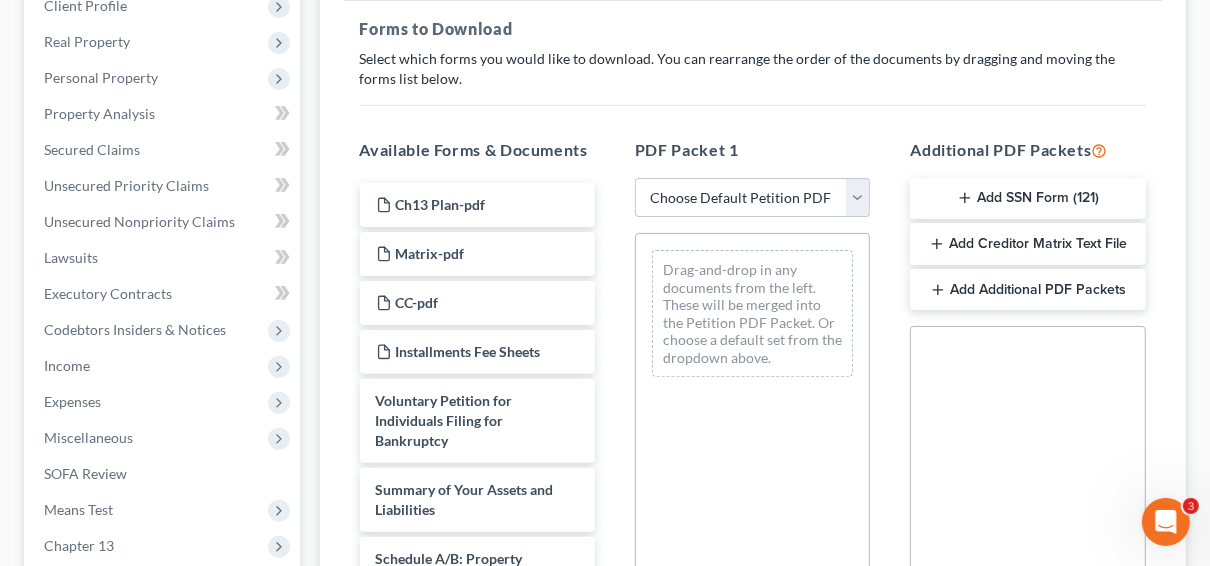 scroll, scrollTop: 320, scrollLeft: 0, axis: vertical 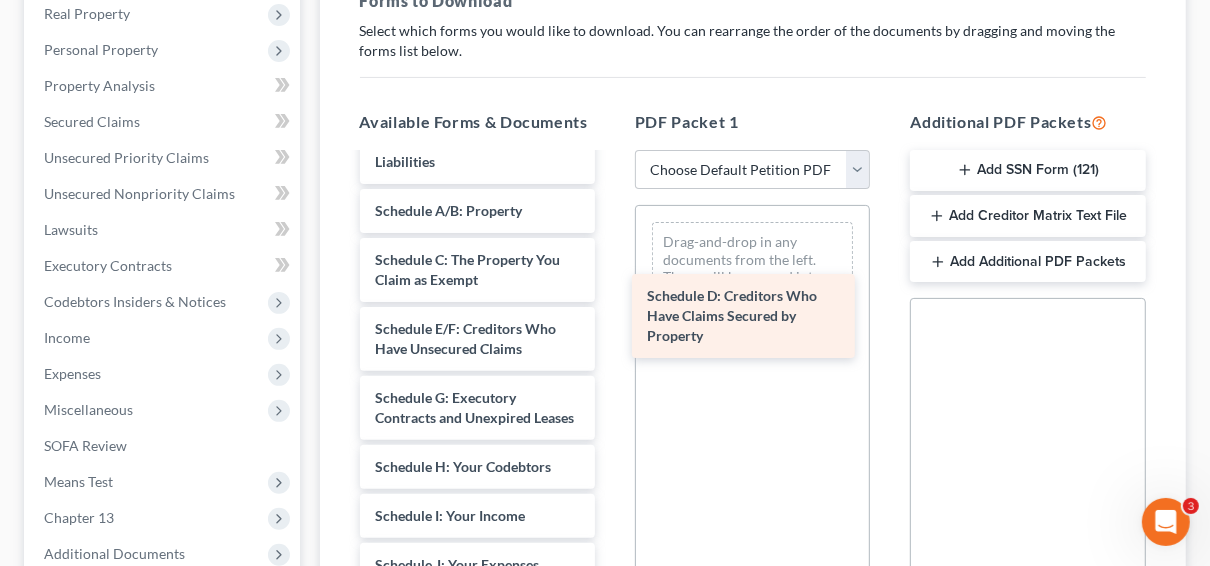 drag, startPoint x: 464, startPoint y: 347, endPoint x: 742, endPoint y: 300, distance: 281.94504 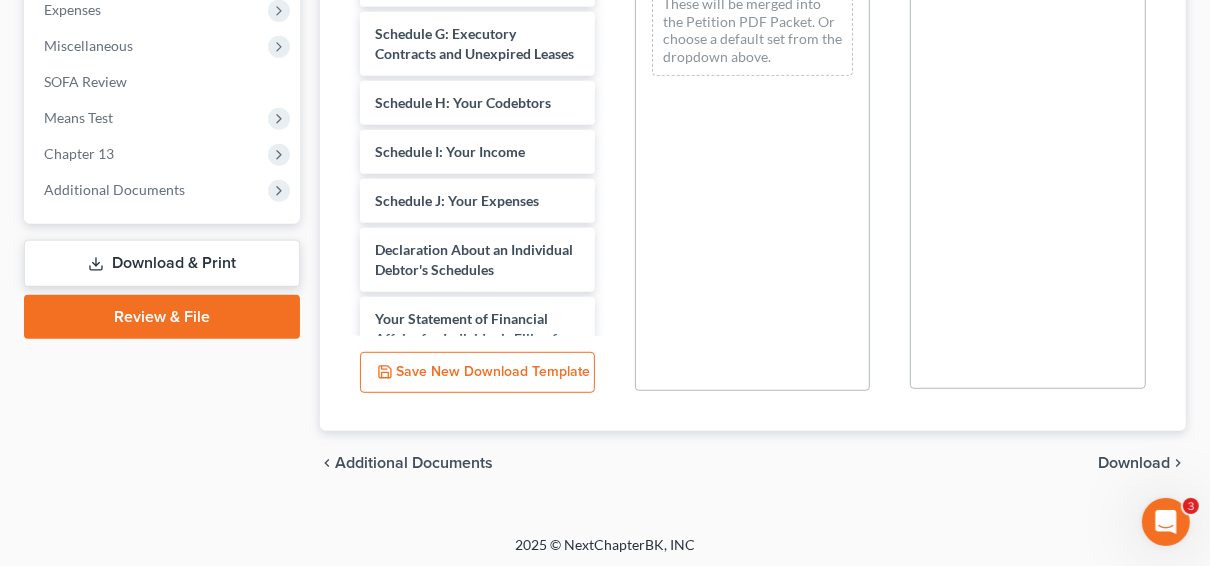 scroll, scrollTop: 686, scrollLeft: 0, axis: vertical 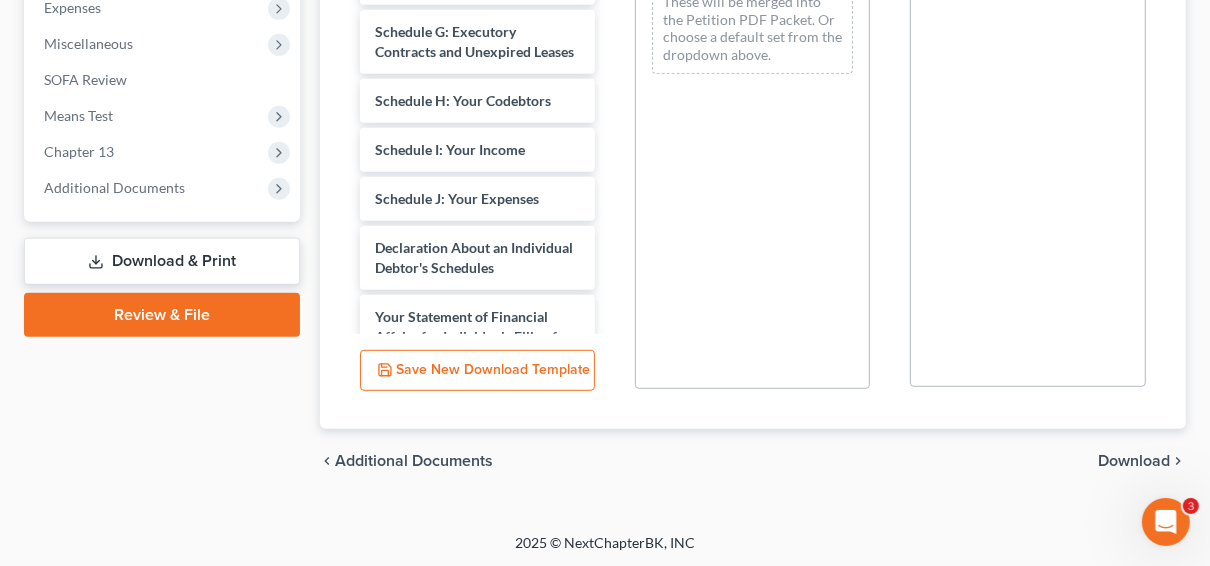 click on "Download" at bounding box center (1134, 461) 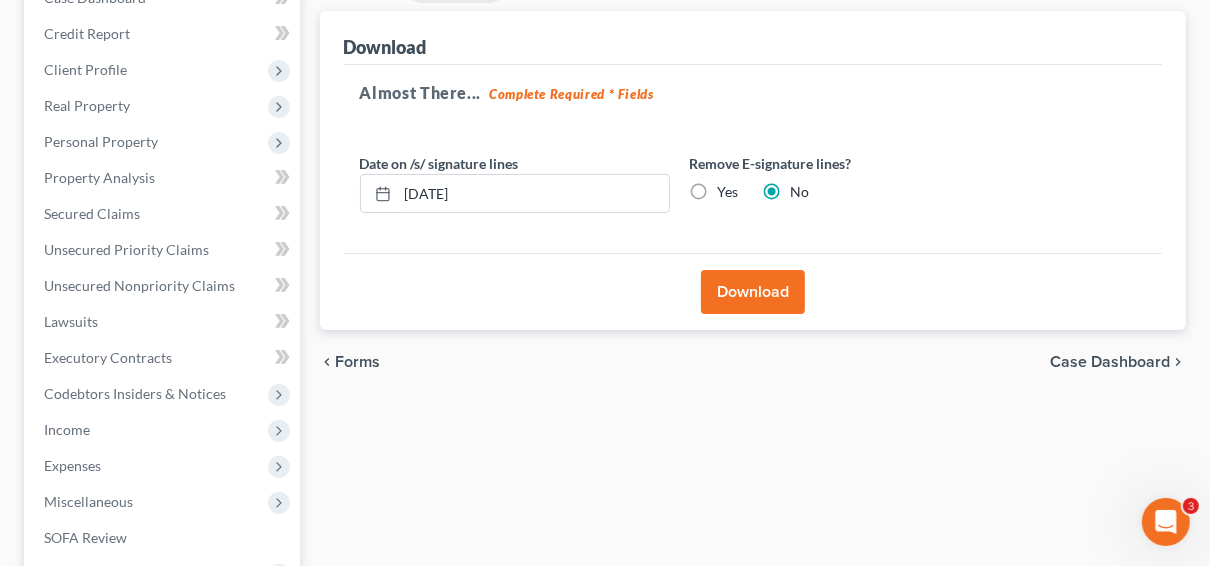 scroll, scrollTop: 210, scrollLeft: 0, axis: vertical 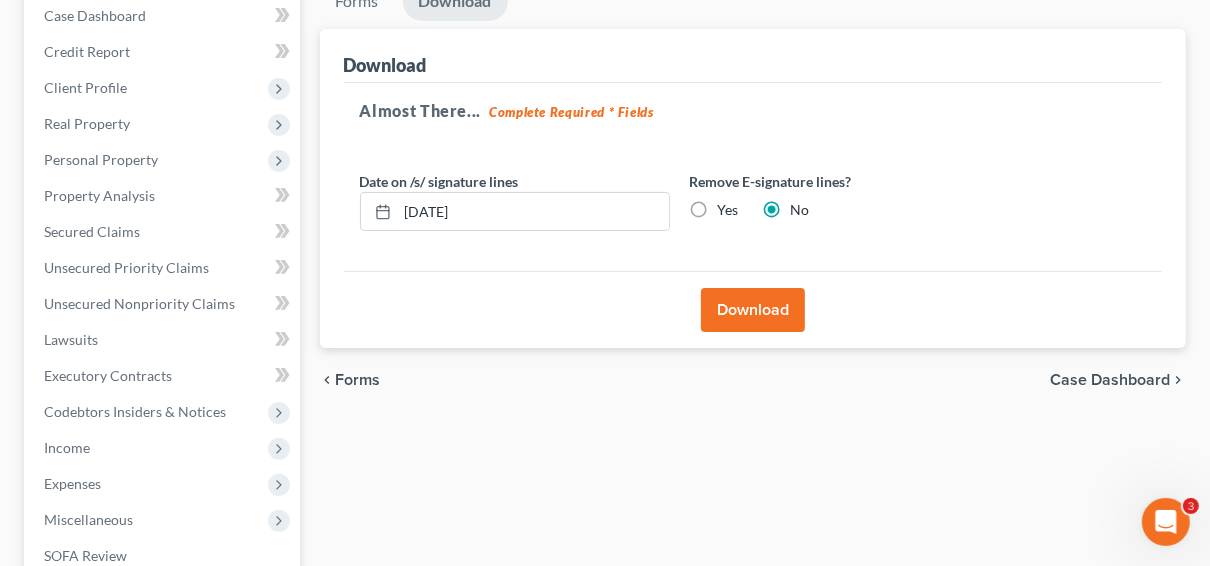 click on "Download" at bounding box center (753, 310) 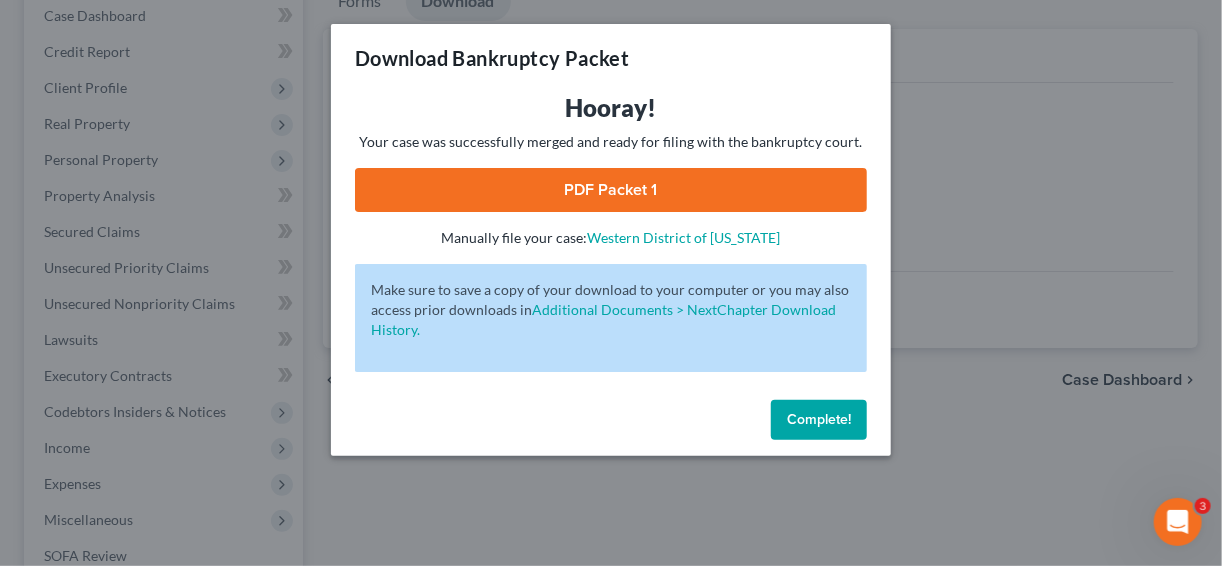 click on "PDF Packet 1" at bounding box center (611, 190) 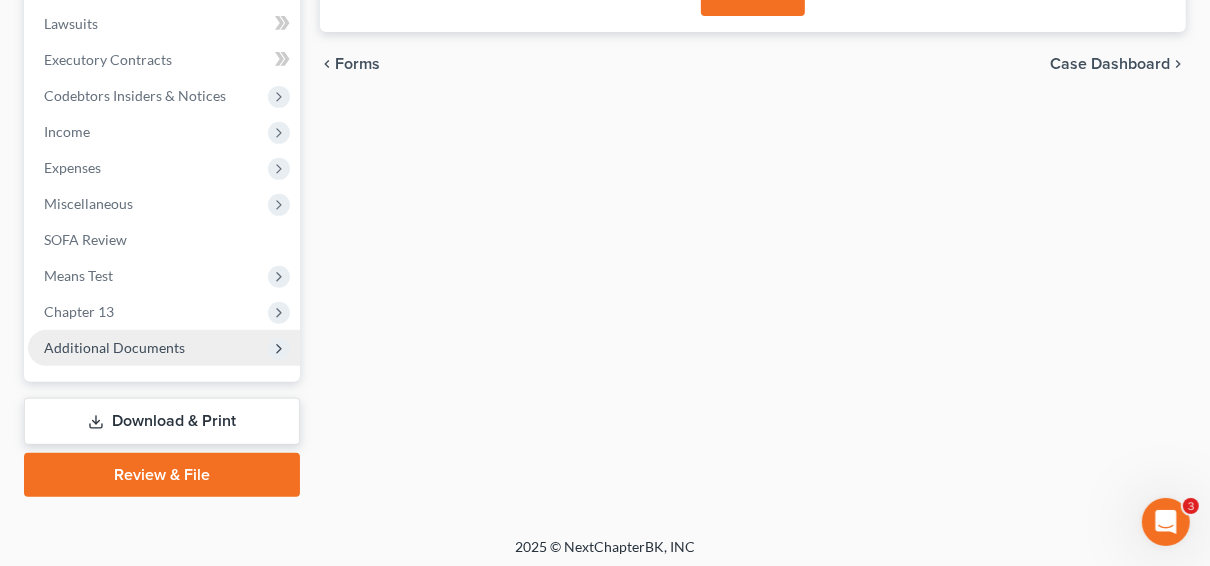 scroll, scrollTop: 530, scrollLeft: 0, axis: vertical 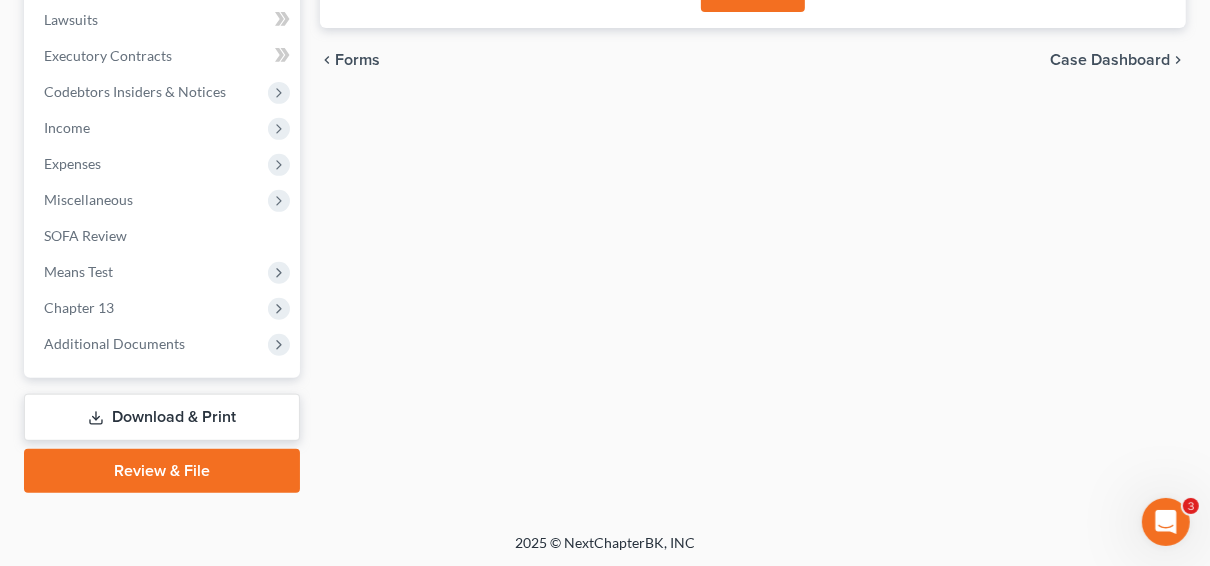 click on "Download & Print" at bounding box center (162, 417) 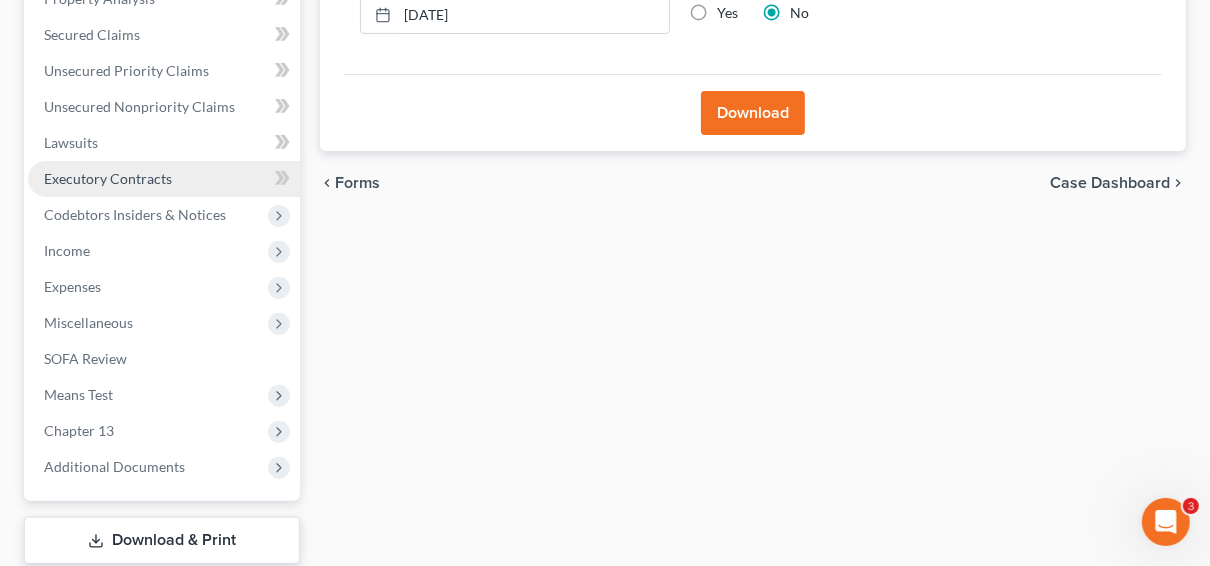 scroll, scrollTop: 210, scrollLeft: 0, axis: vertical 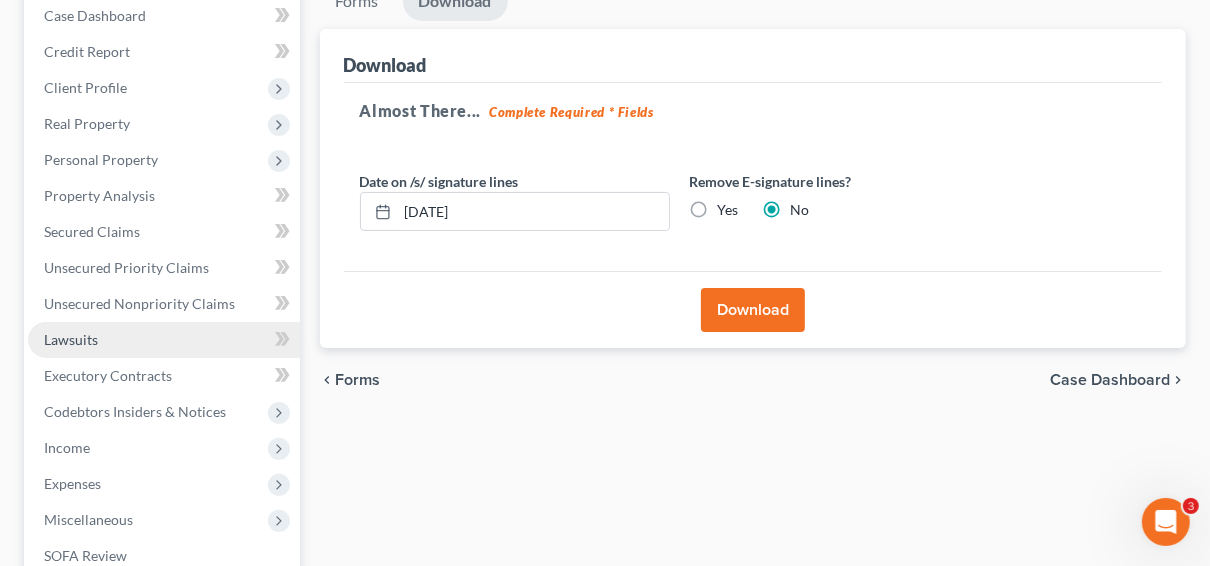 click on "Lawsuits" at bounding box center [71, 339] 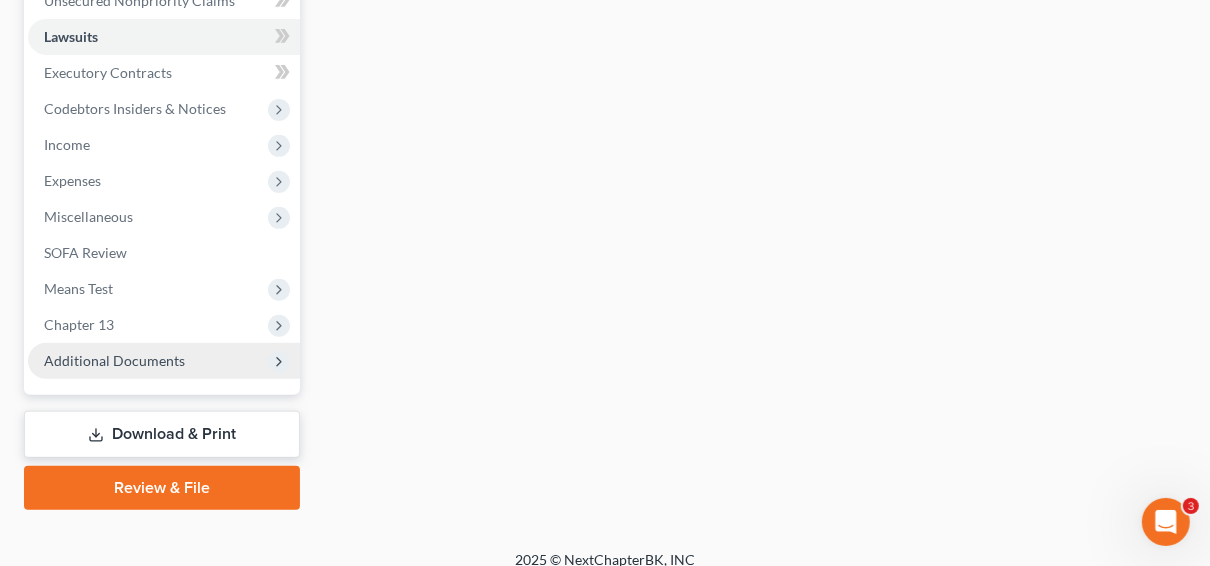scroll, scrollTop: 530, scrollLeft: 0, axis: vertical 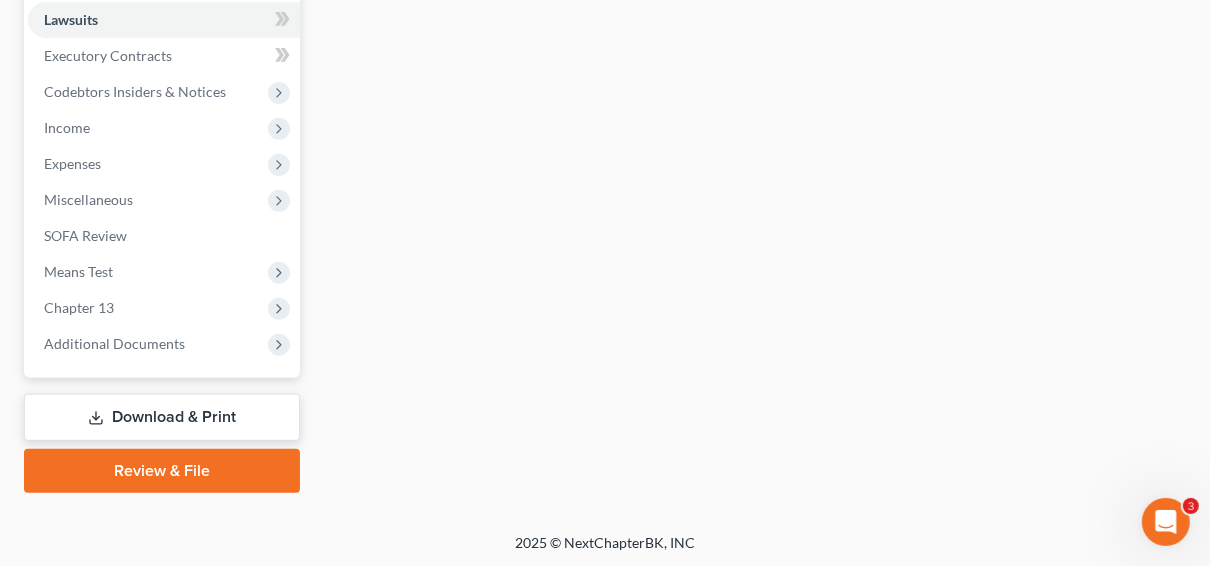 click on "Download & Print" at bounding box center (162, 417) 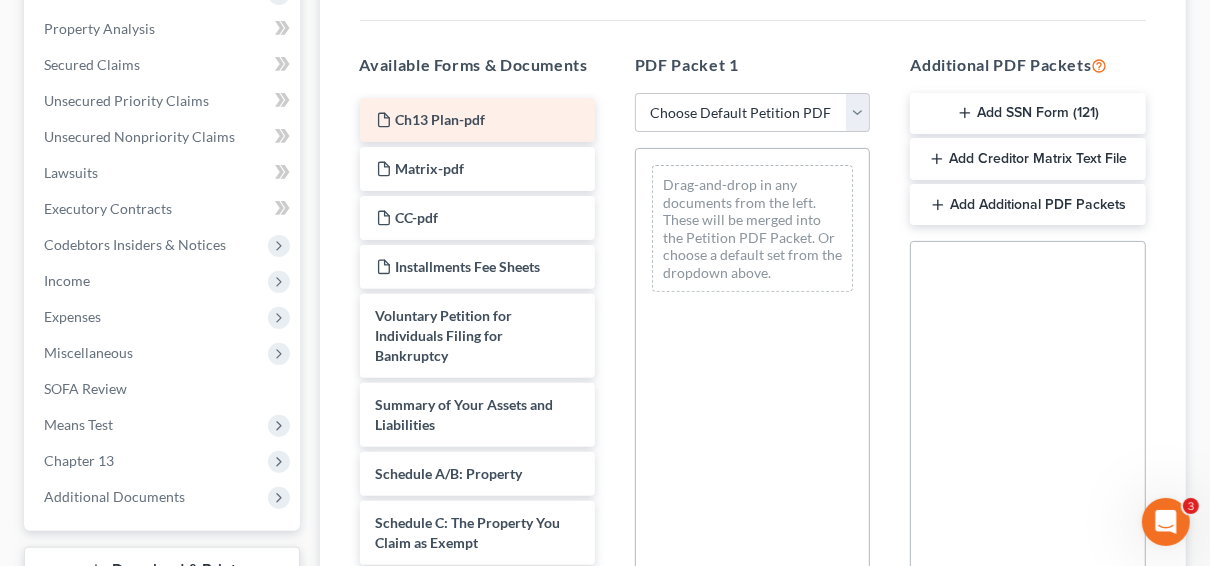 scroll, scrollTop: 400, scrollLeft: 0, axis: vertical 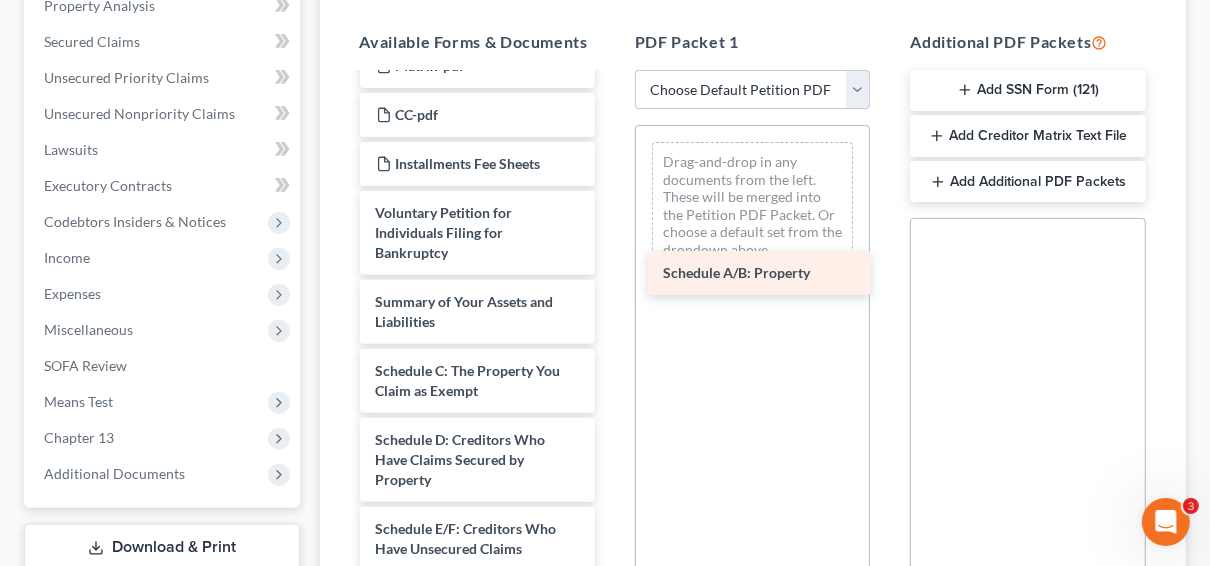 drag, startPoint x: 474, startPoint y: 369, endPoint x: 762, endPoint y: 271, distance: 304.21704 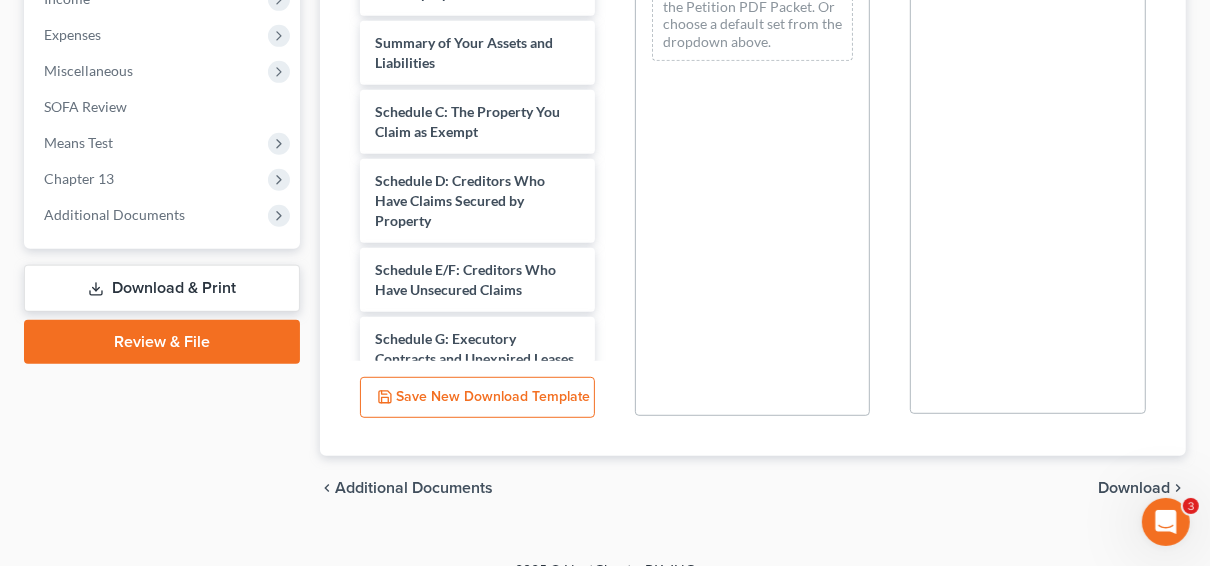 scroll, scrollTop: 686, scrollLeft: 0, axis: vertical 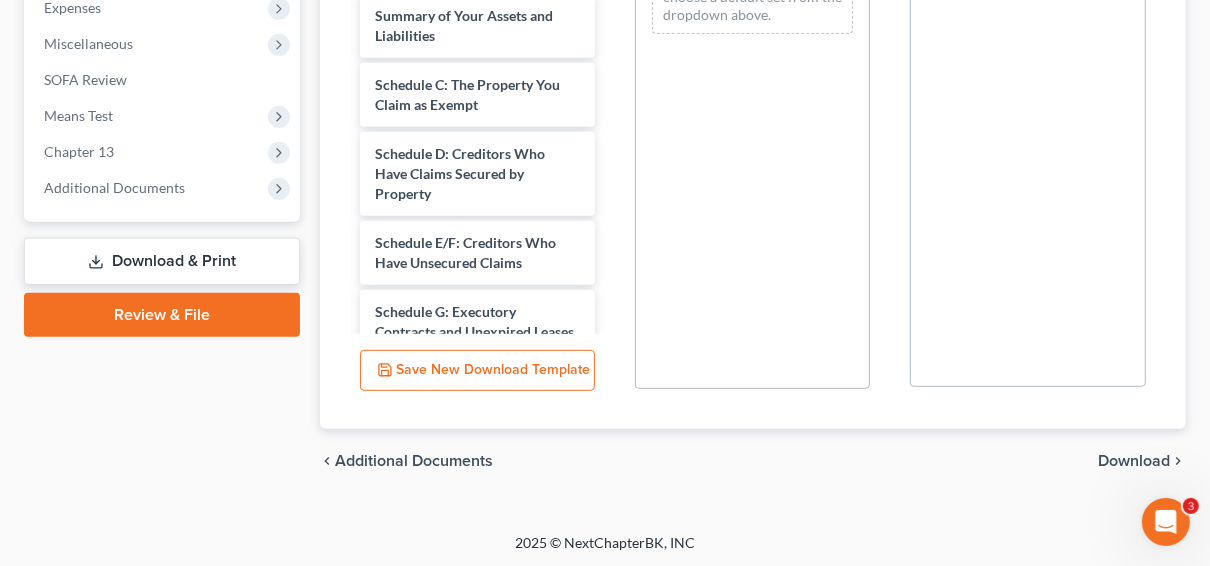 click on "Download" at bounding box center [1134, 461] 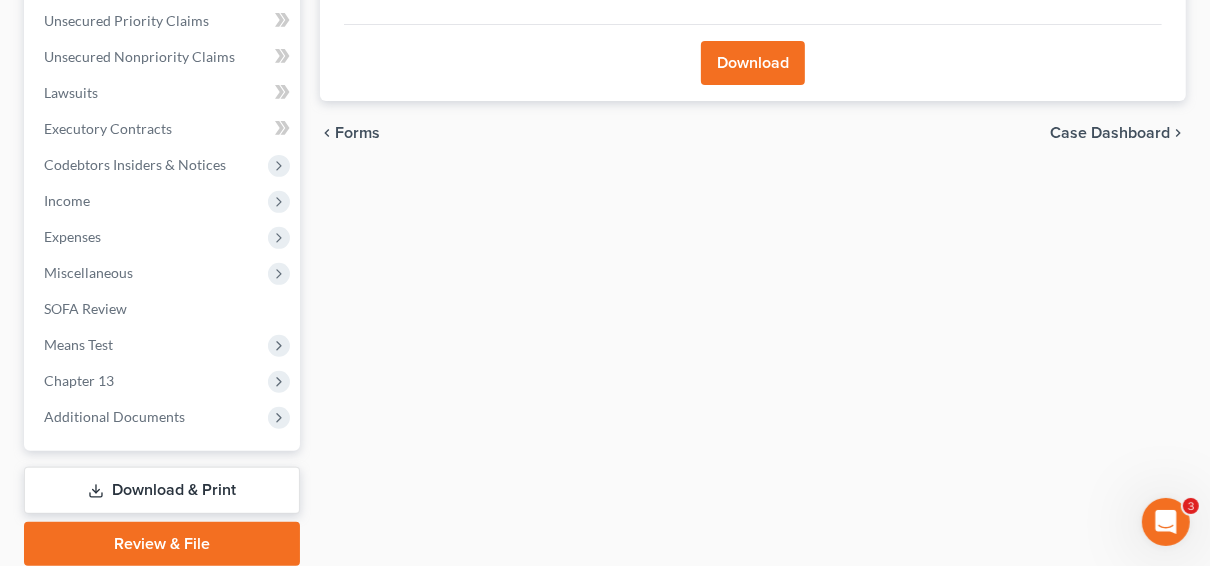 scroll, scrollTop: 290, scrollLeft: 0, axis: vertical 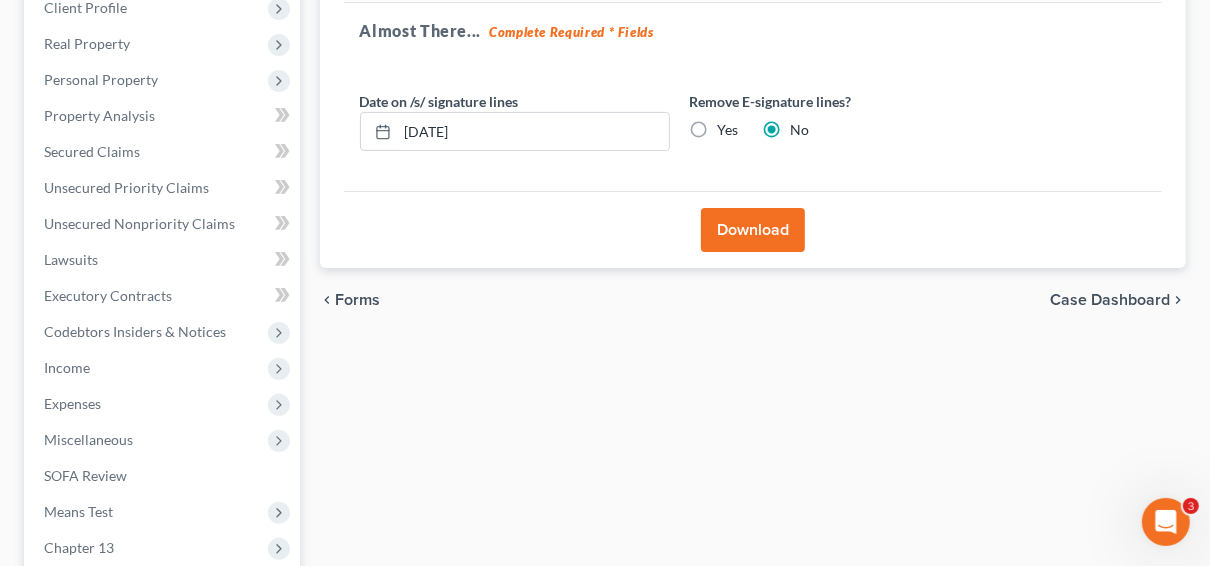click on "Download" at bounding box center (753, 230) 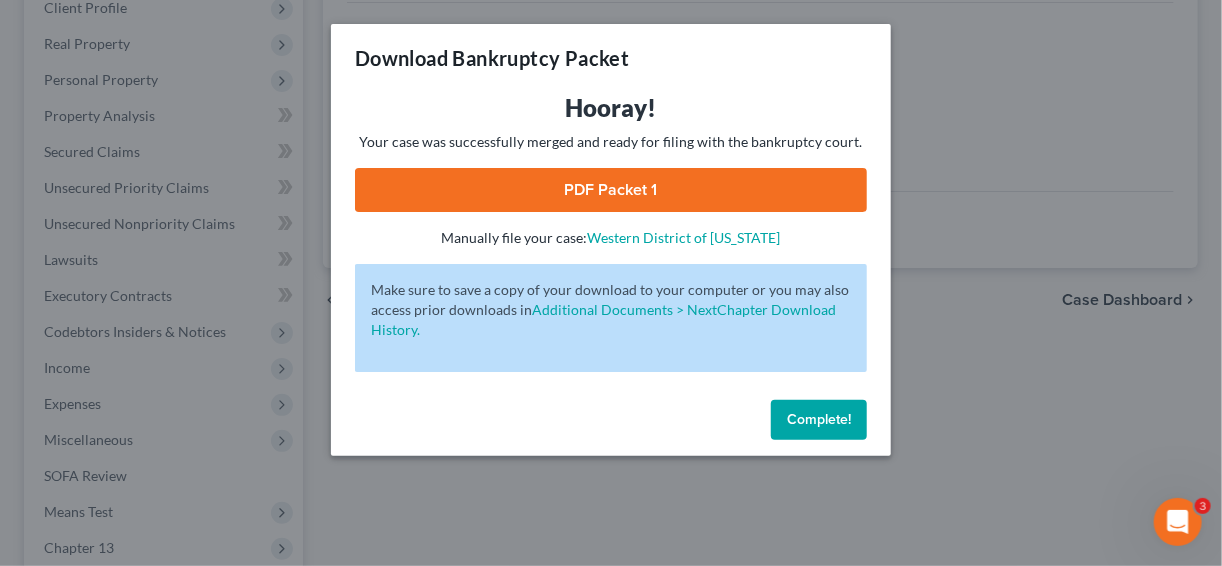 click on "PDF Packet 1" at bounding box center [611, 190] 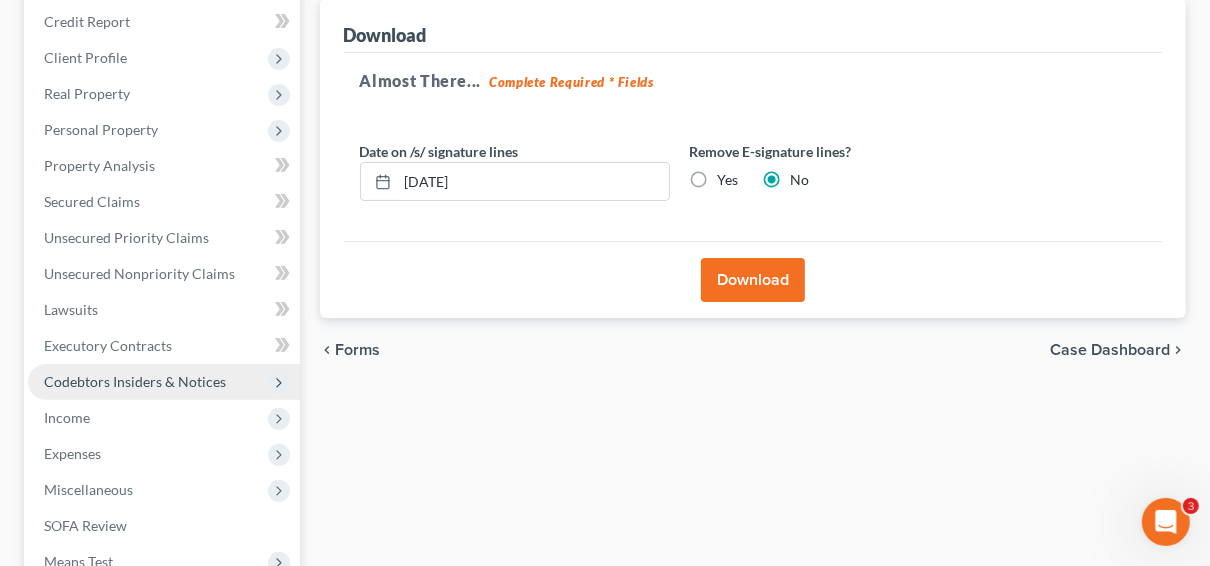 scroll, scrollTop: 160, scrollLeft: 0, axis: vertical 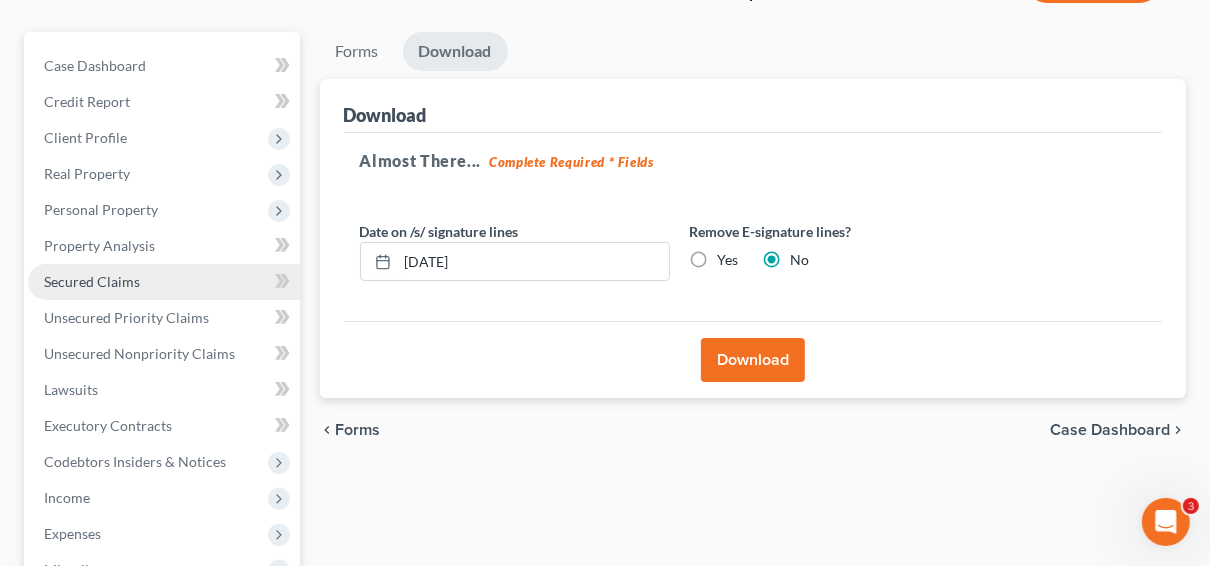 click on "Secured Claims" at bounding box center (92, 281) 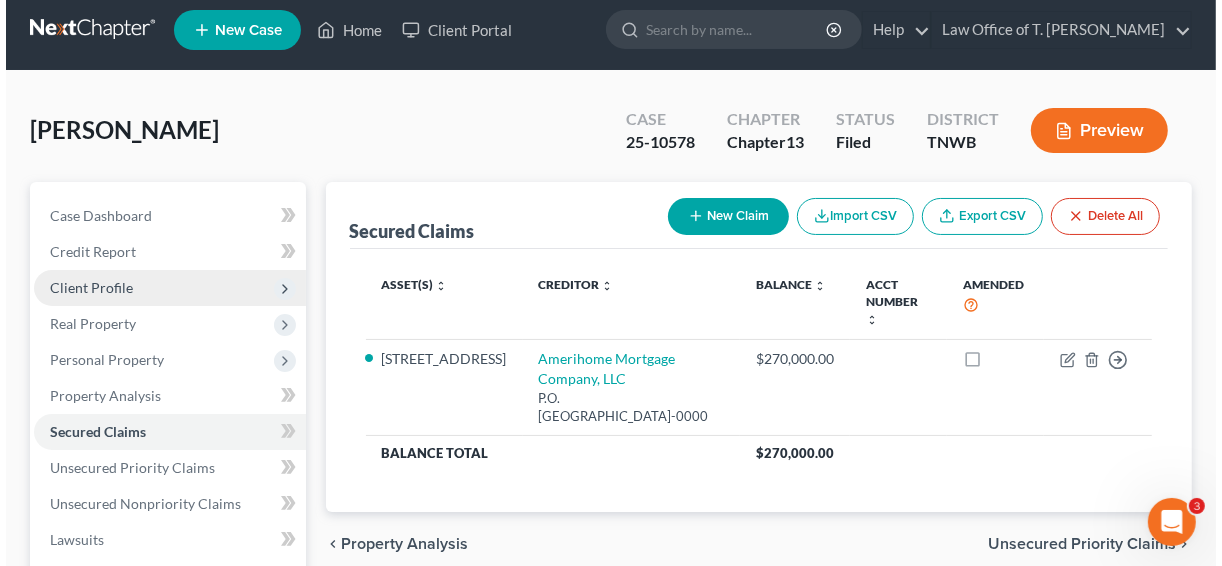 scroll, scrollTop: 0, scrollLeft: 0, axis: both 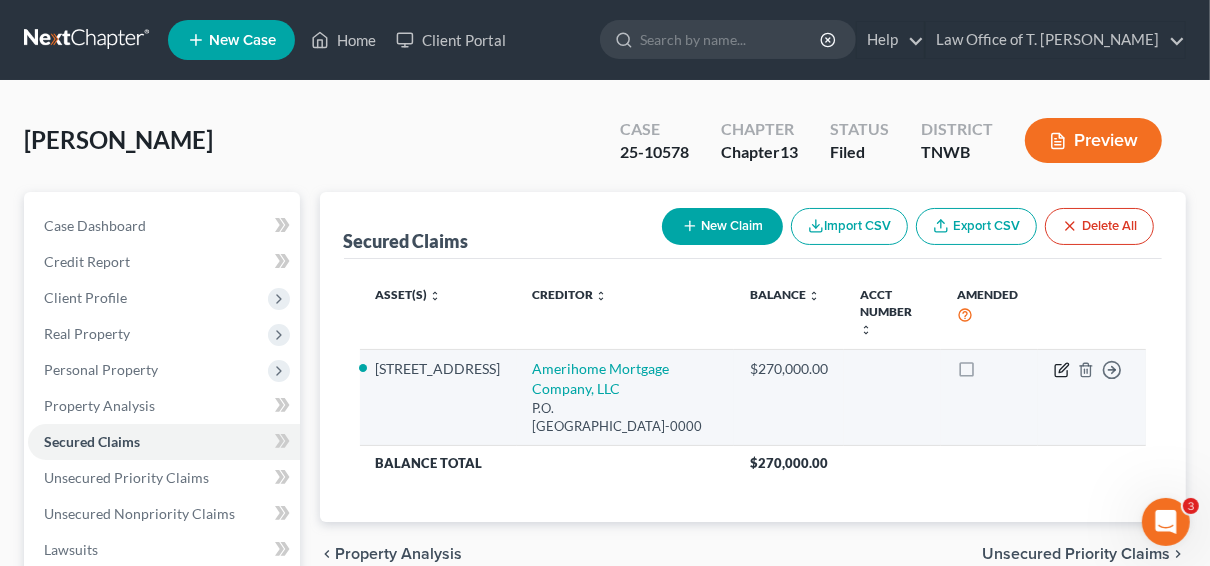 click 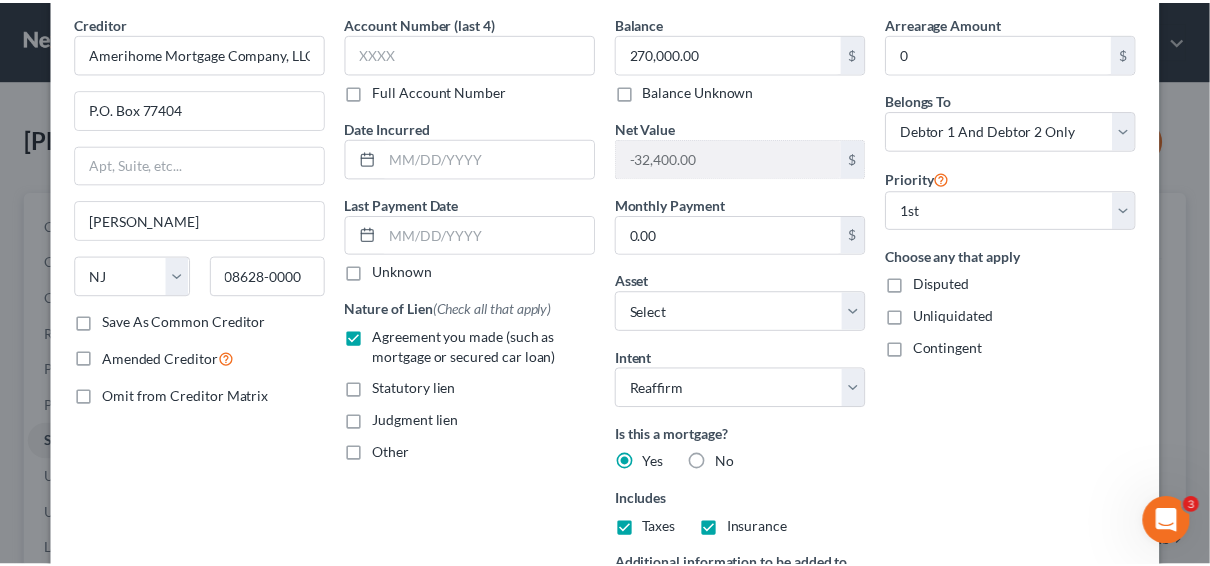 scroll, scrollTop: 0, scrollLeft: 0, axis: both 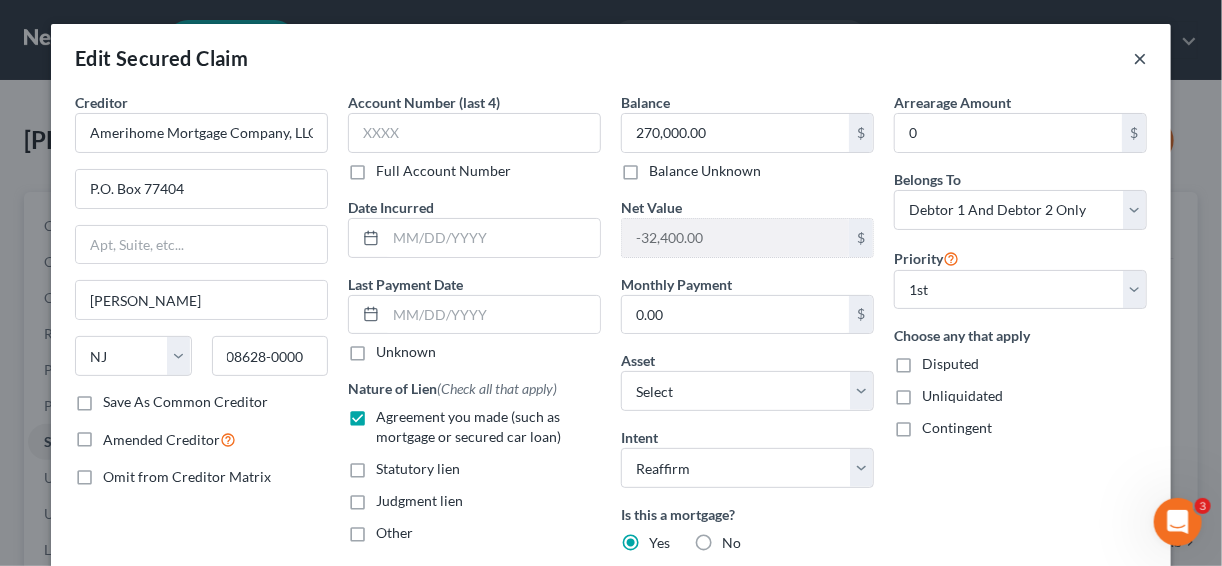 click on "×" at bounding box center [1140, 58] 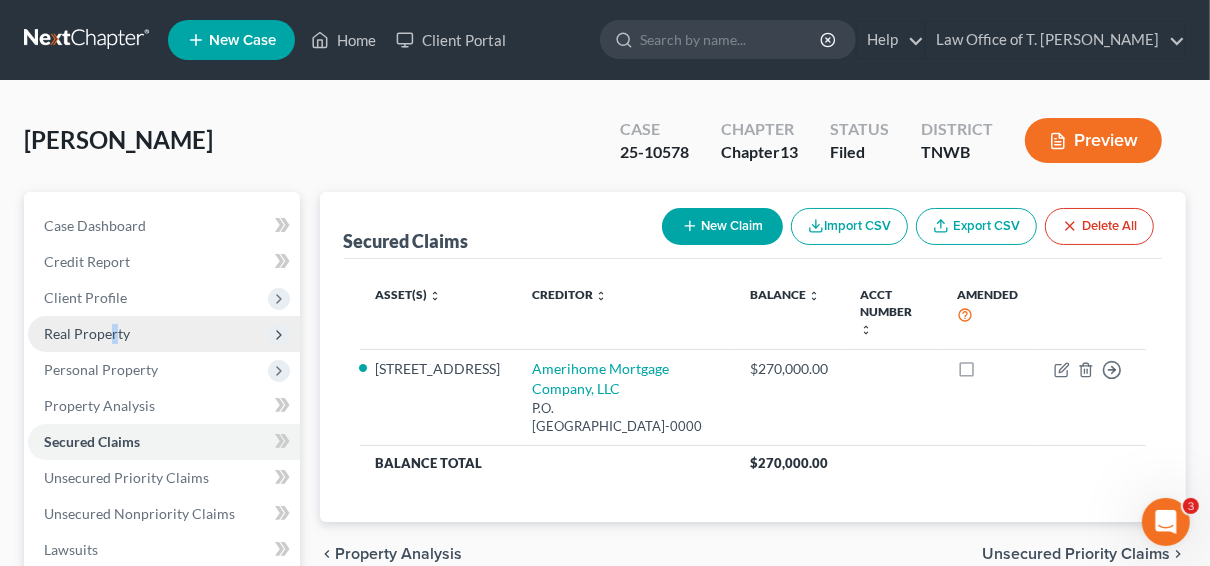 click on "Real Property" at bounding box center [87, 333] 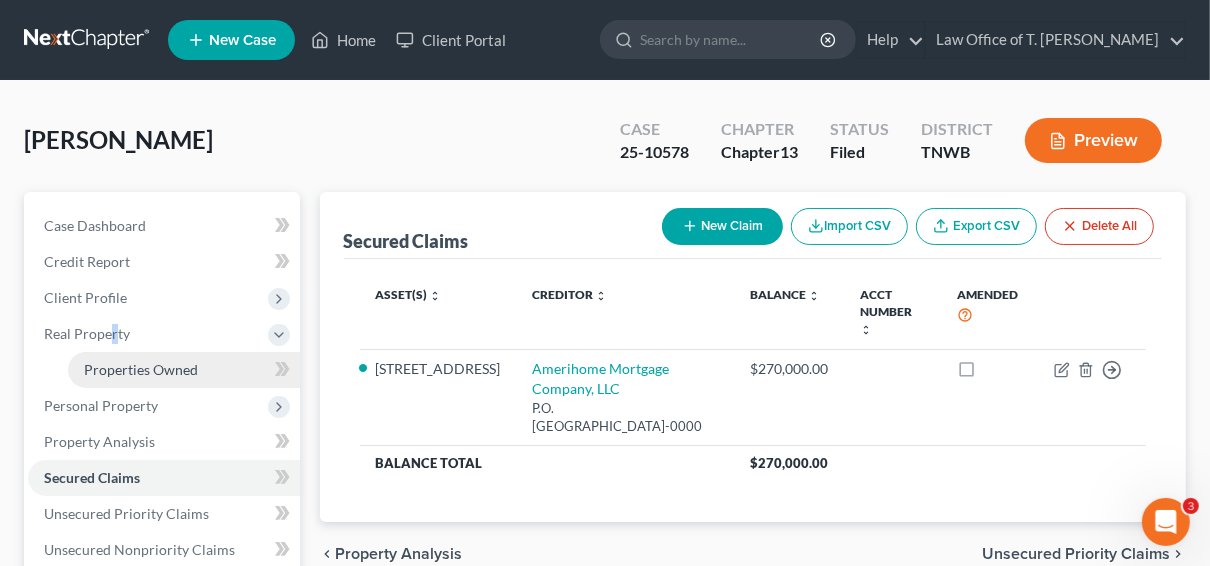 drag, startPoint x: 114, startPoint y: 337, endPoint x: 154, endPoint y: 372, distance: 53.15073 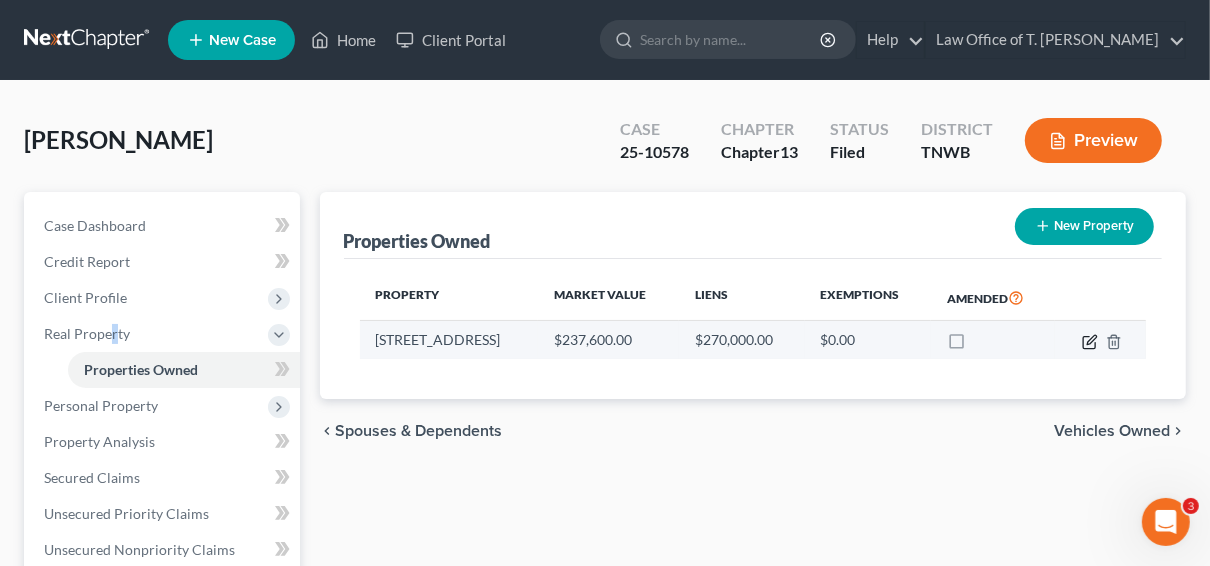 click 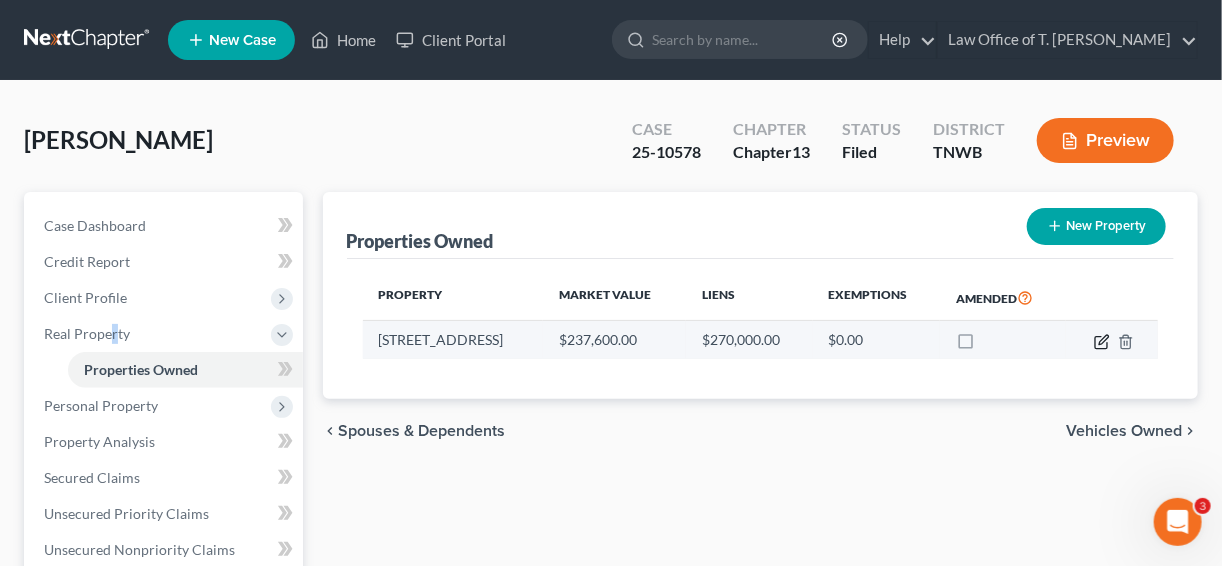 select on "44" 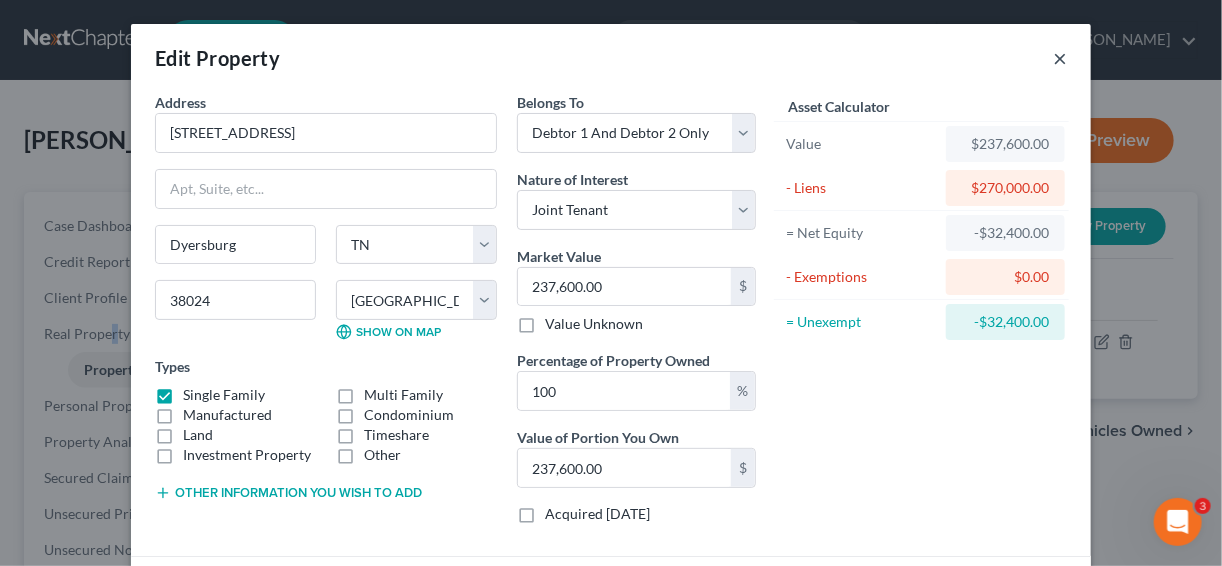 click on "×" at bounding box center (1060, 58) 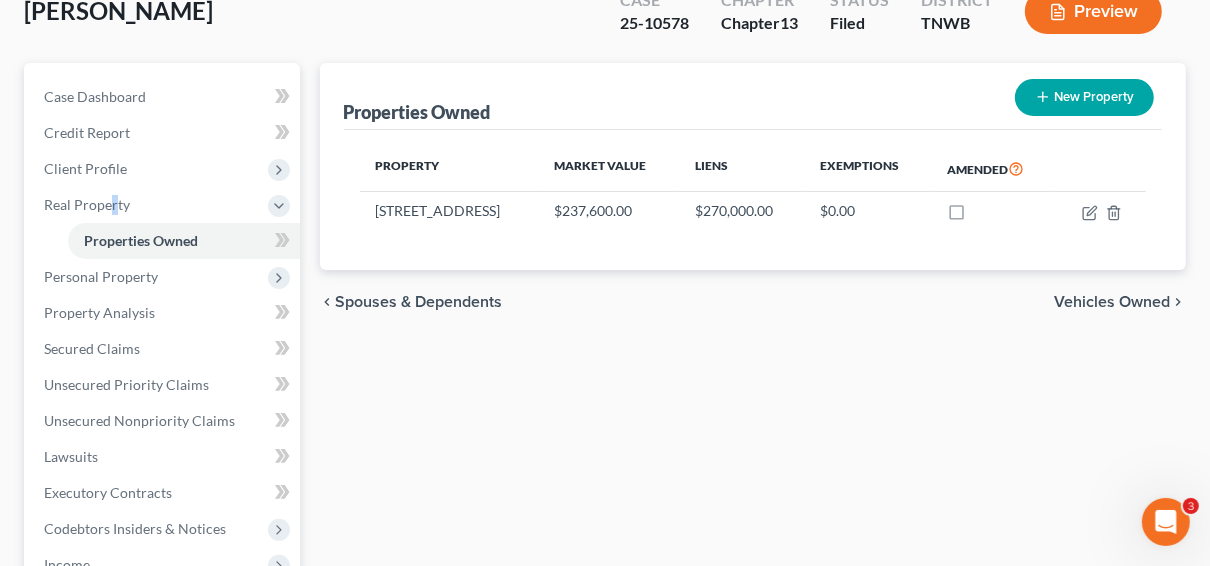 scroll, scrollTop: 0, scrollLeft: 0, axis: both 